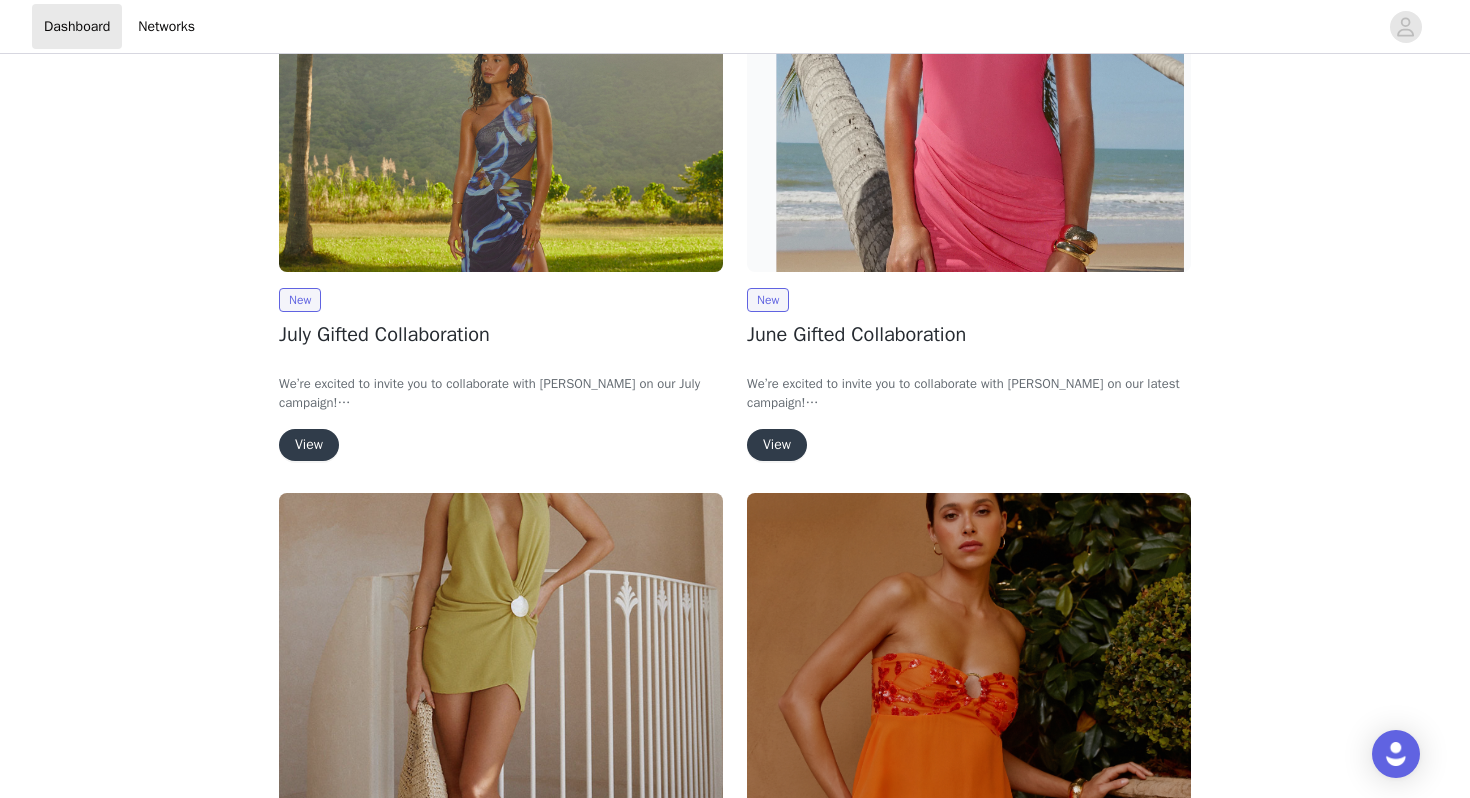 scroll, scrollTop: 114, scrollLeft: 0, axis: vertical 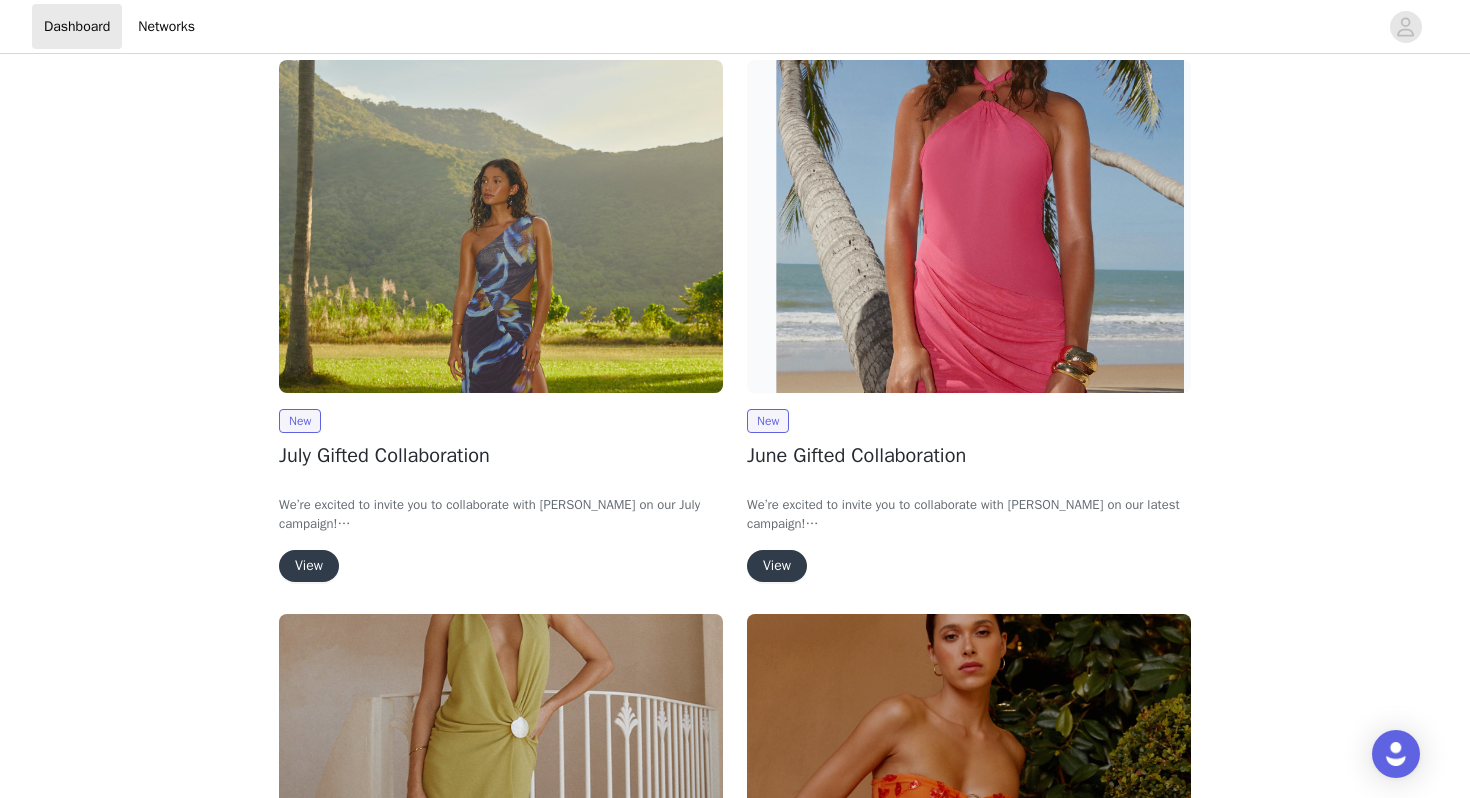 click on "View" at bounding box center [309, 566] 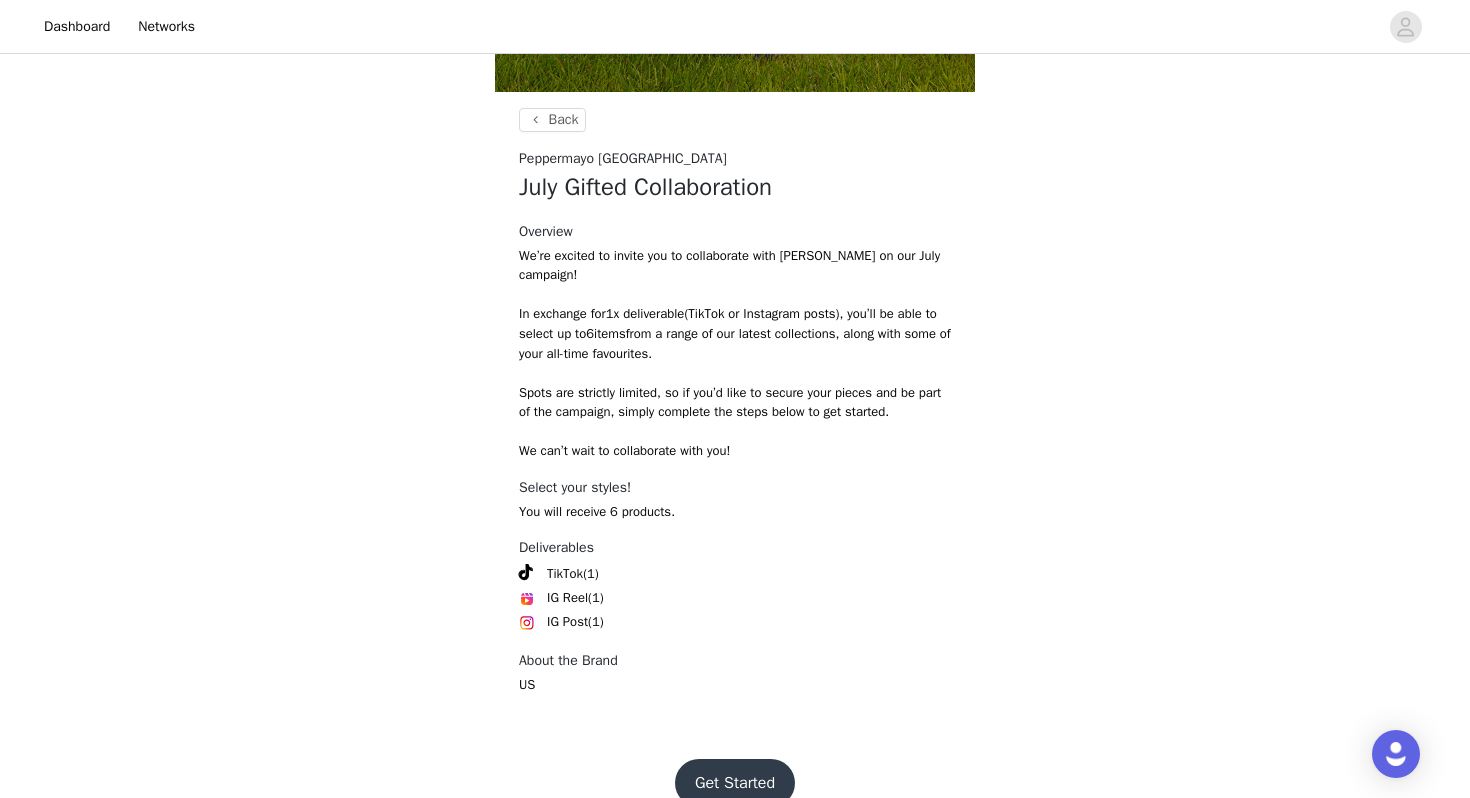 scroll, scrollTop: 718, scrollLeft: 0, axis: vertical 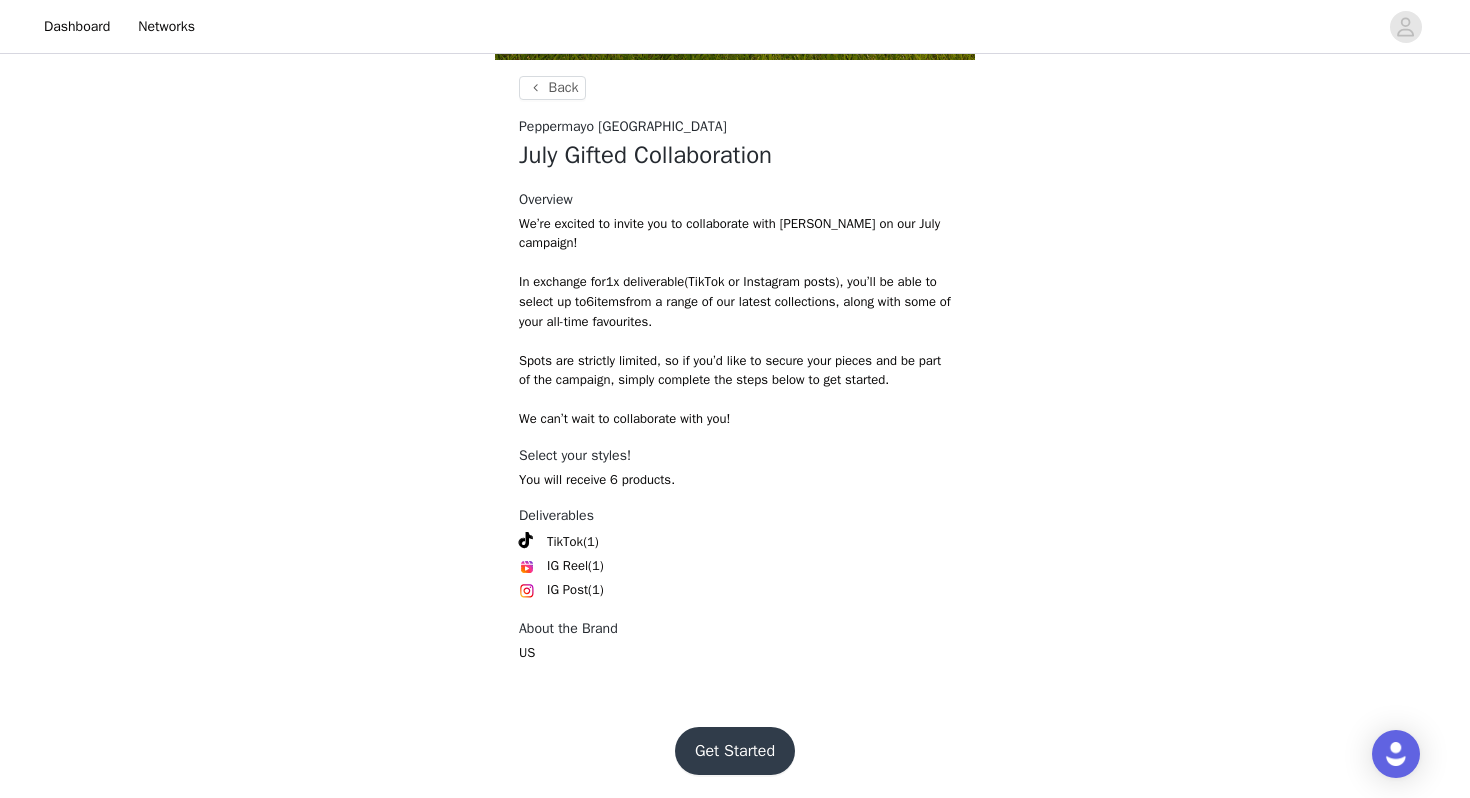 click on "Get Started" at bounding box center [735, 751] 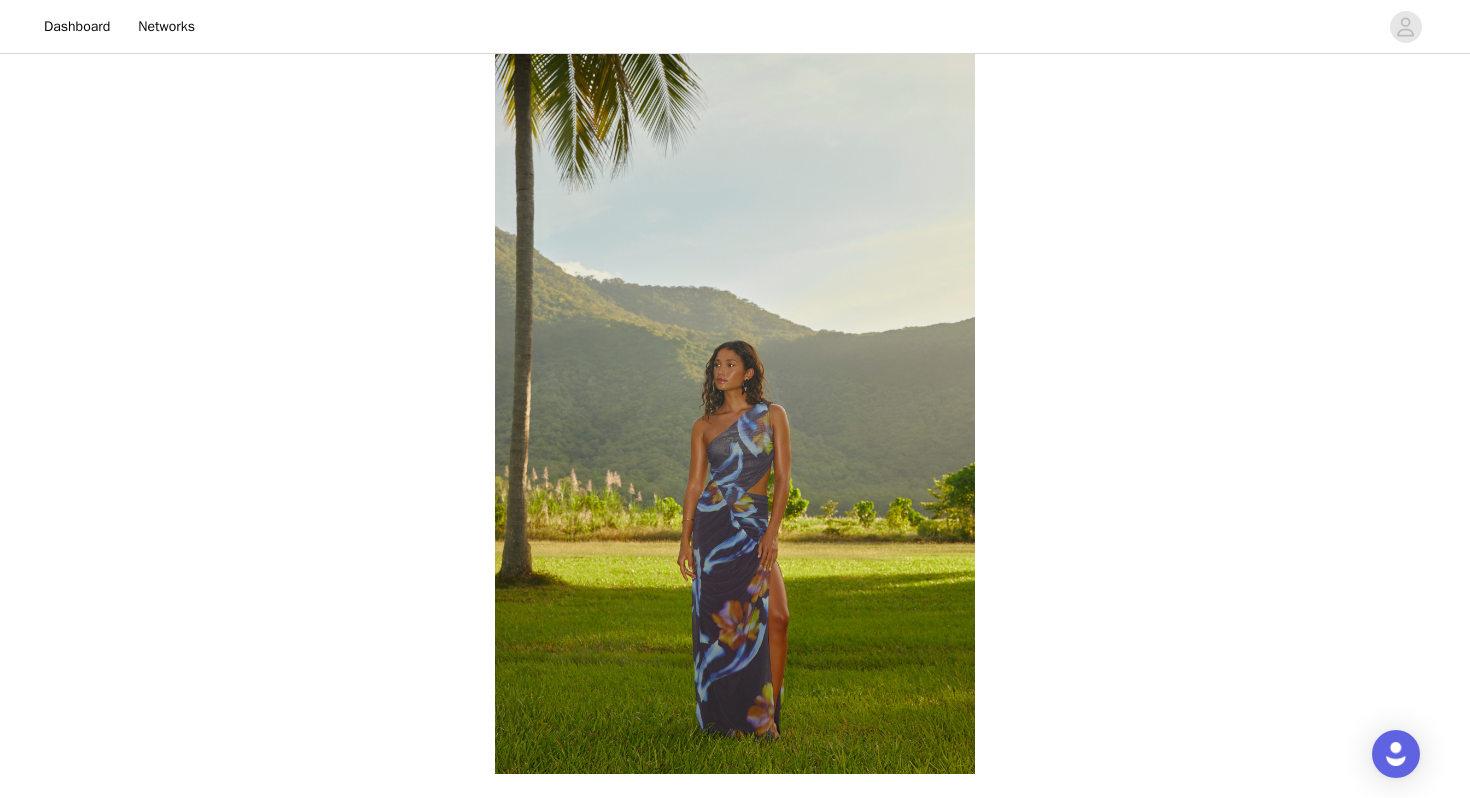 scroll, scrollTop: 718, scrollLeft: 0, axis: vertical 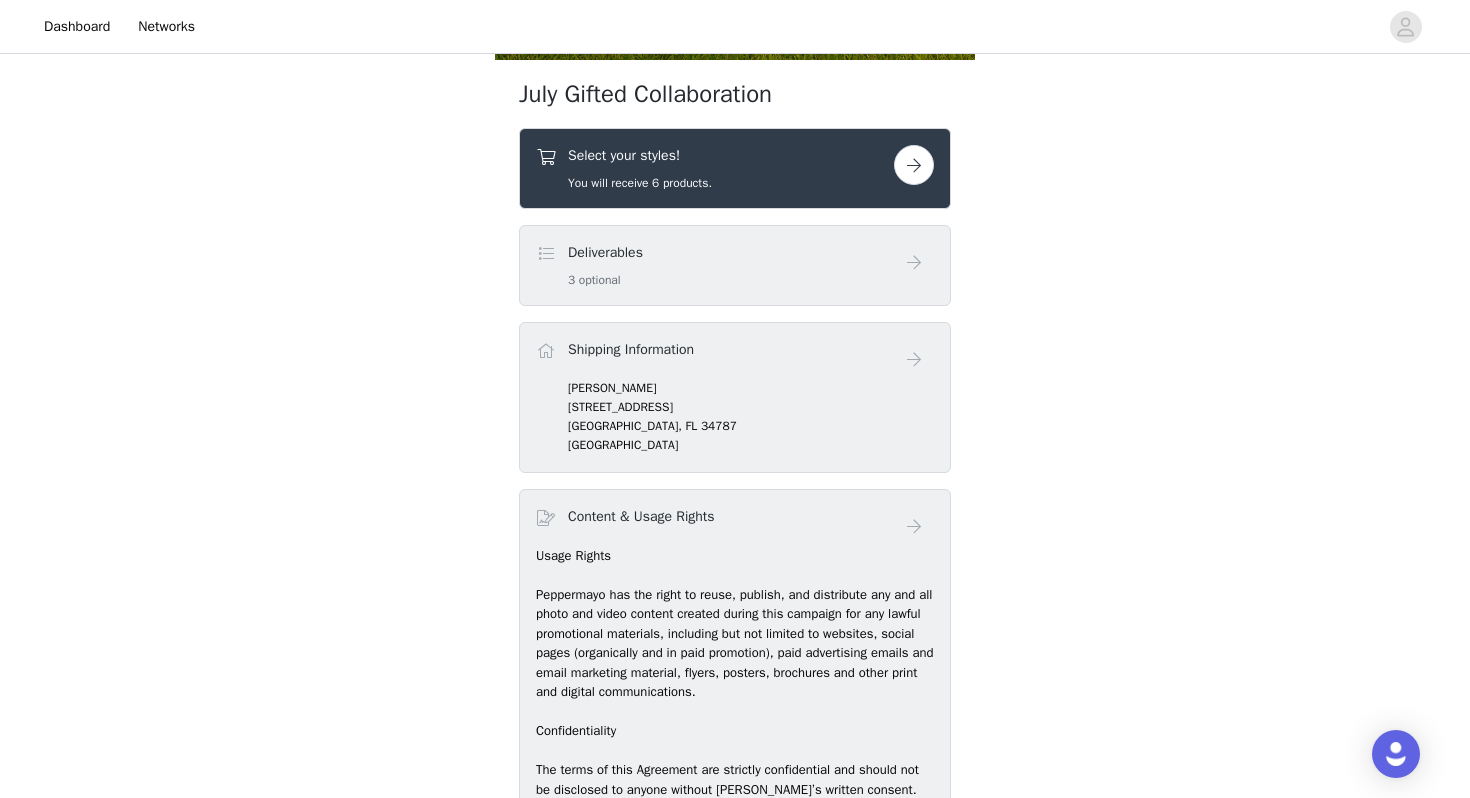 click on "Select your styles!   You will receive 6 products." at bounding box center [715, 168] 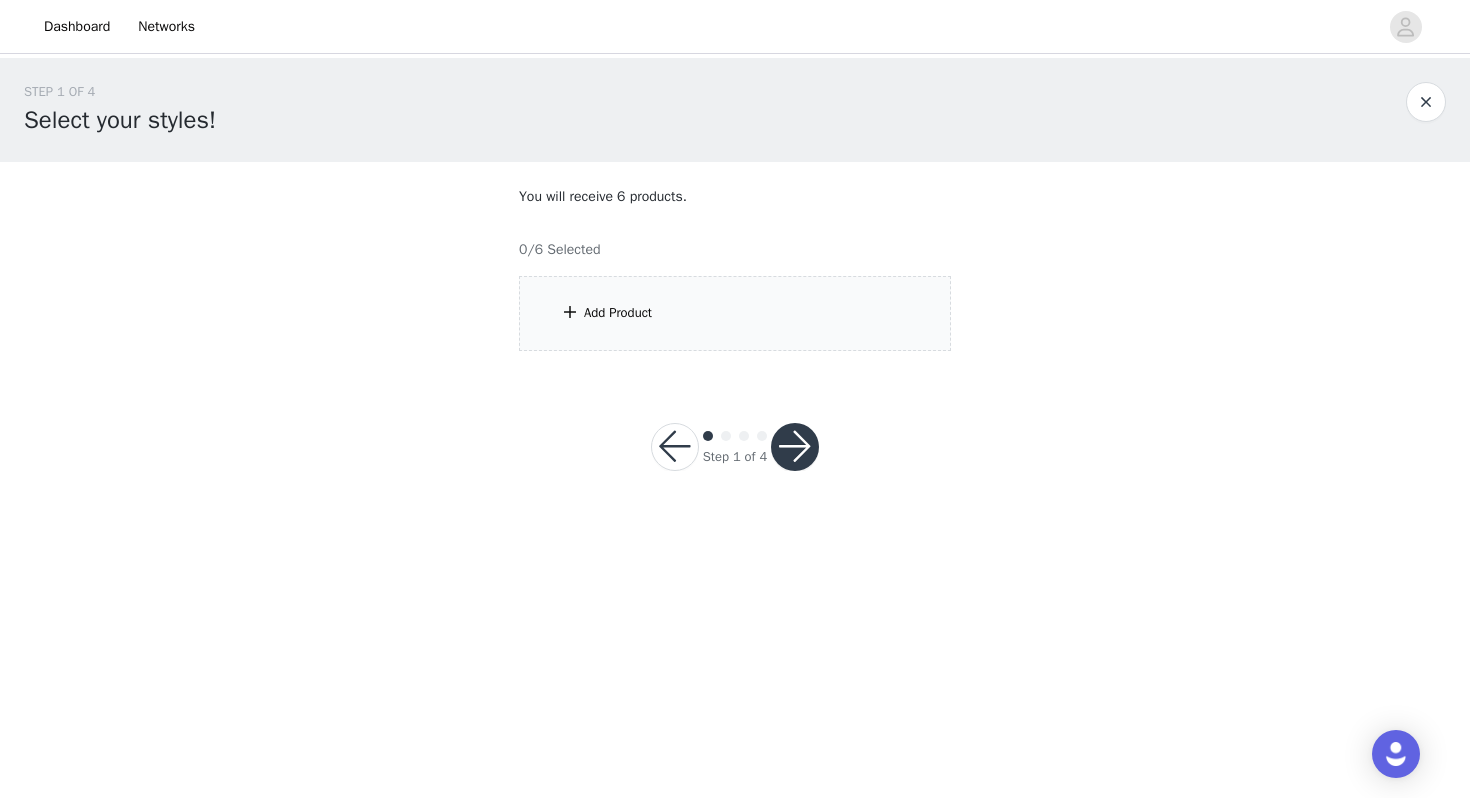click on "Add Product" at bounding box center (735, 313) 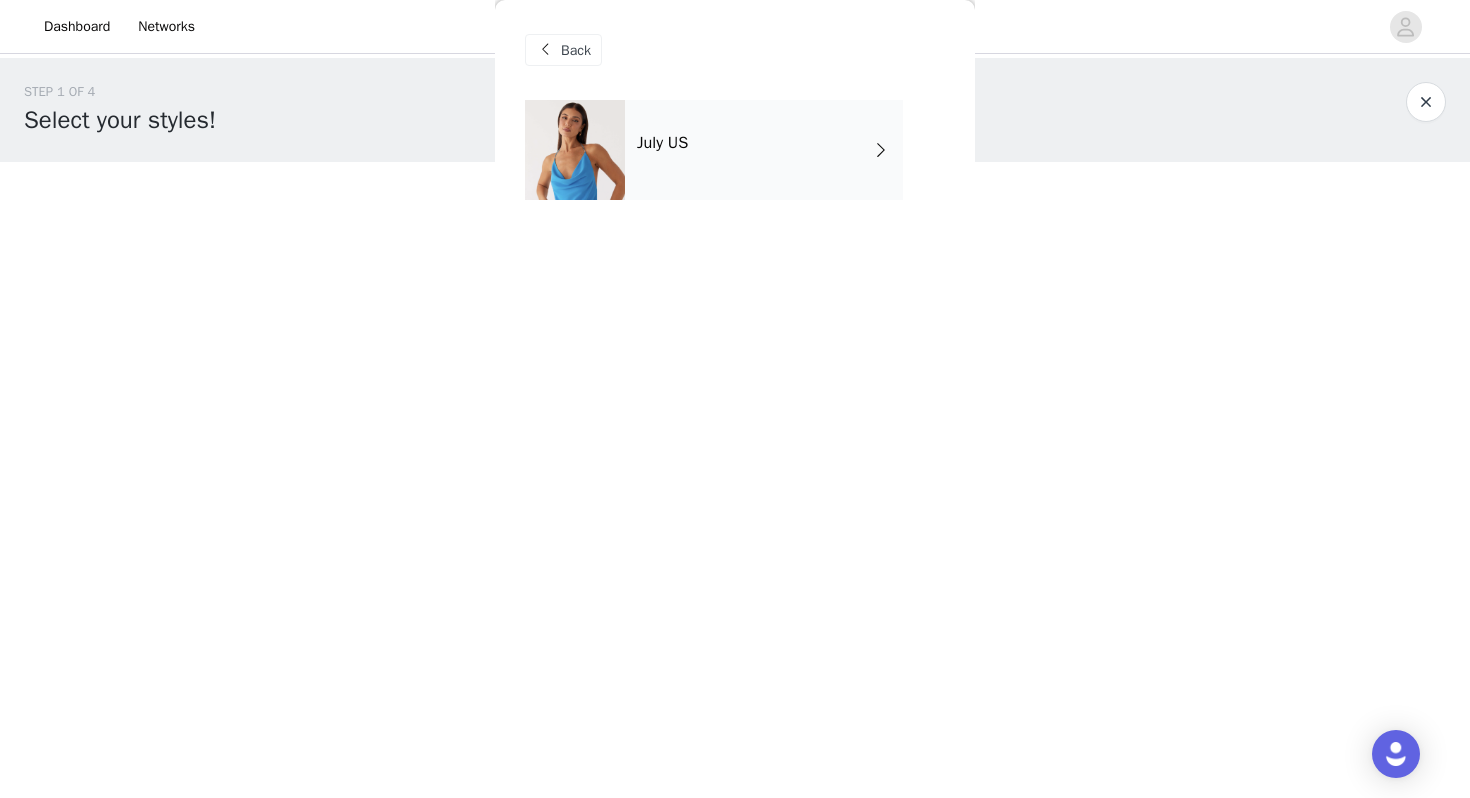 click on "July US" at bounding box center (764, 150) 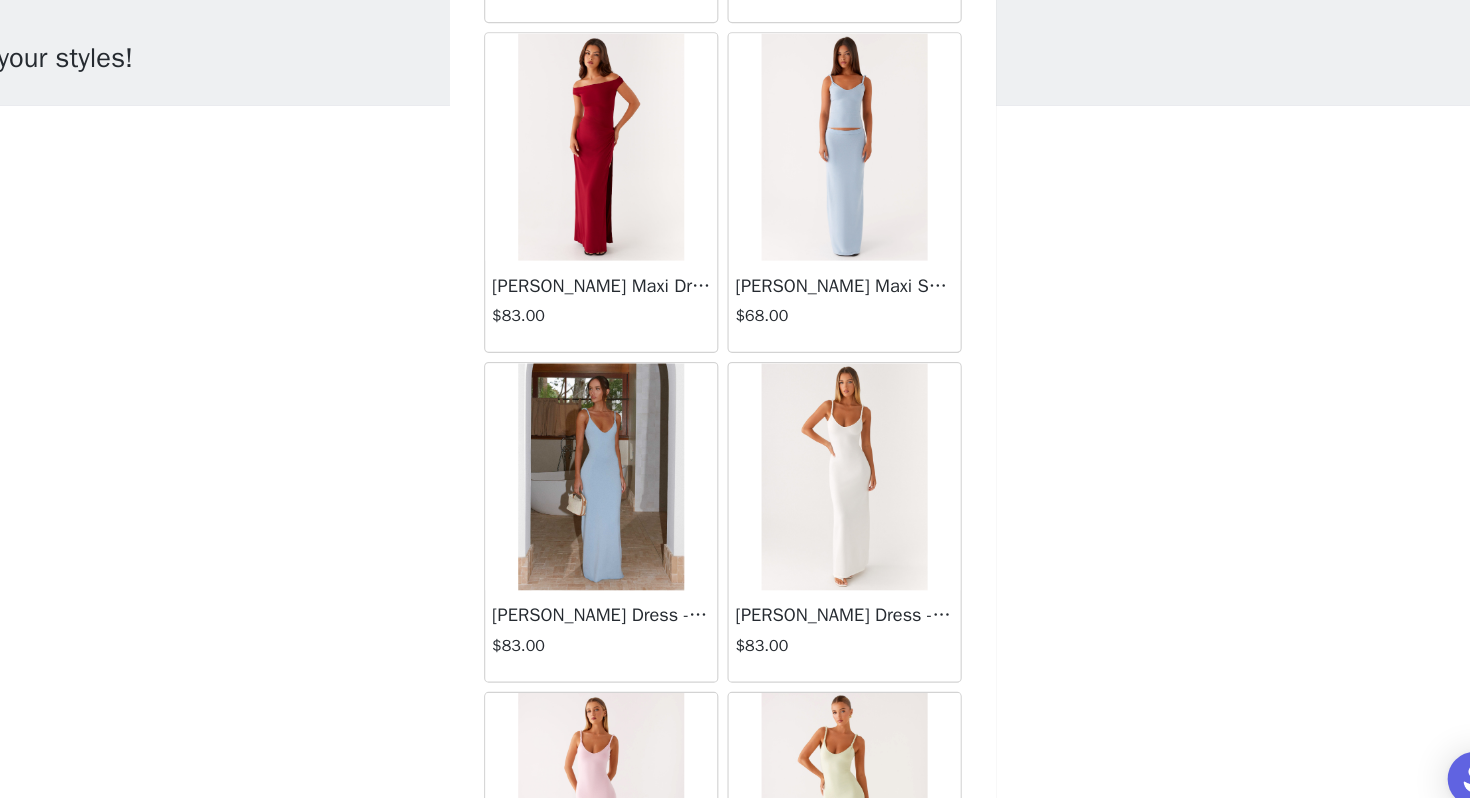 scroll, scrollTop: 2262, scrollLeft: 0, axis: vertical 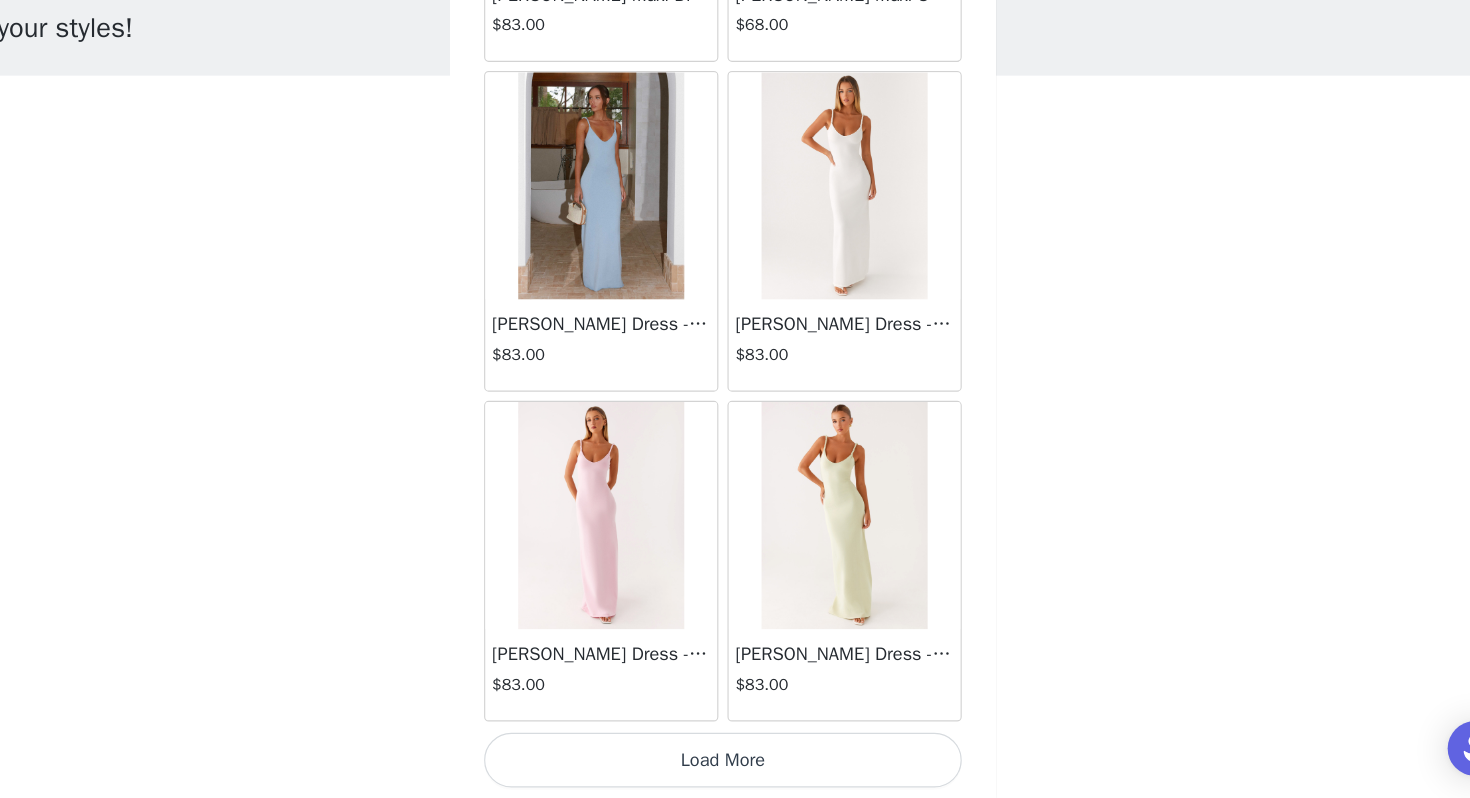 click on "Load More" at bounding box center (735, 764) 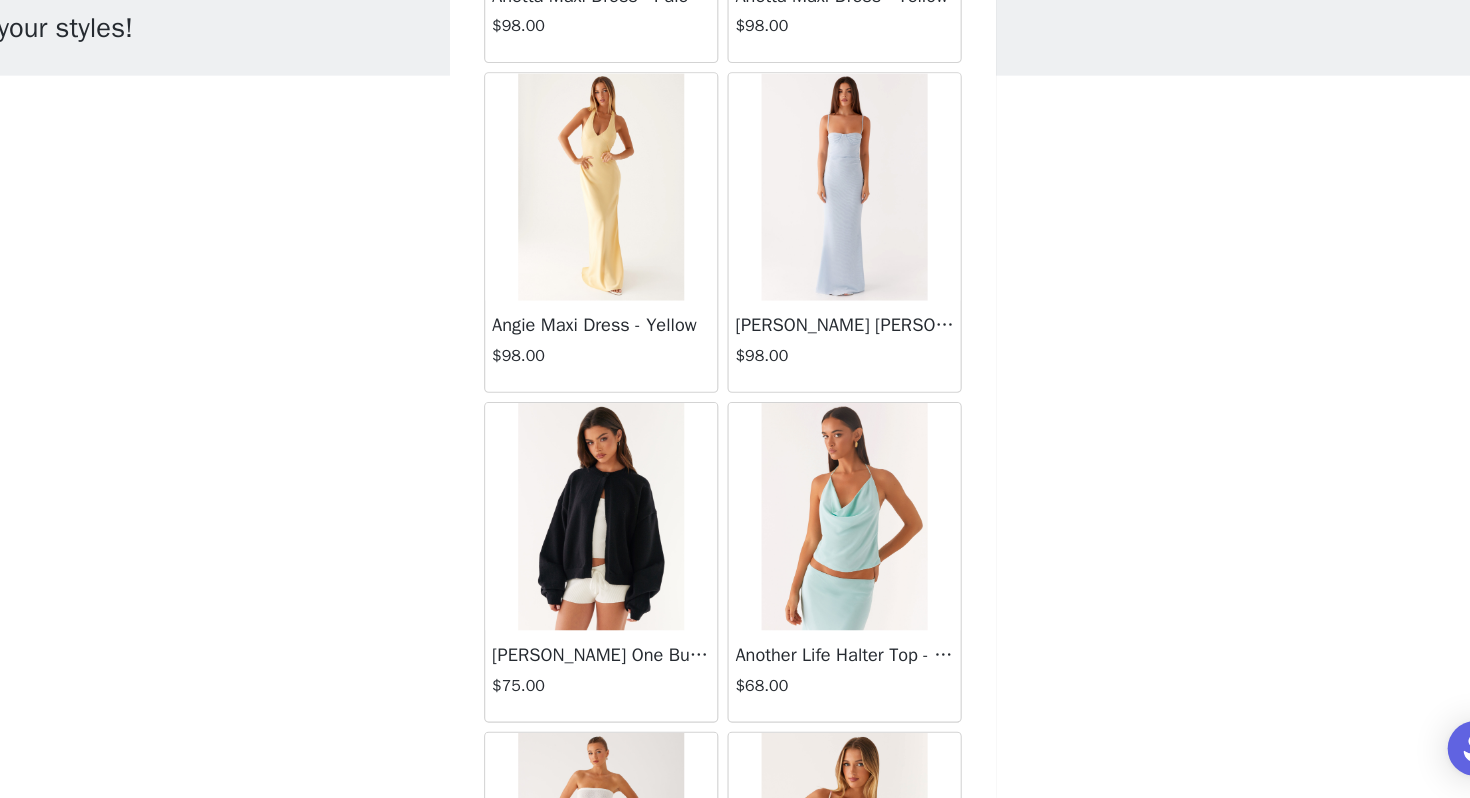 scroll, scrollTop: 3442, scrollLeft: 0, axis: vertical 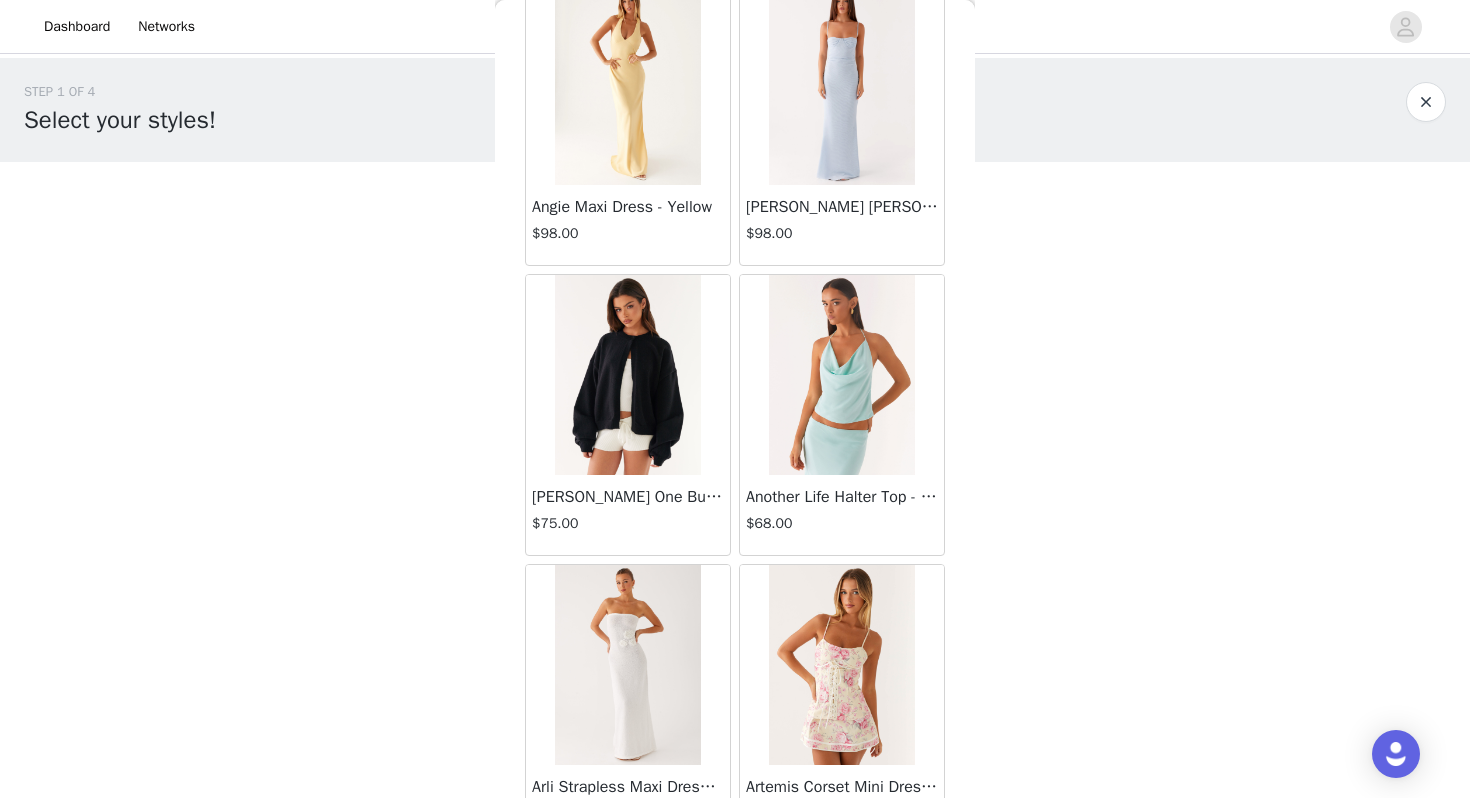click at bounding box center [627, 375] 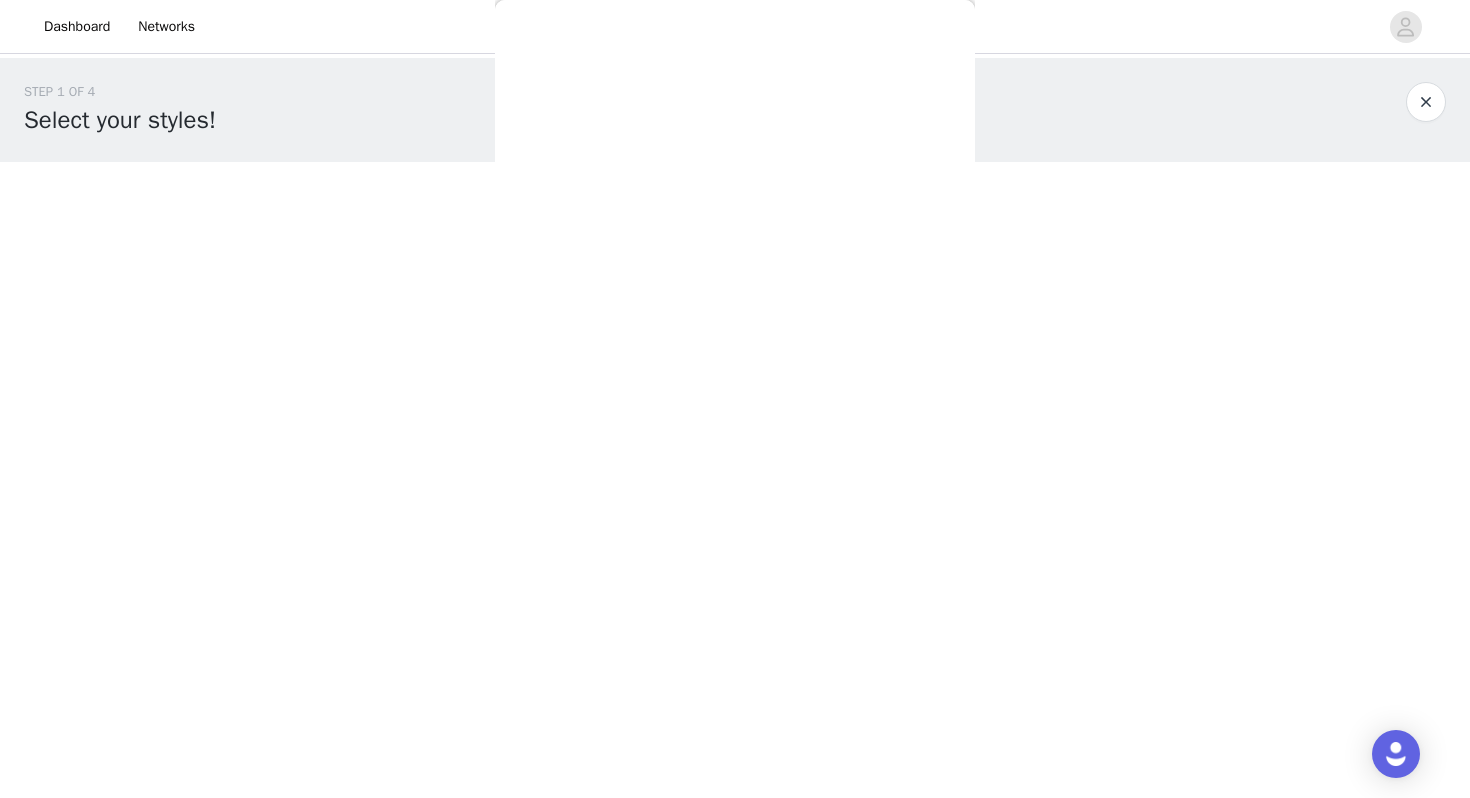 scroll, scrollTop: 259, scrollLeft: 0, axis: vertical 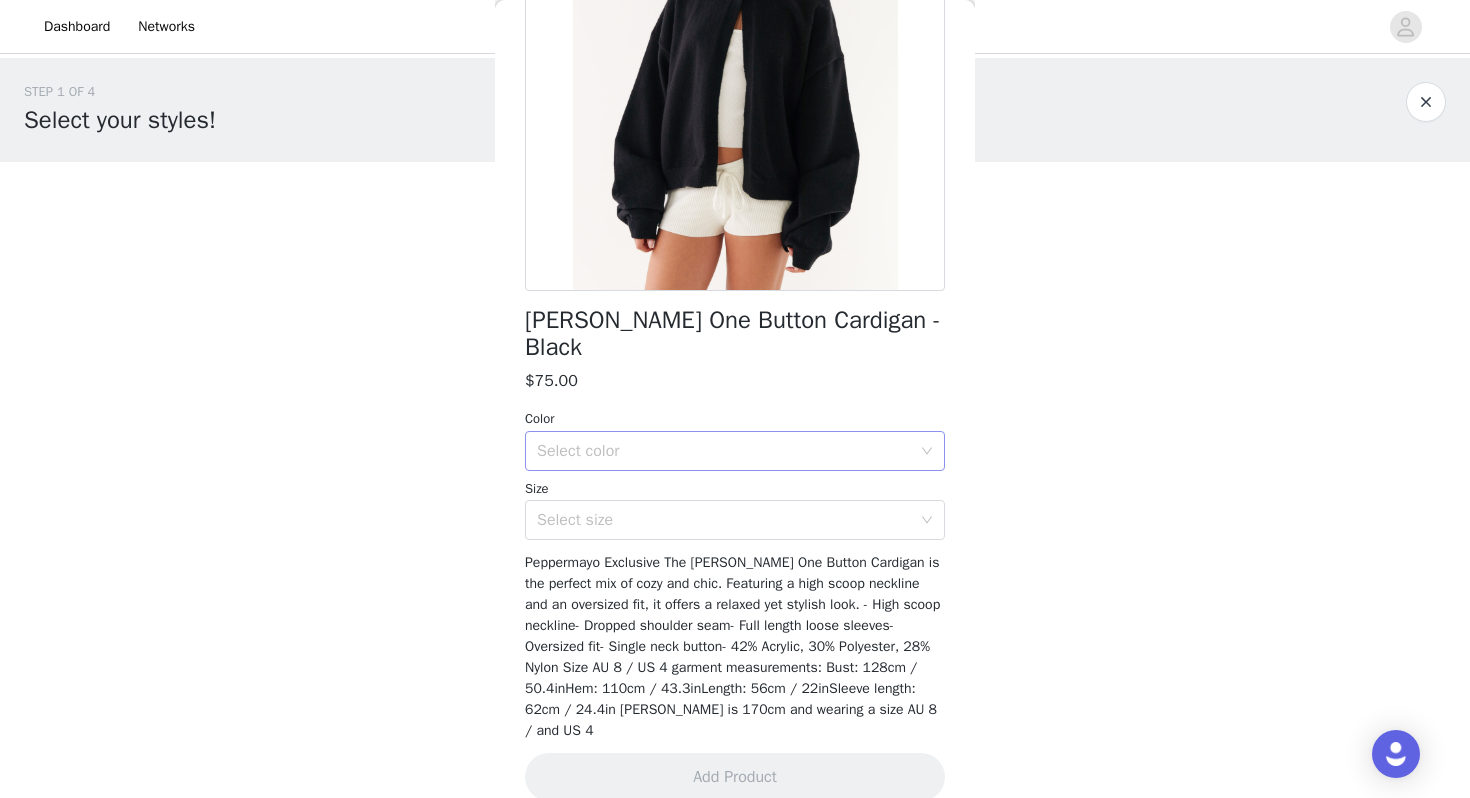 click on "Select color" at bounding box center [724, 451] 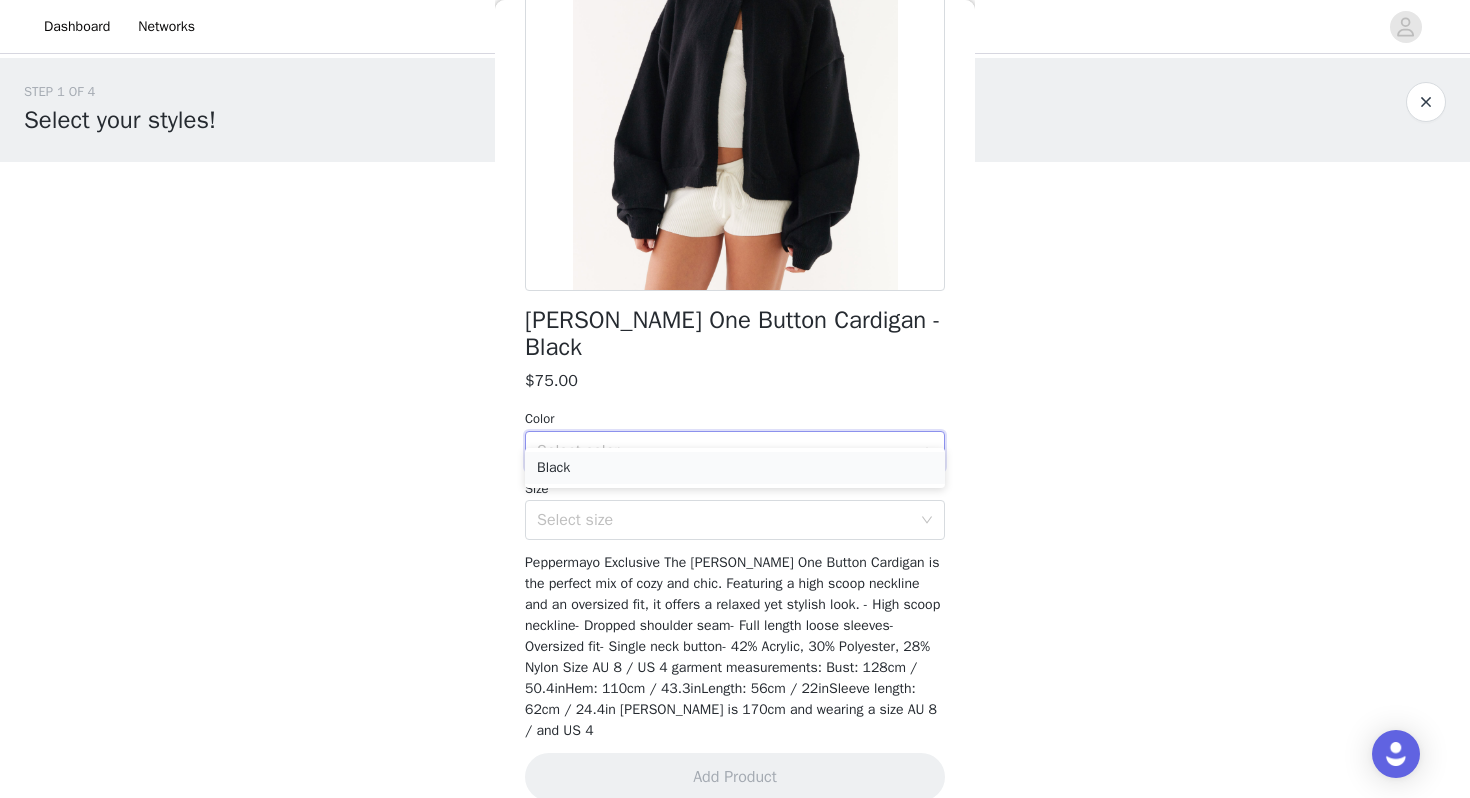 click on "Black" at bounding box center (735, 468) 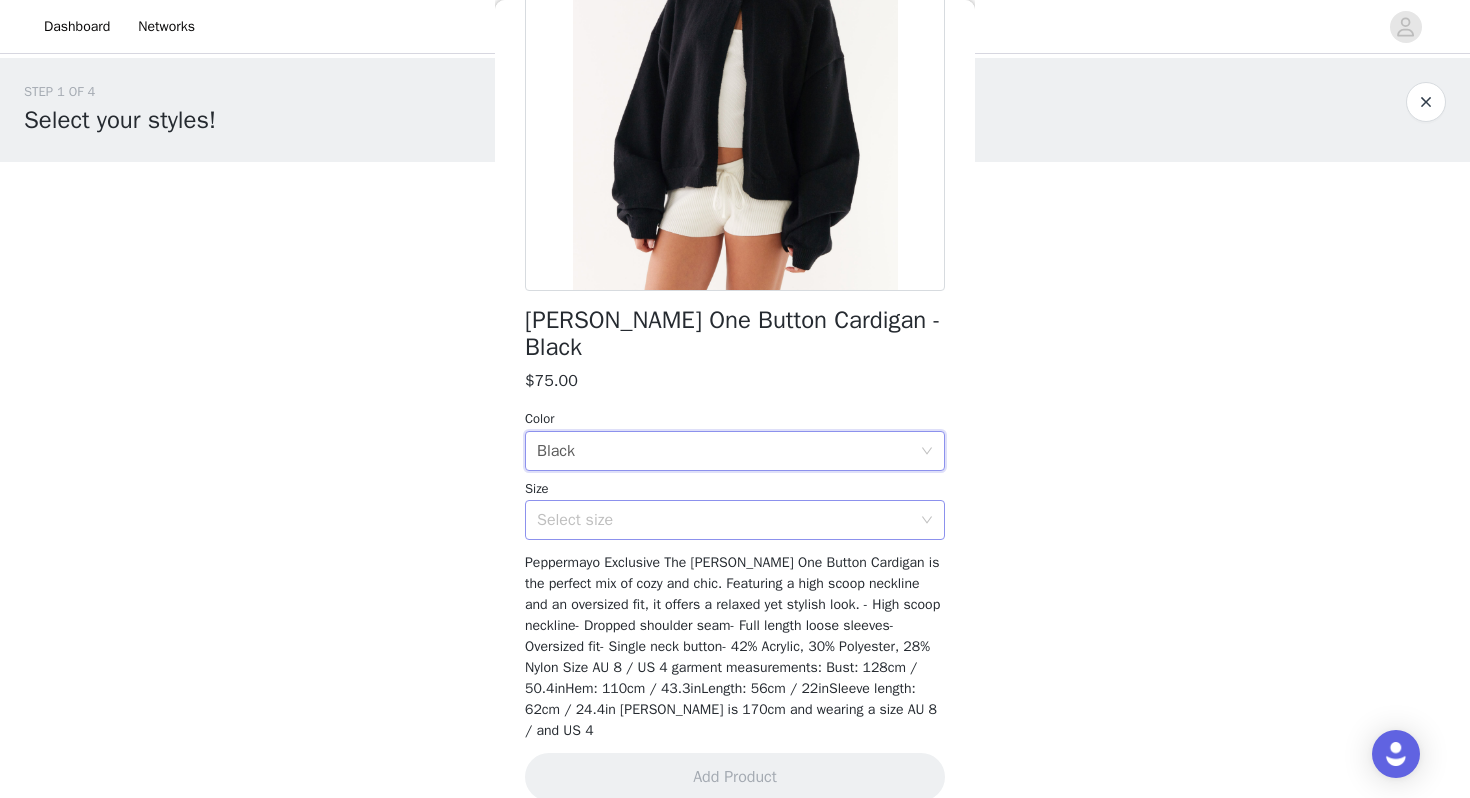 click on "Select size" at bounding box center [724, 520] 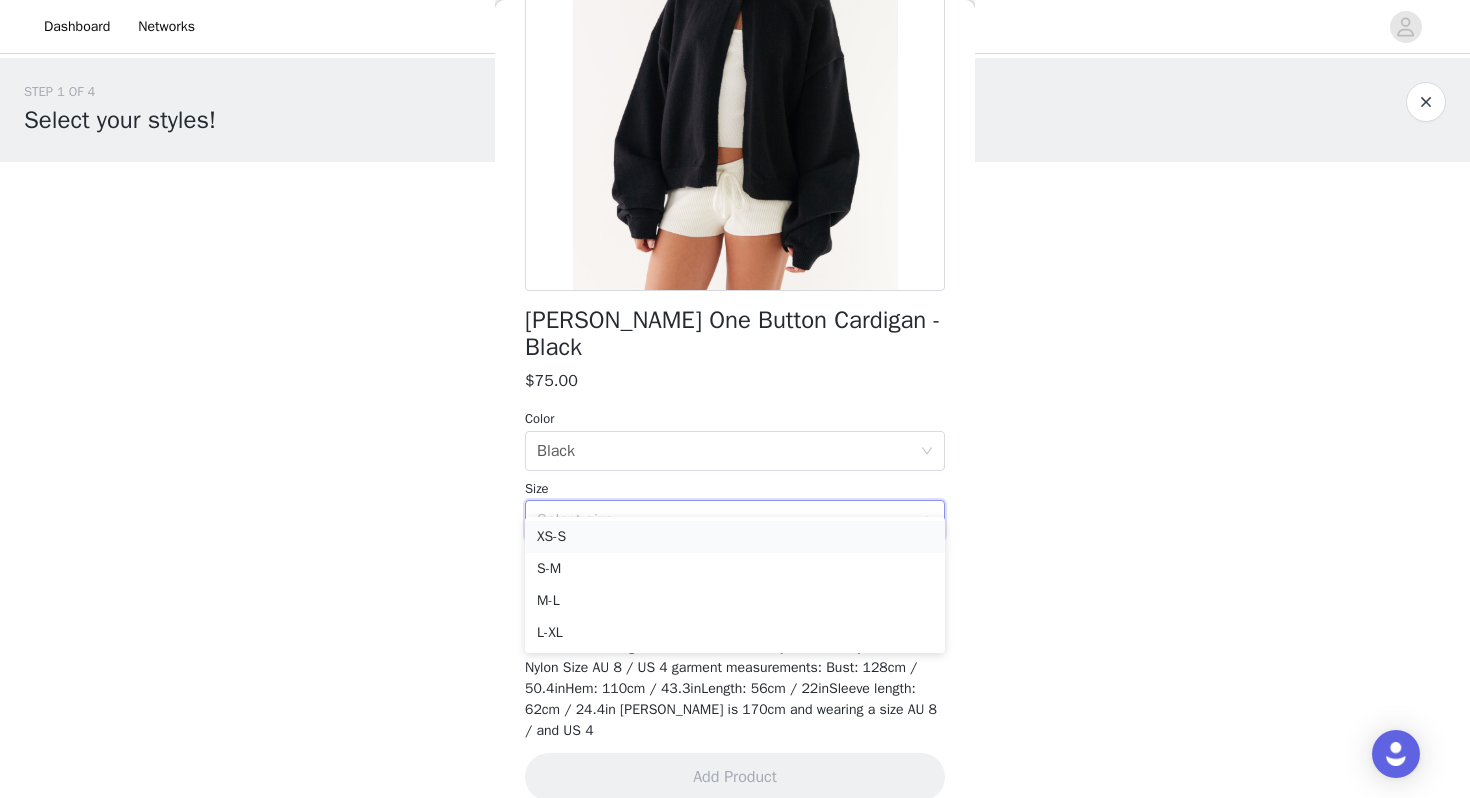 click on "XS-S" at bounding box center (735, 537) 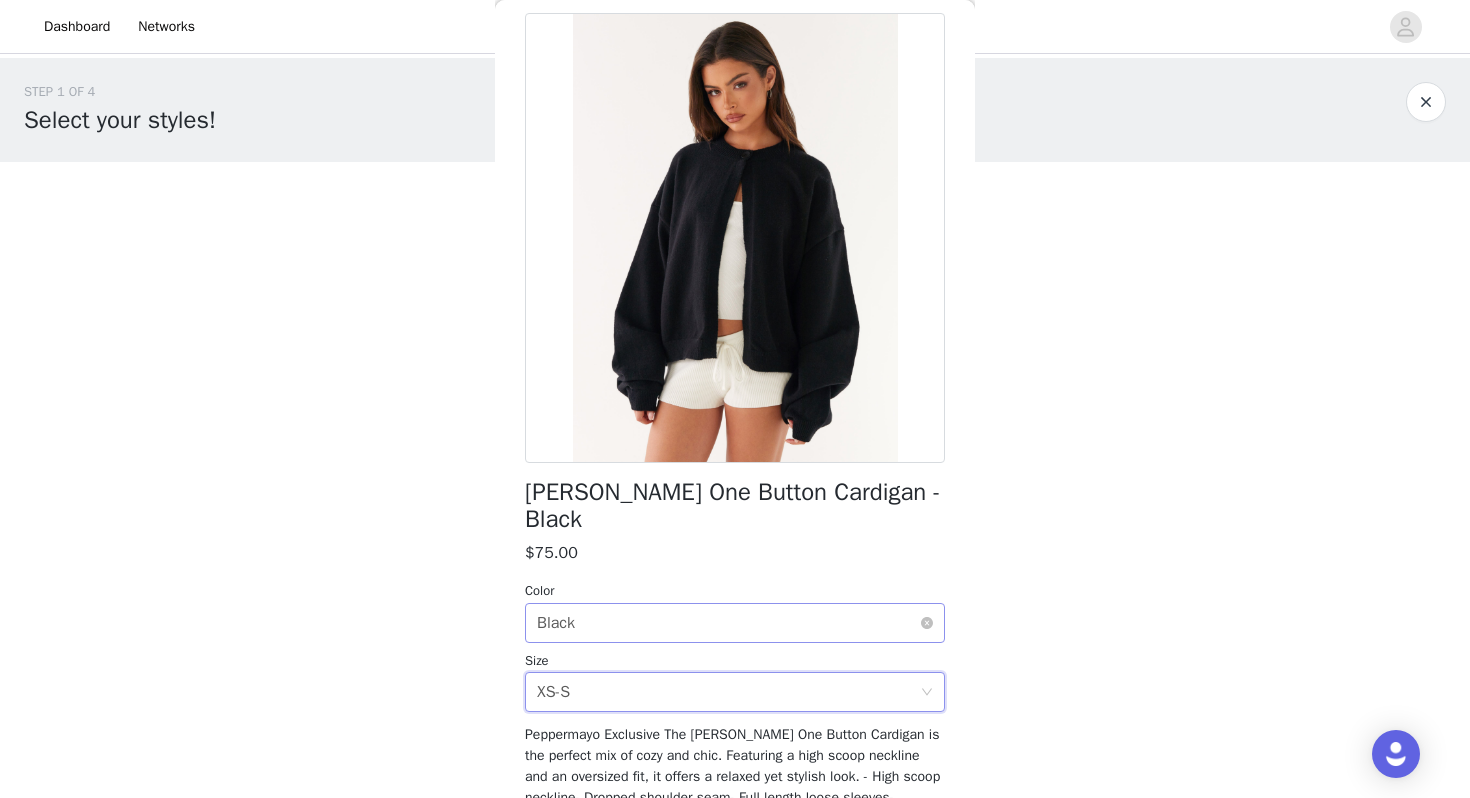 scroll, scrollTop: 0, scrollLeft: 0, axis: both 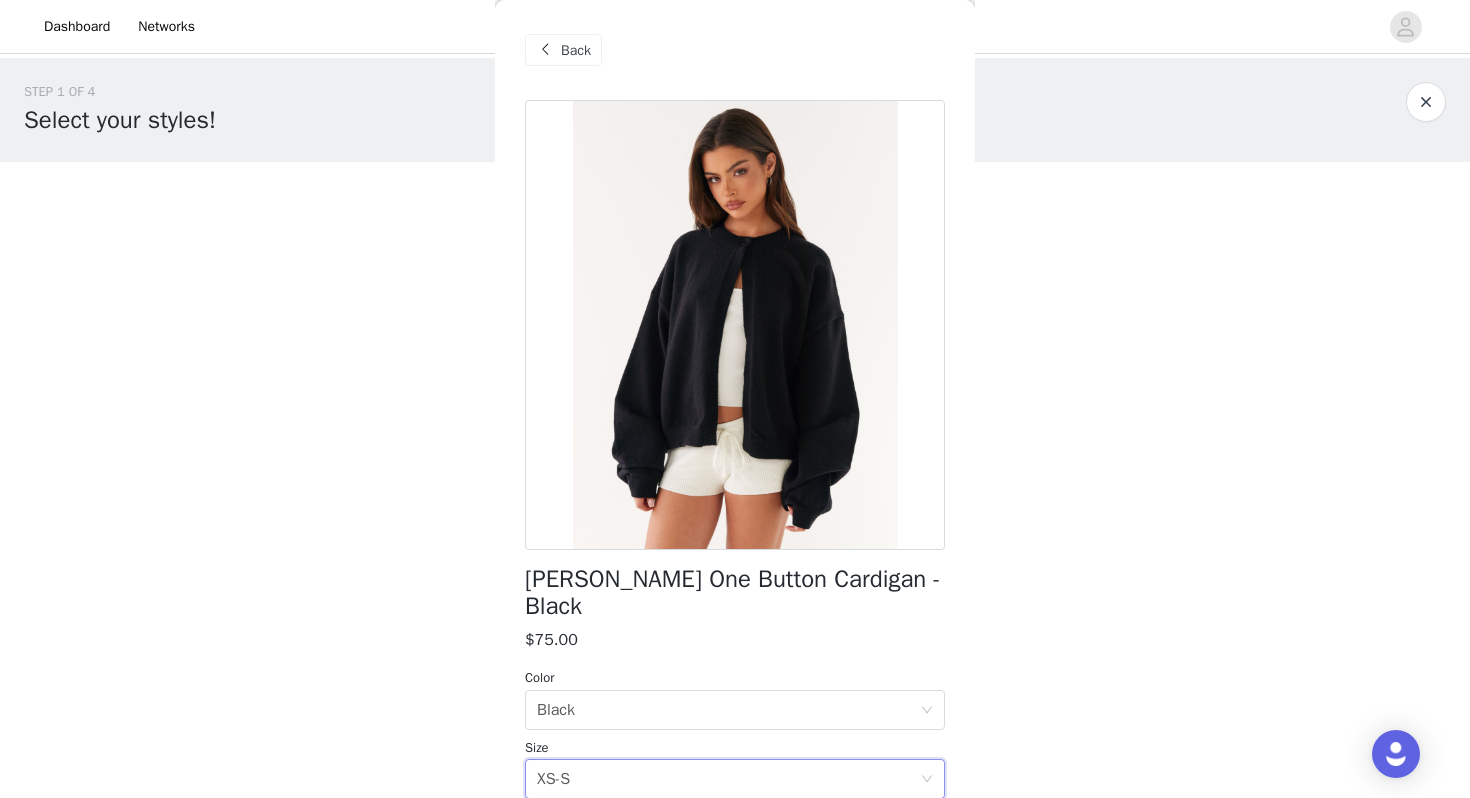 click on "Back" at bounding box center (576, 50) 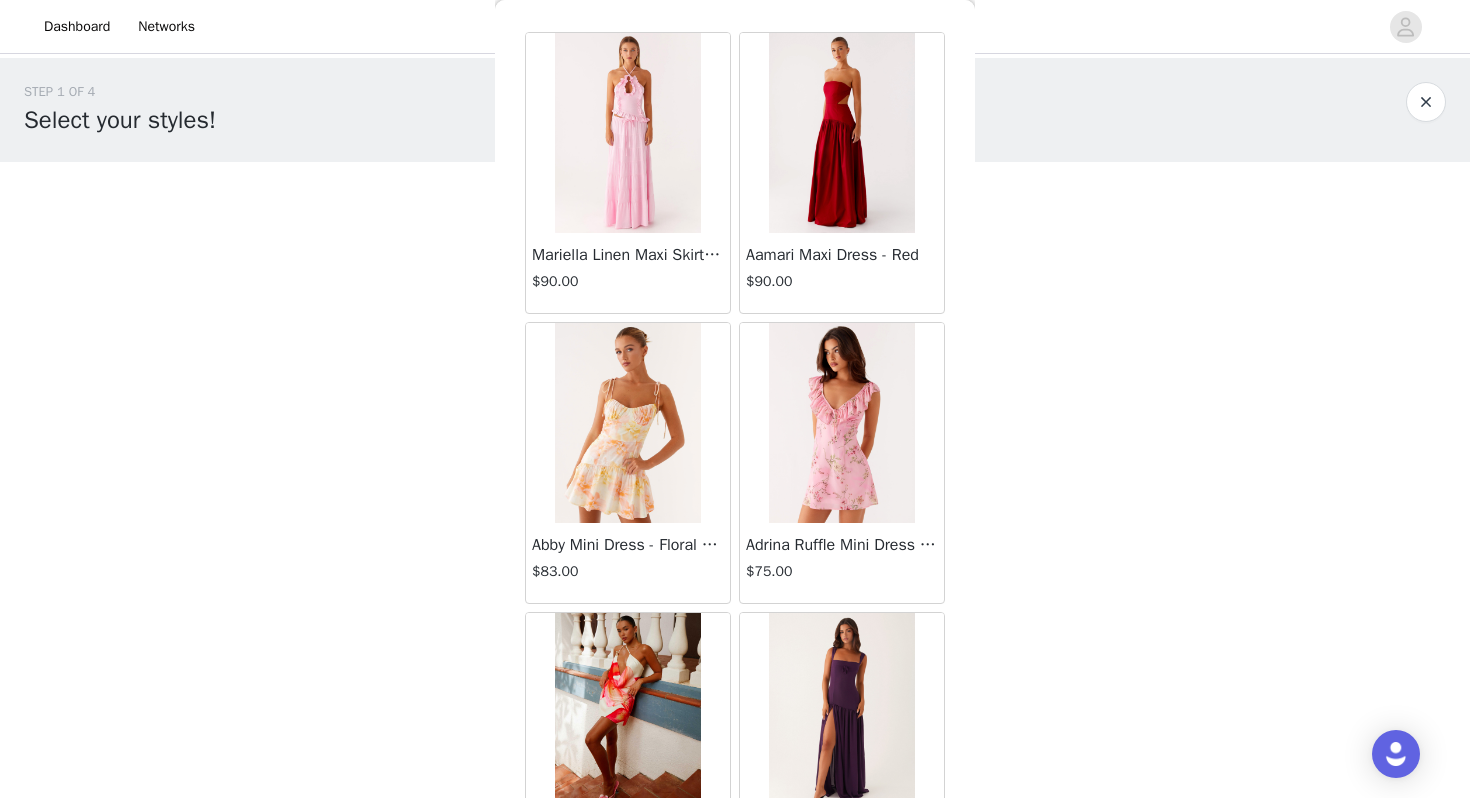 scroll, scrollTop: 0, scrollLeft: 0, axis: both 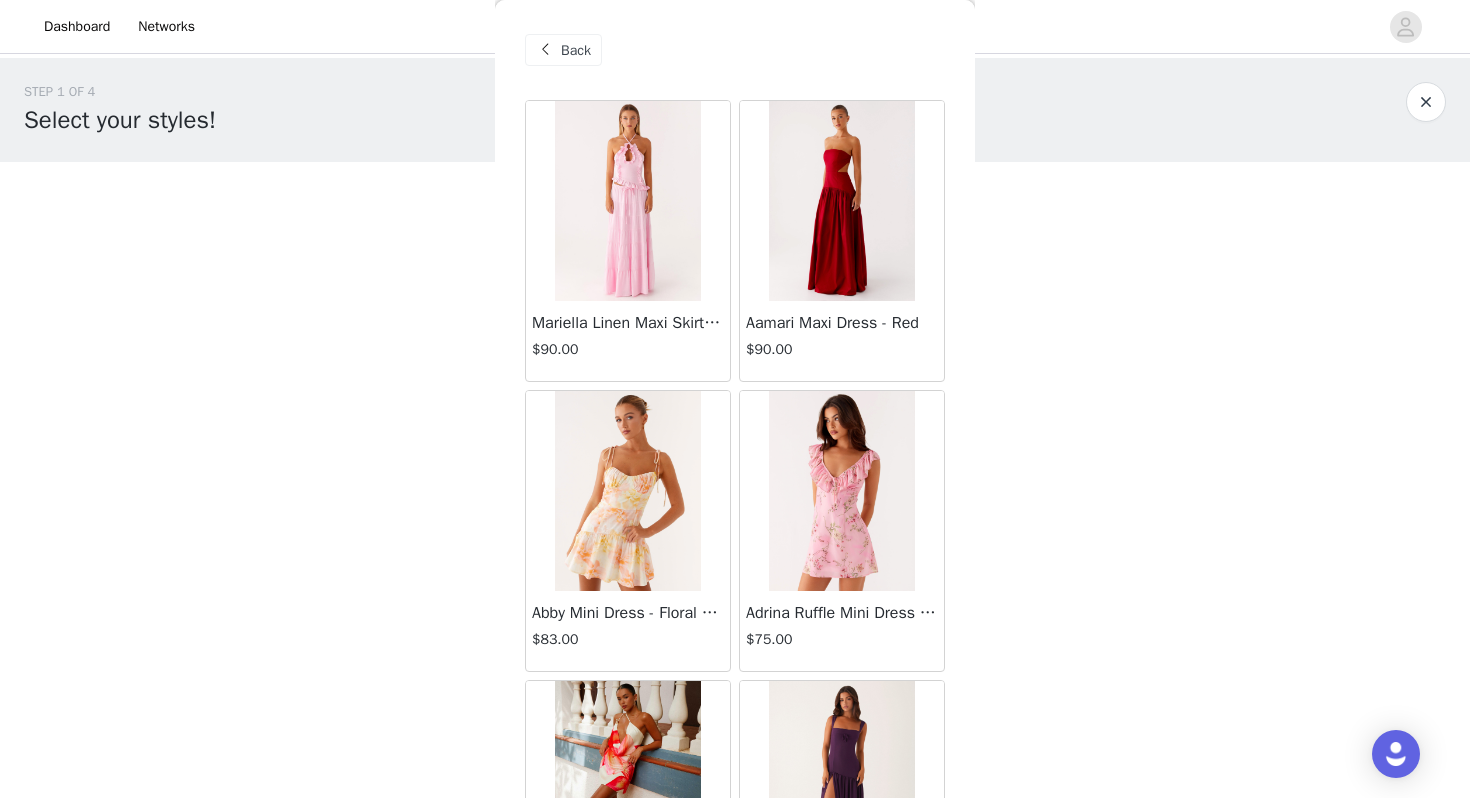 click on "Back" at bounding box center [576, 50] 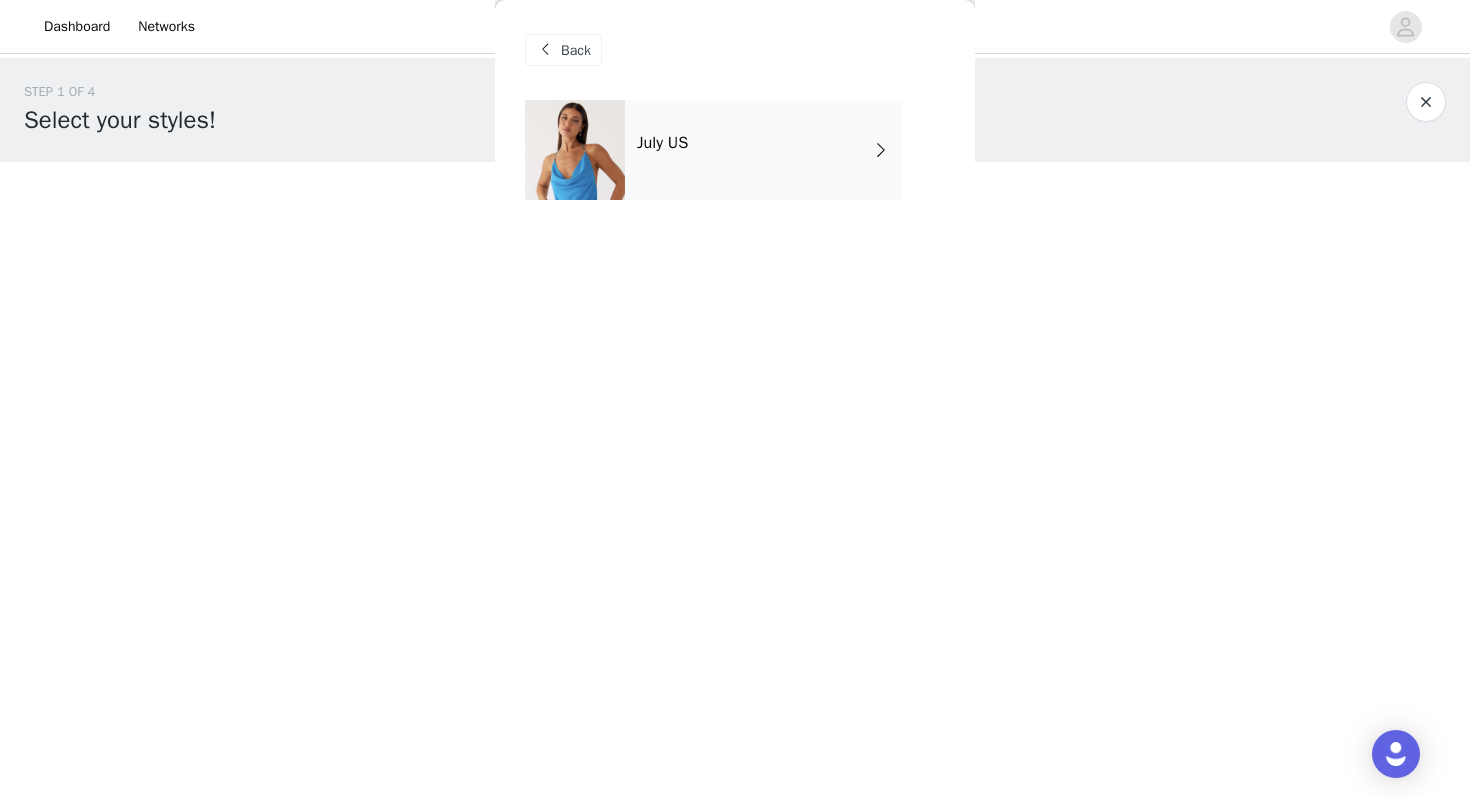click on "July US" at bounding box center (764, 150) 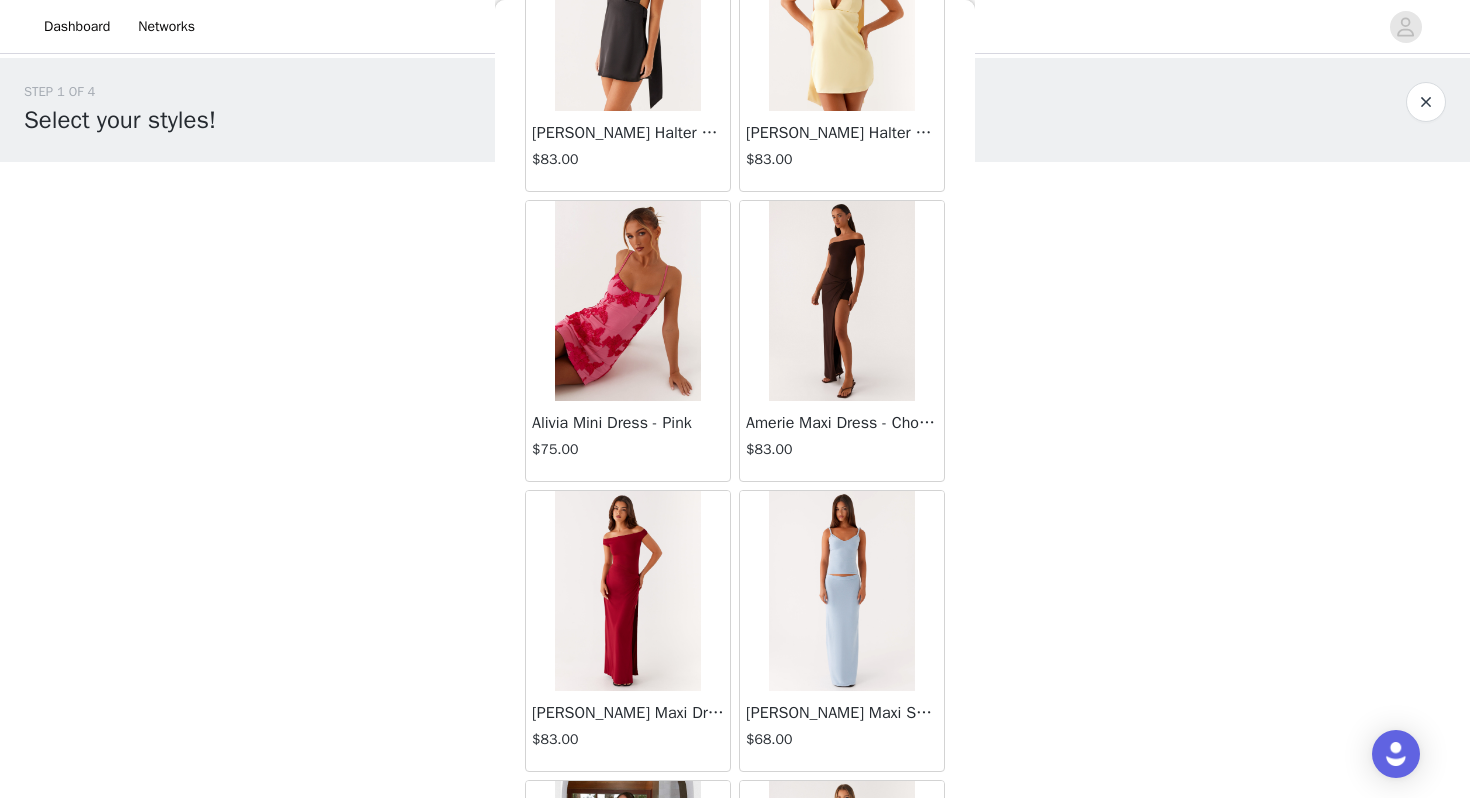 scroll, scrollTop: 2262, scrollLeft: 0, axis: vertical 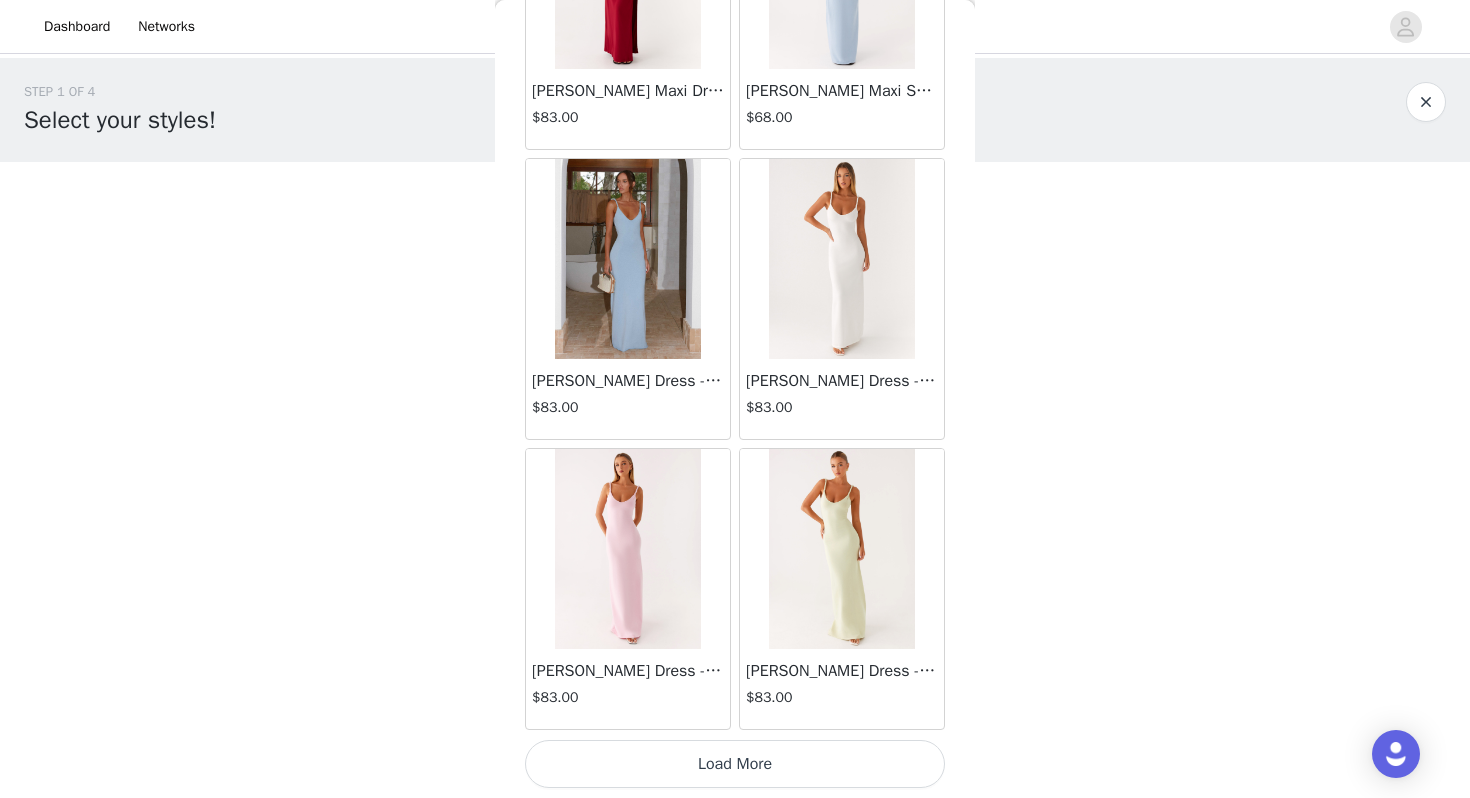 click on "Load More" at bounding box center (735, 764) 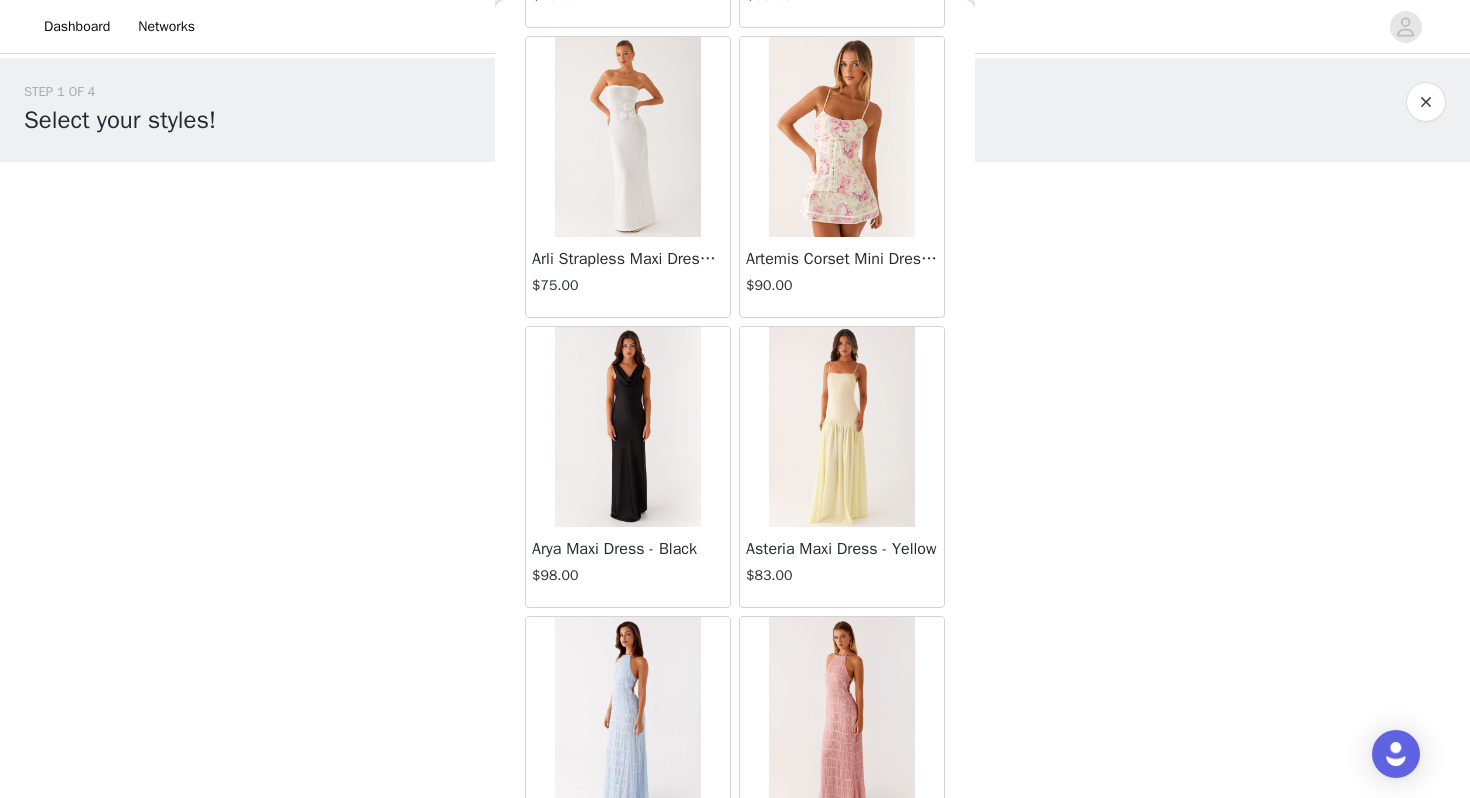 scroll, scrollTop: 3570, scrollLeft: 0, axis: vertical 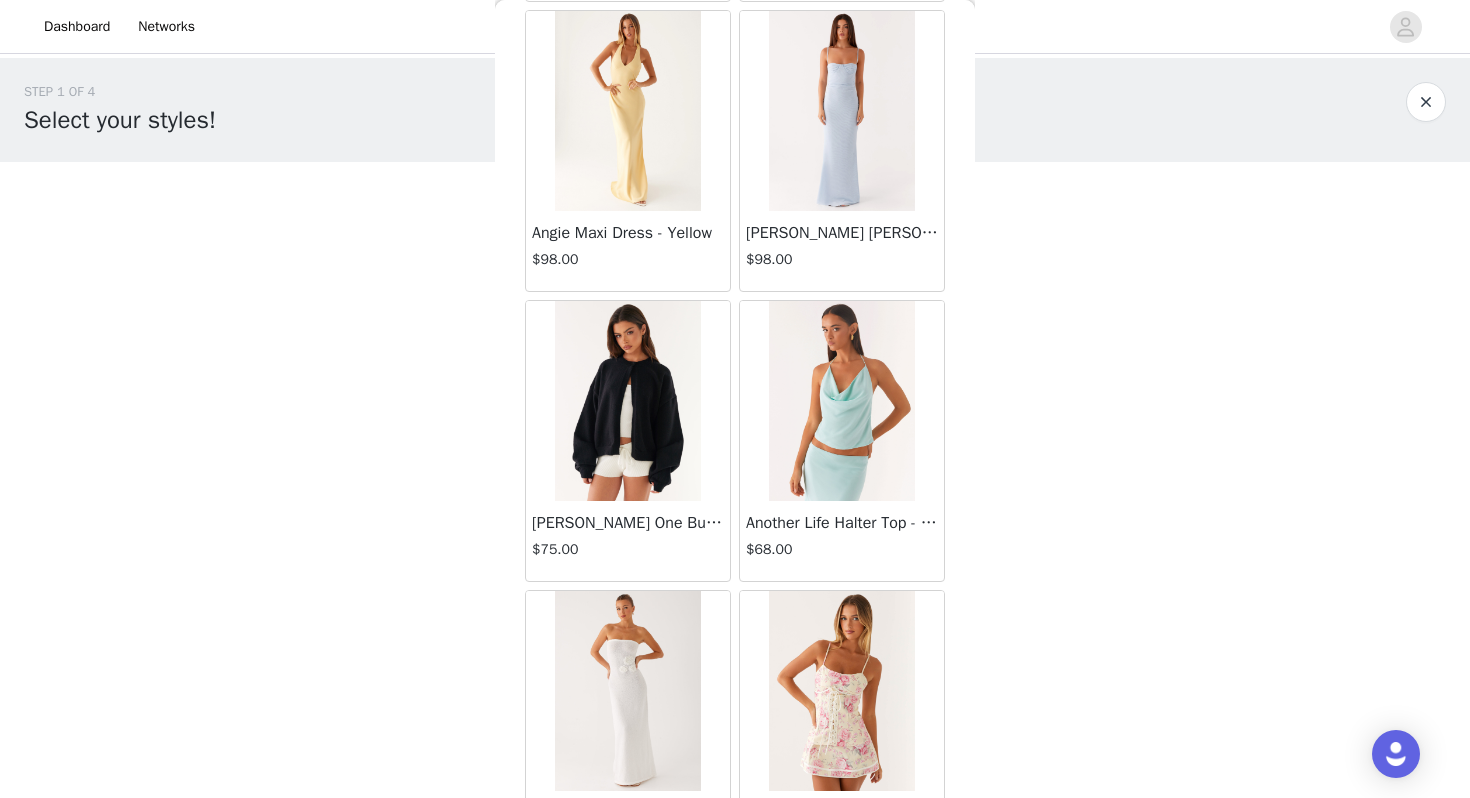click at bounding box center (627, 401) 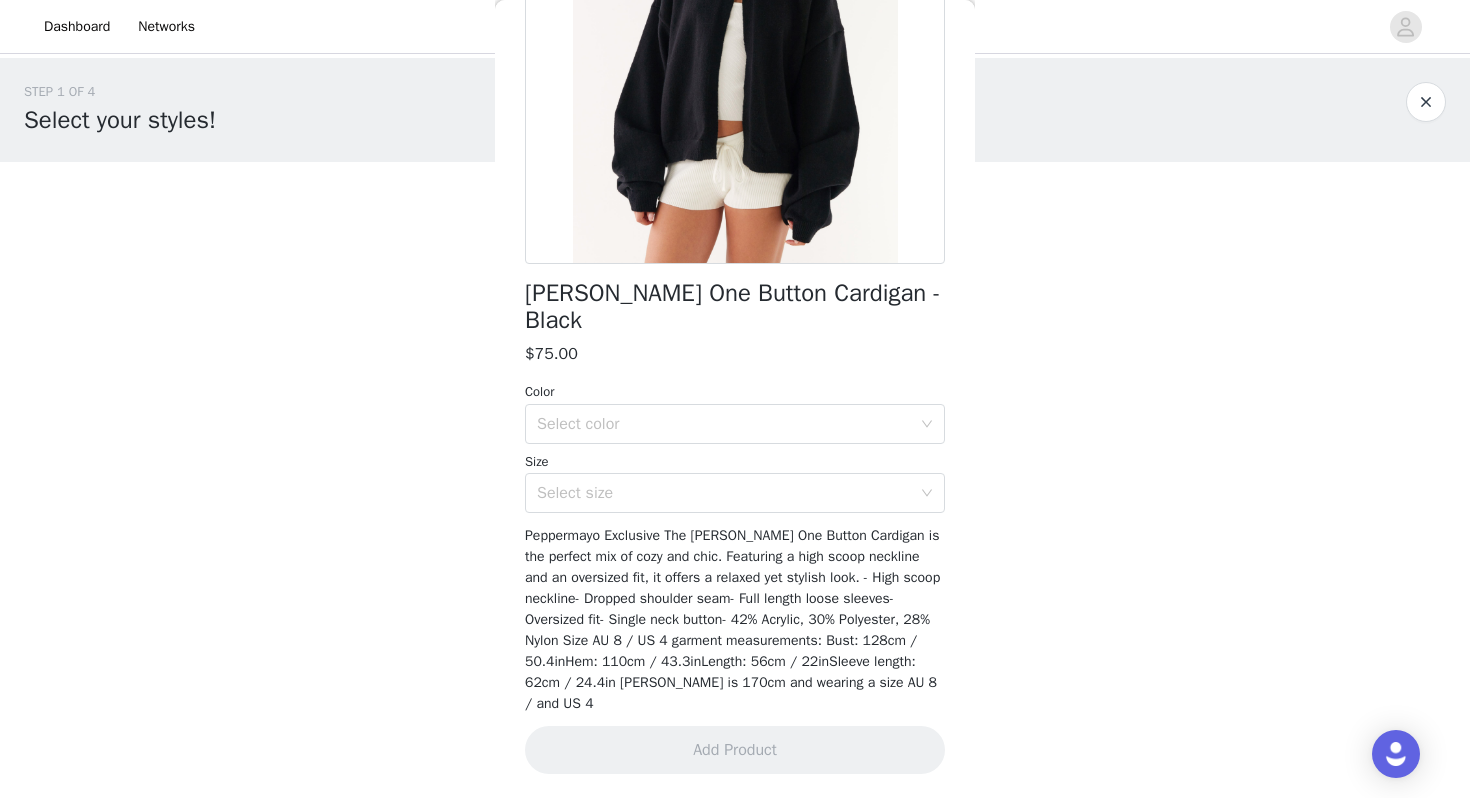 scroll, scrollTop: 259, scrollLeft: 0, axis: vertical 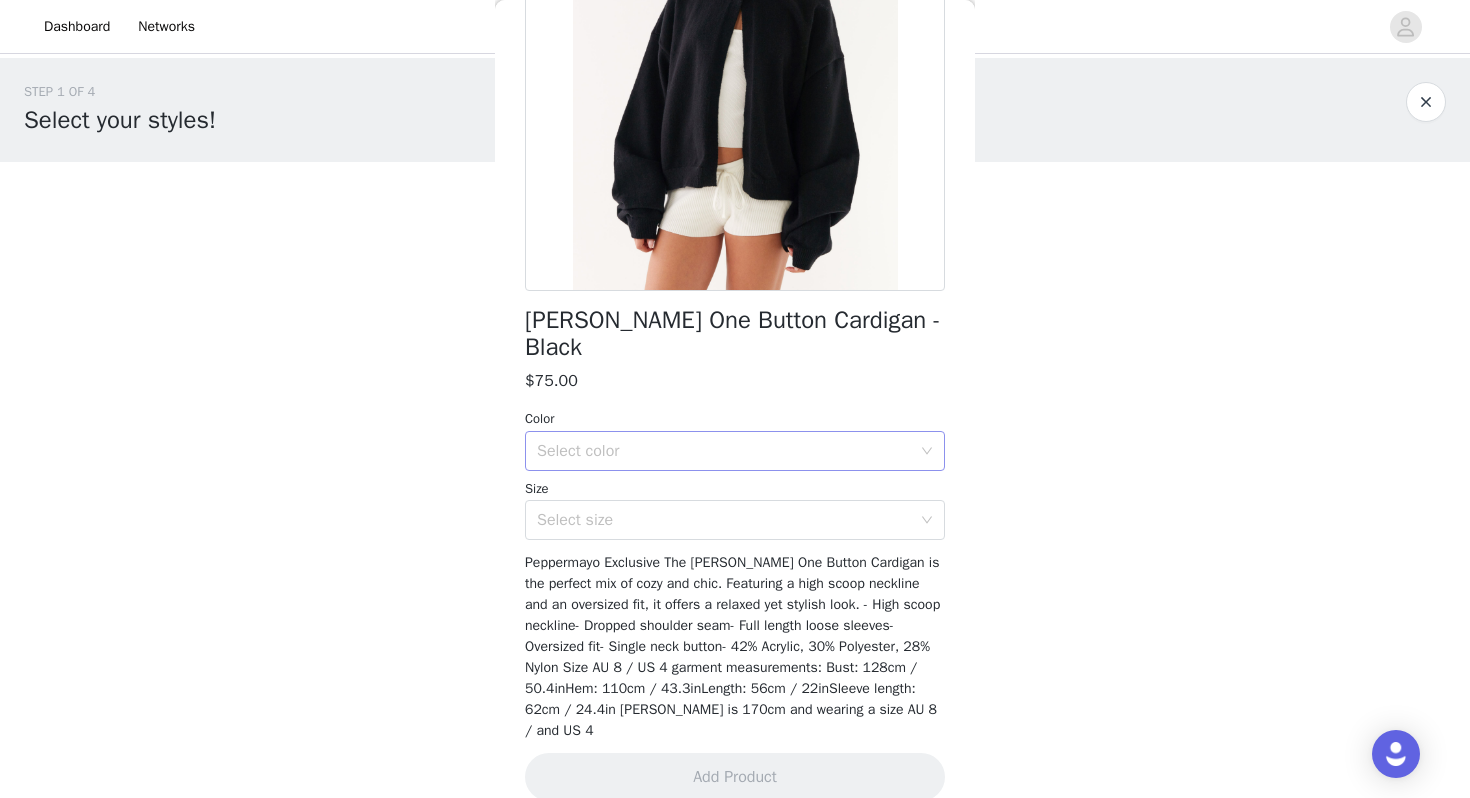click on "Select color" at bounding box center (724, 451) 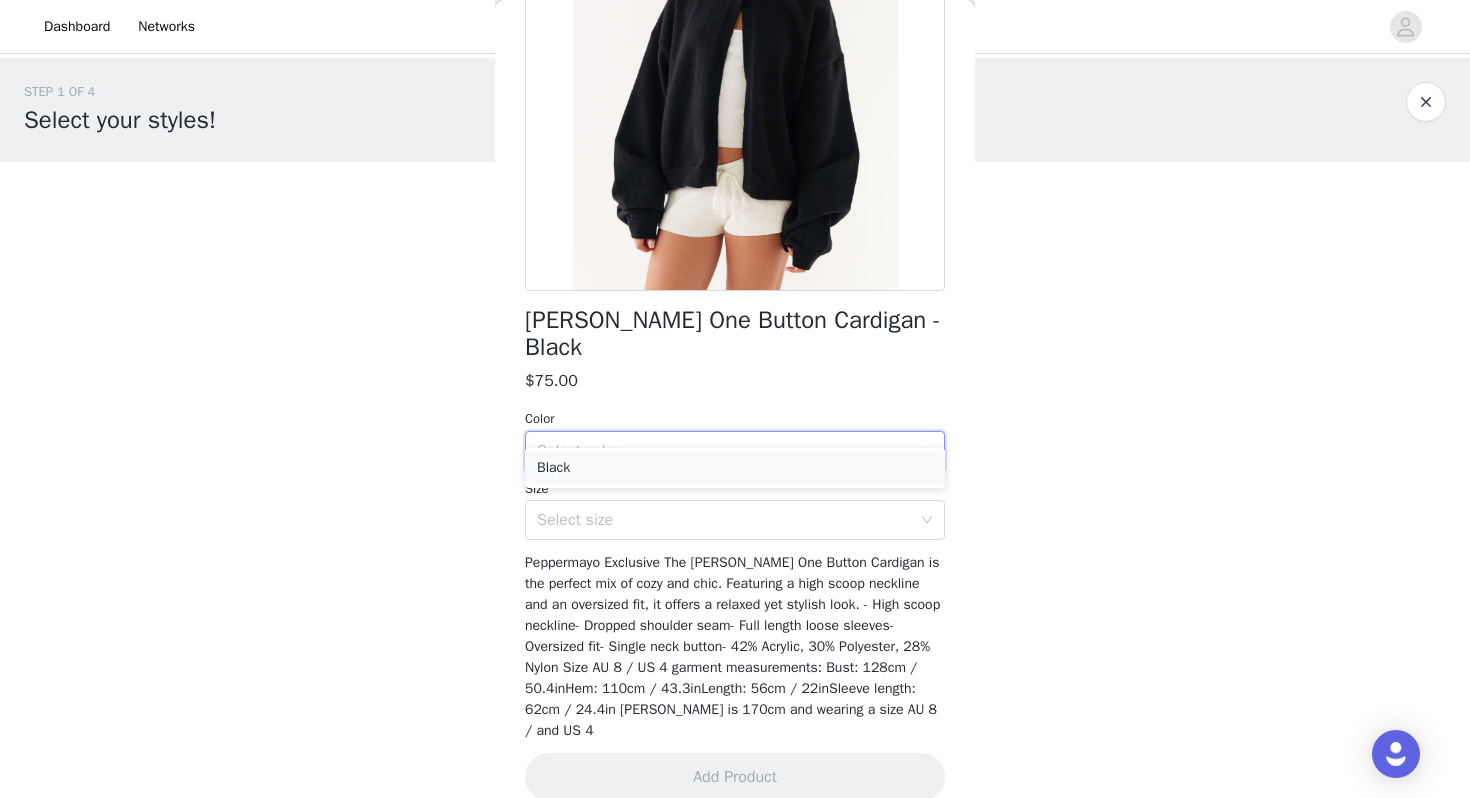click on "Black" at bounding box center (735, 468) 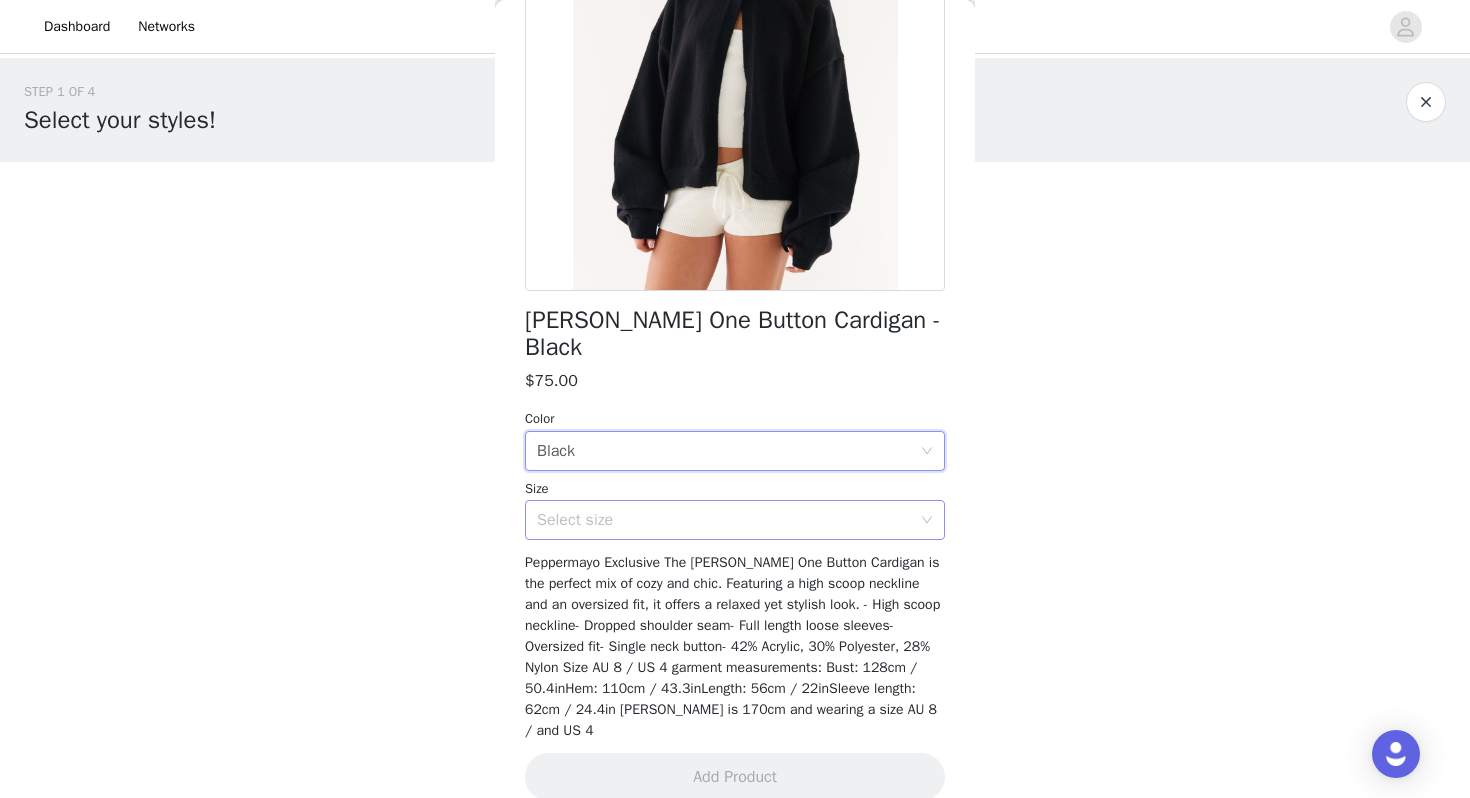 click on "Select size" at bounding box center (724, 520) 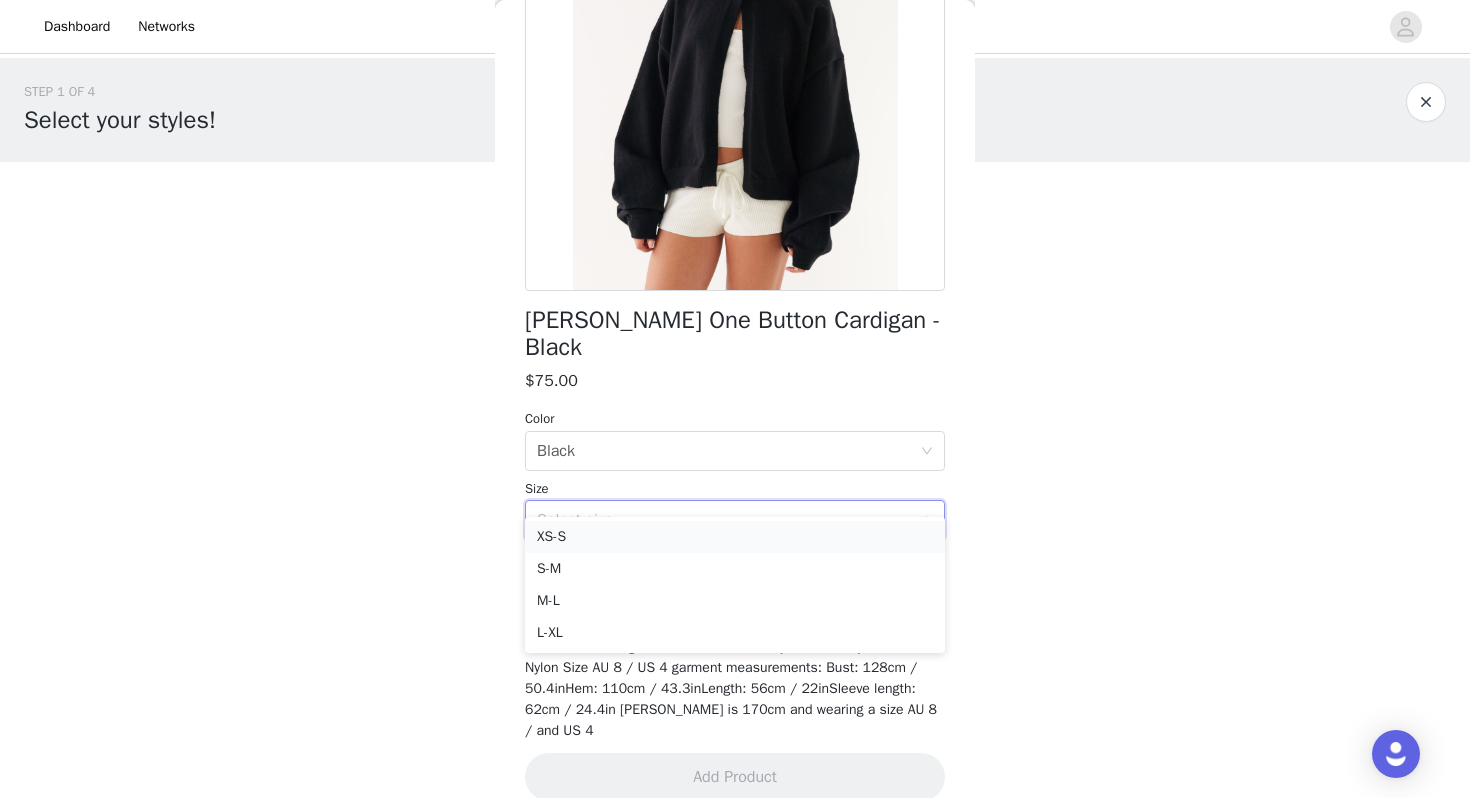 click on "XS-S" at bounding box center [735, 537] 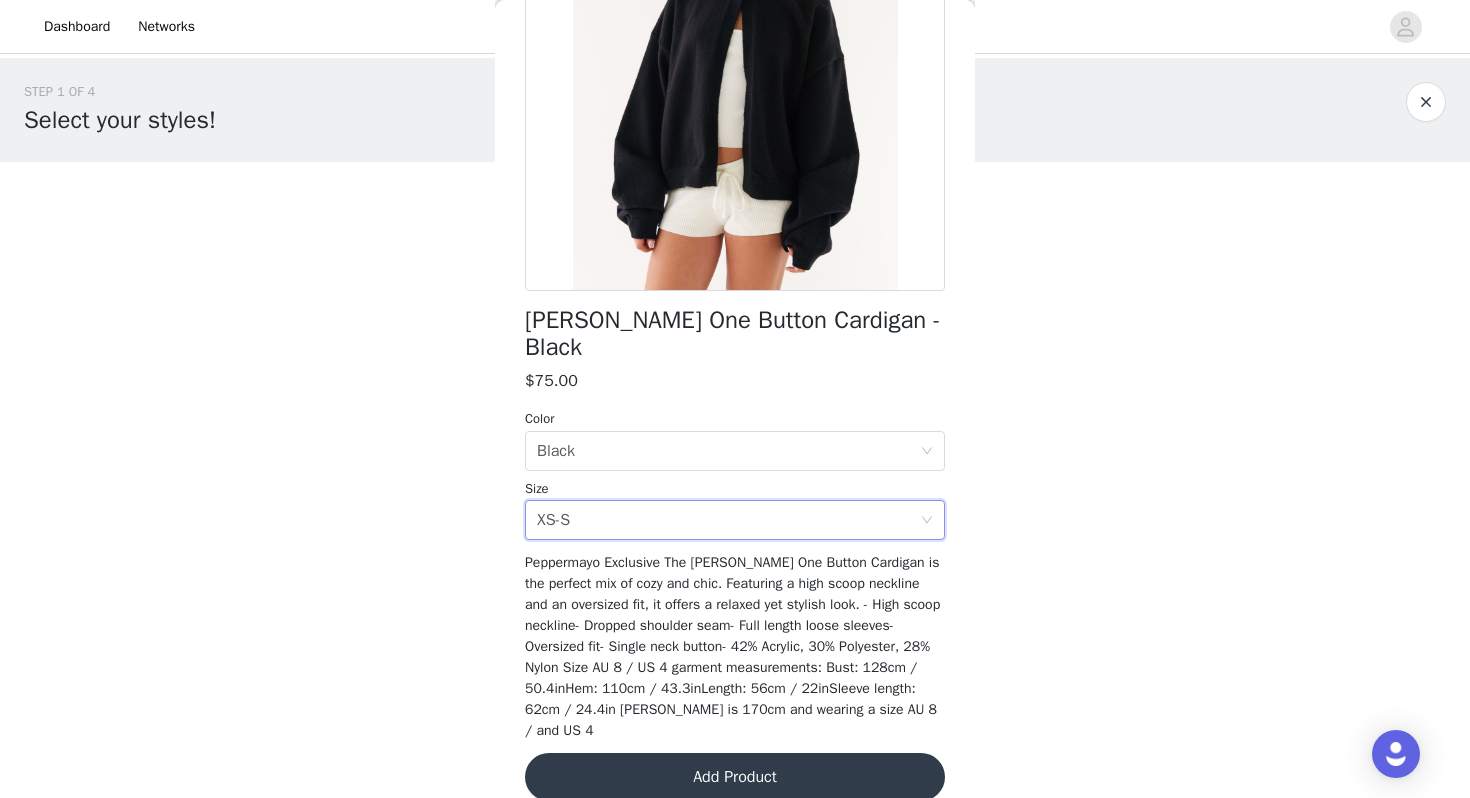click on "Add Product" at bounding box center [735, 777] 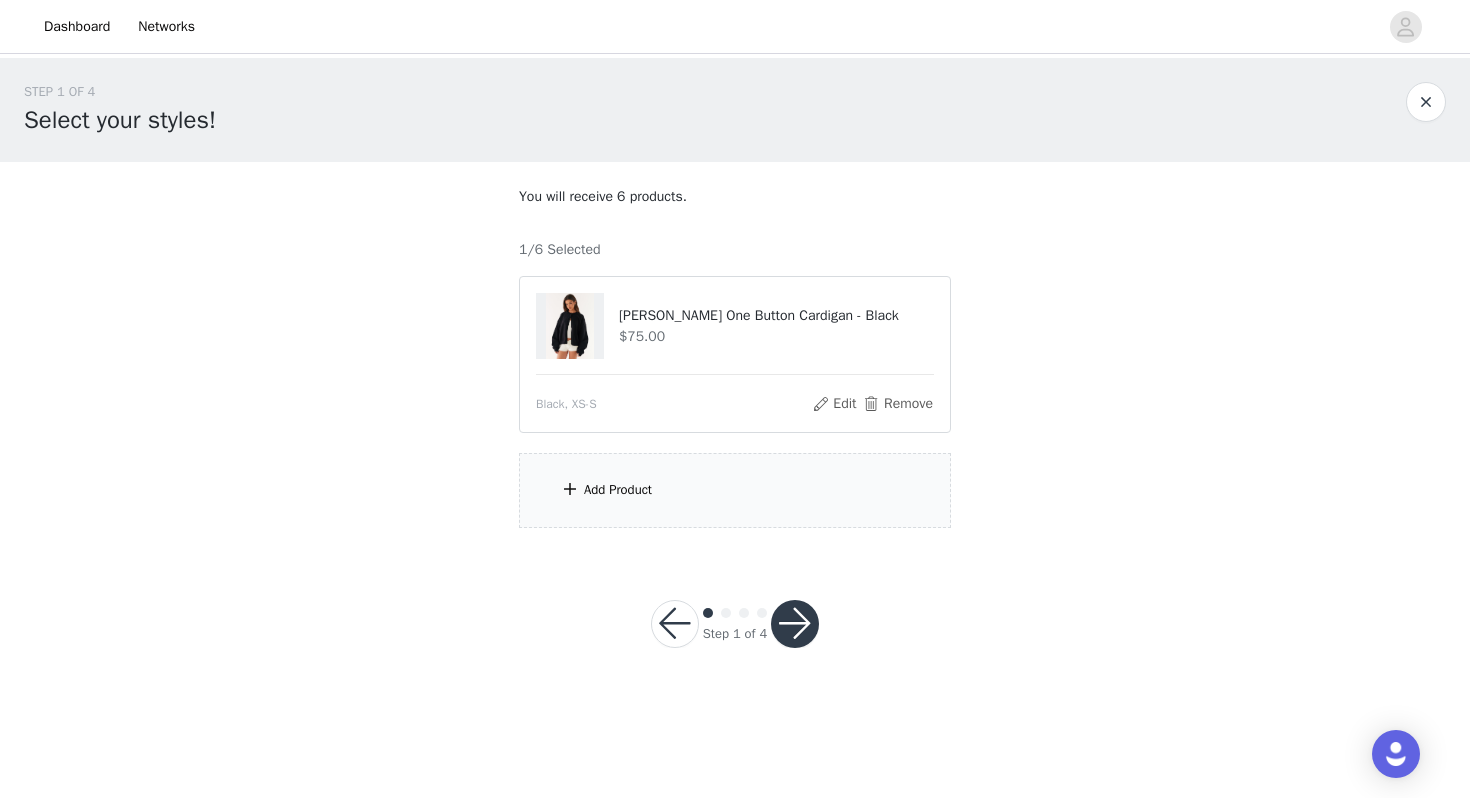click on "Add Product" at bounding box center (735, 490) 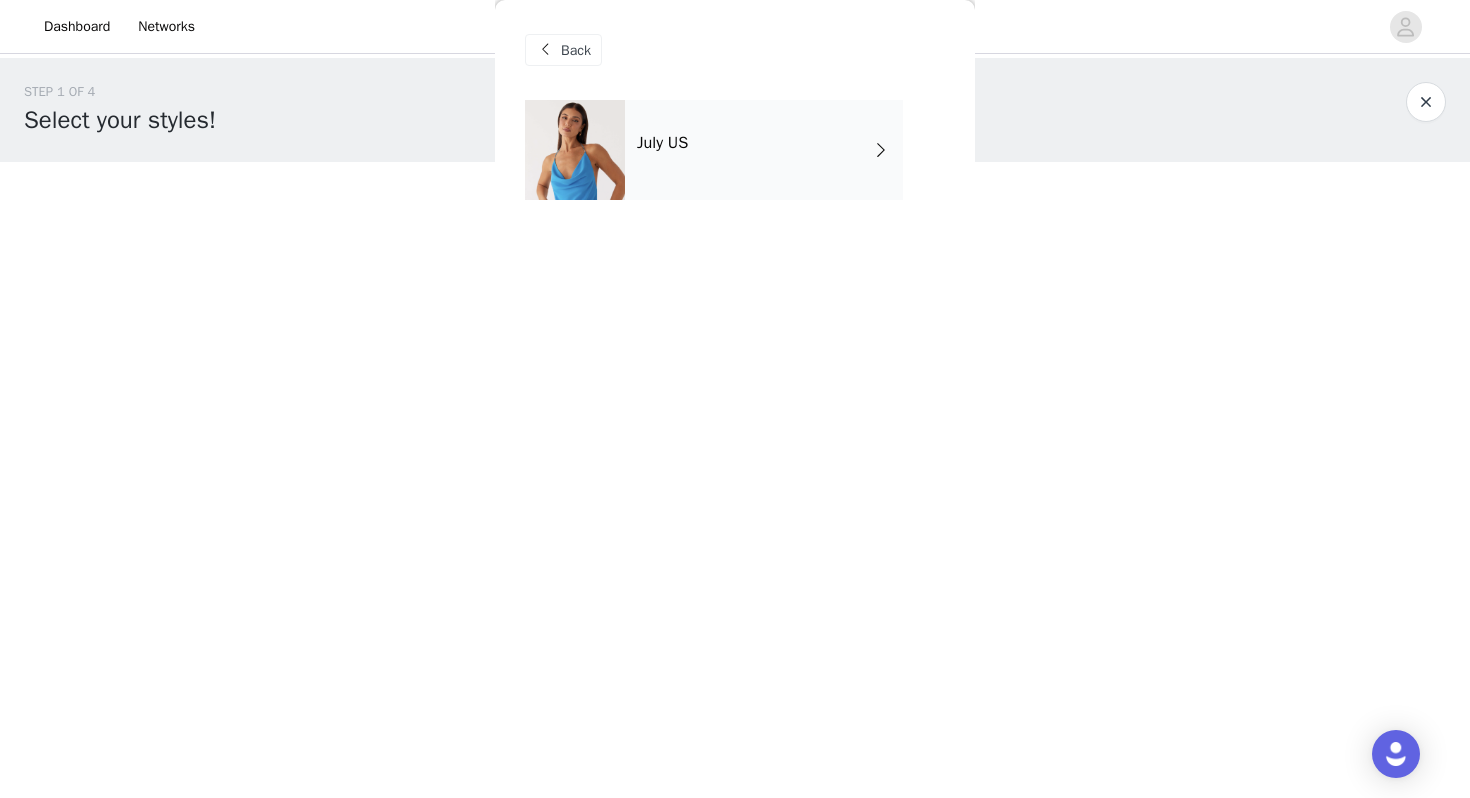 click on "July US" at bounding box center [764, 150] 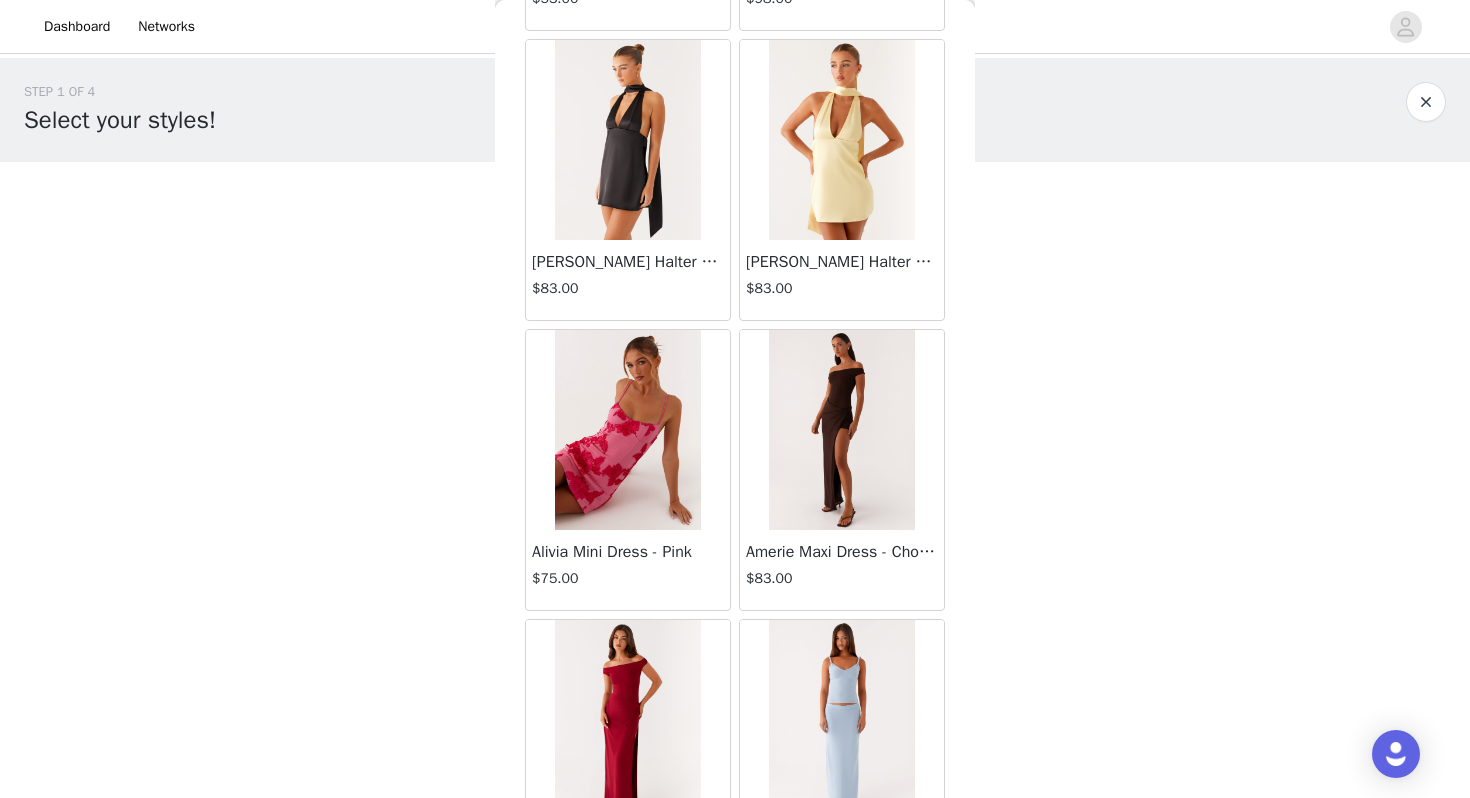 scroll, scrollTop: 2262, scrollLeft: 0, axis: vertical 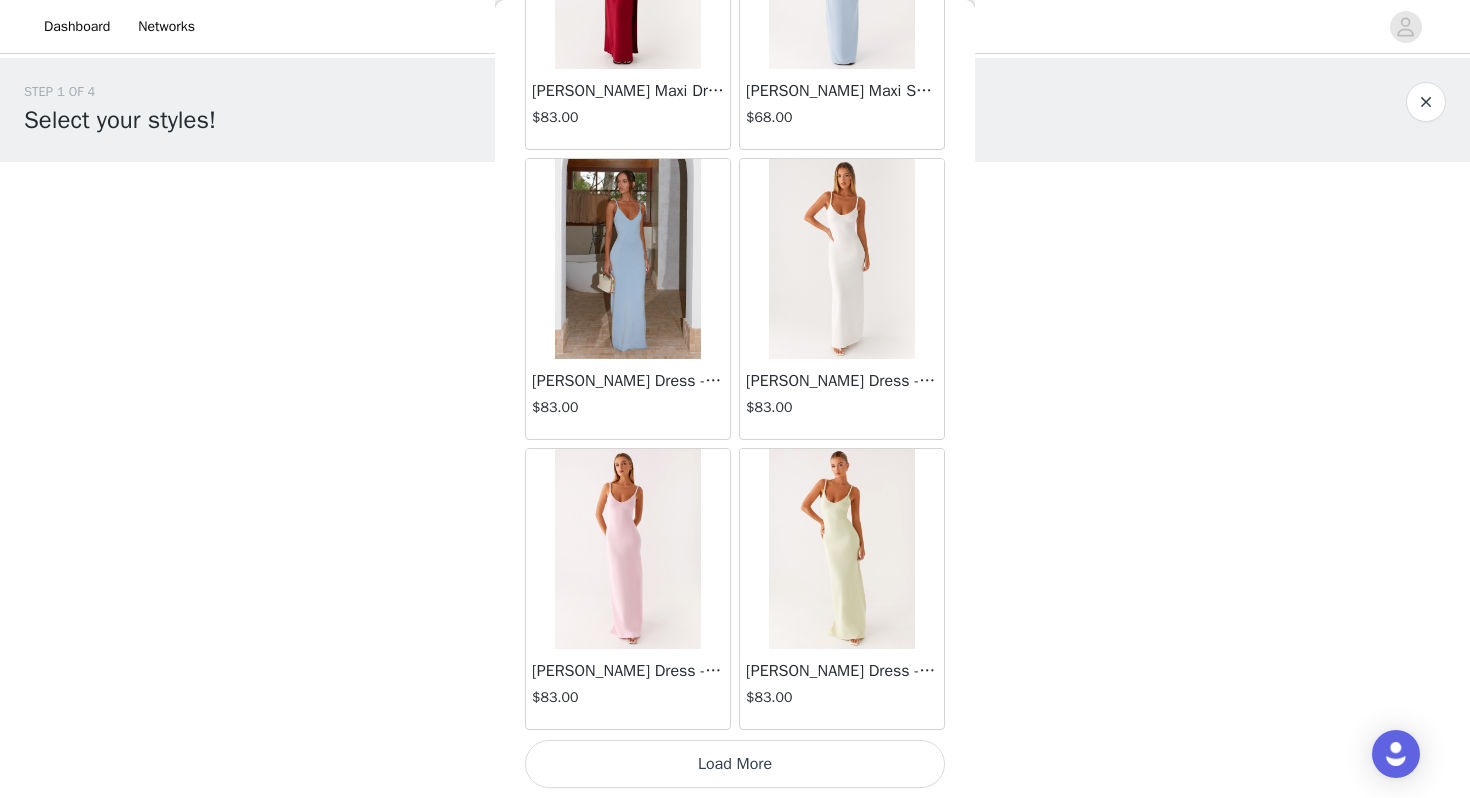 click on "Load More" at bounding box center (735, 764) 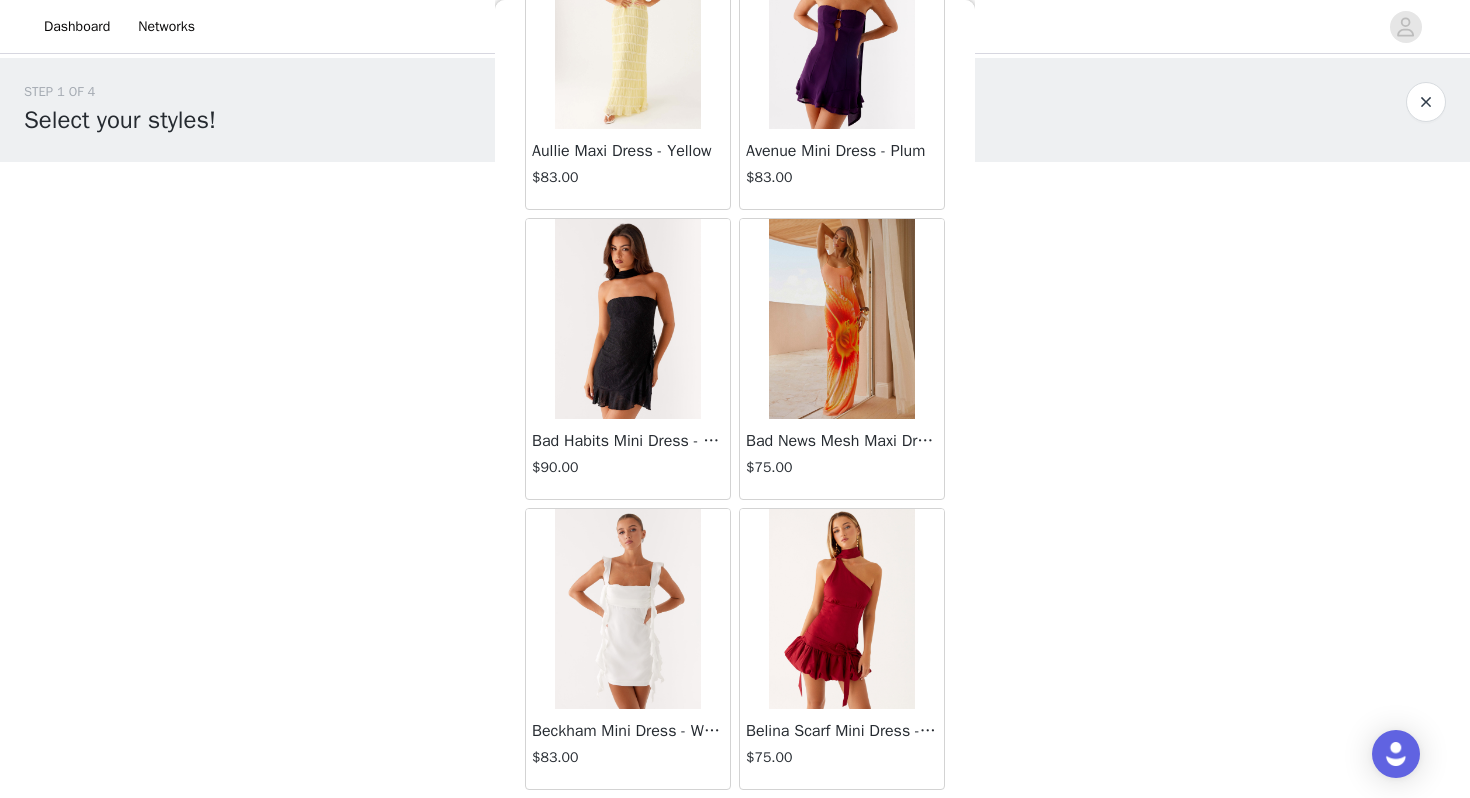 scroll, scrollTop: 5162, scrollLeft: 0, axis: vertical 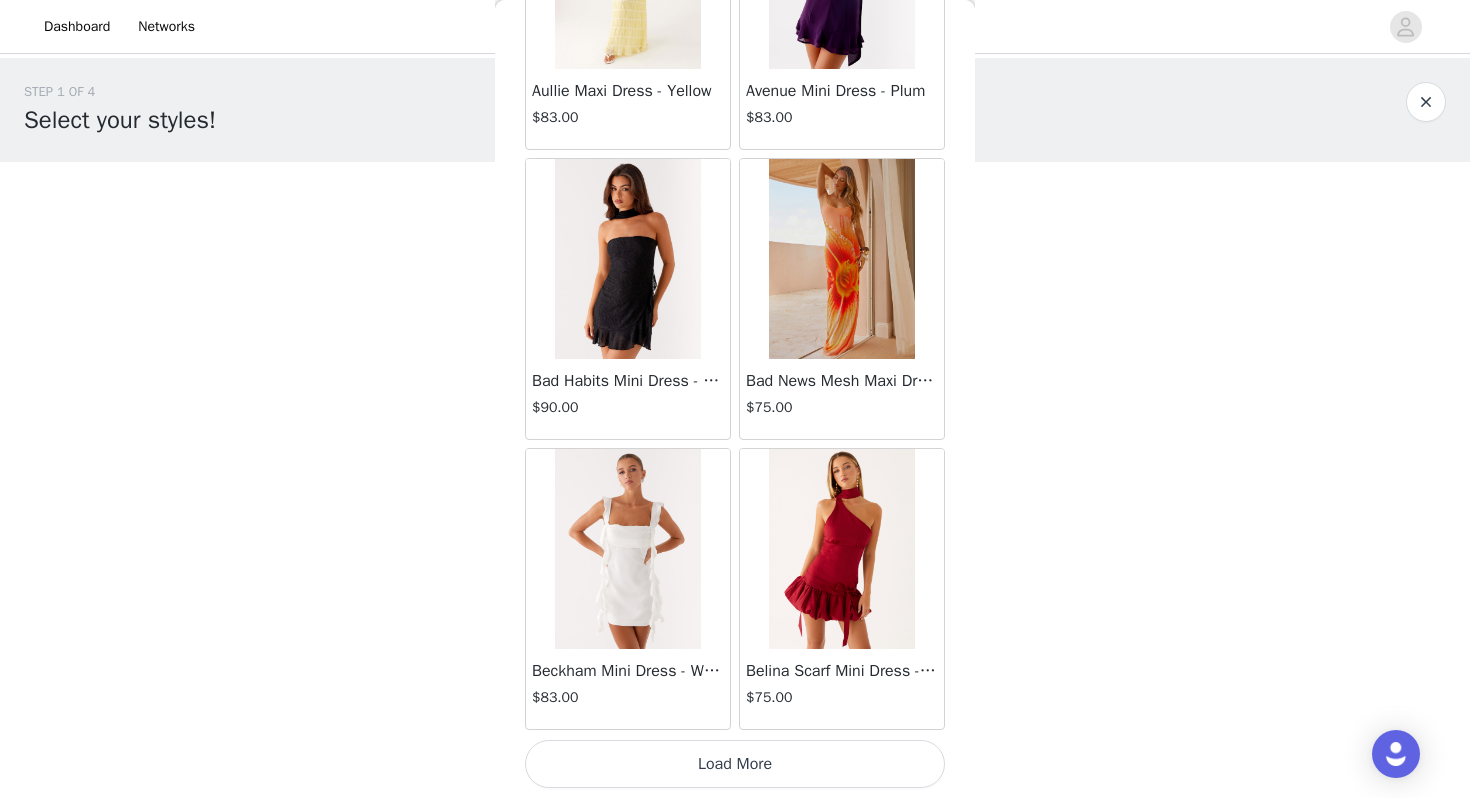 click on "Load More" at bounding box center [735, 764] 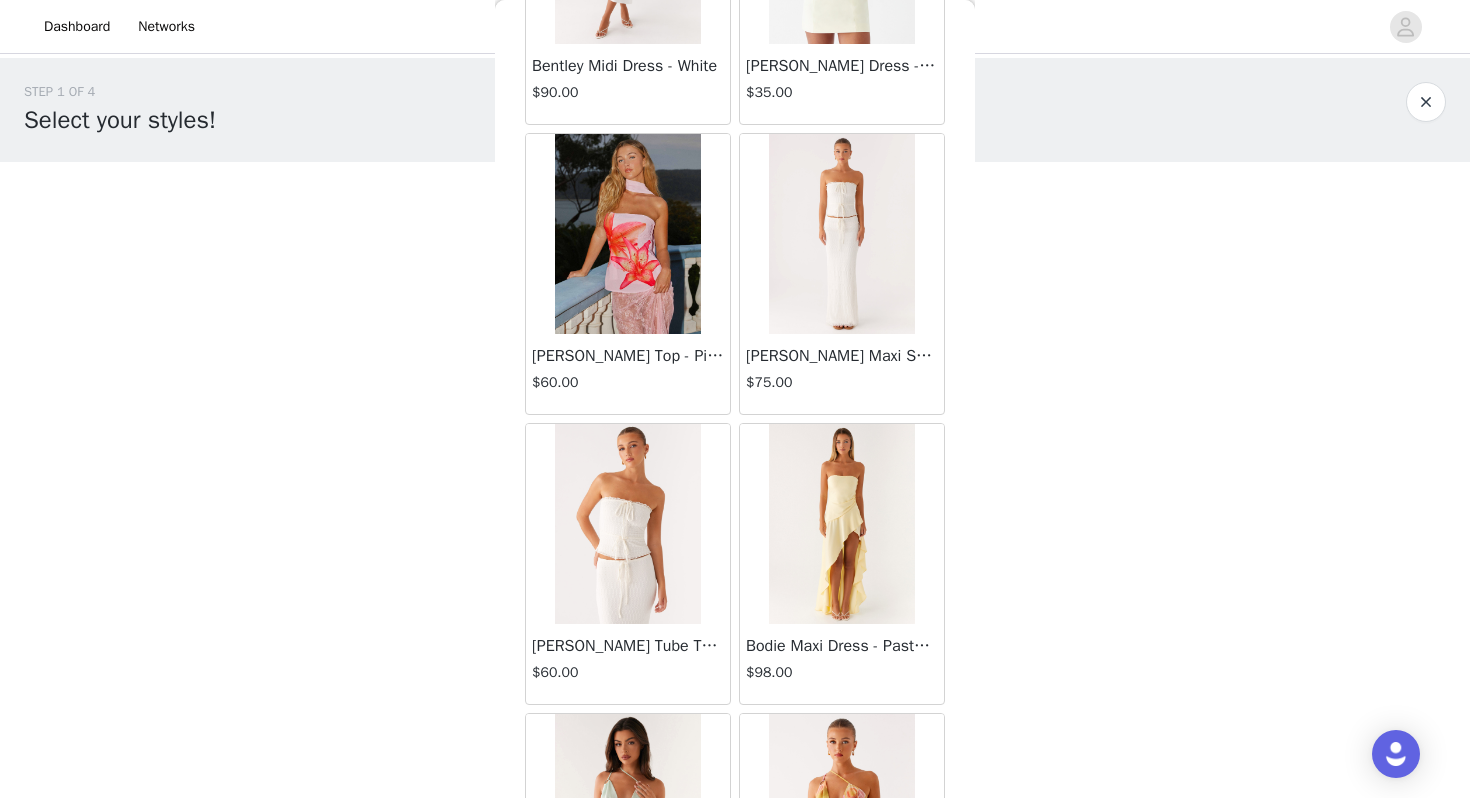 scroll, scrollTop: 6957, scrollLeft: 0, axis: vertical 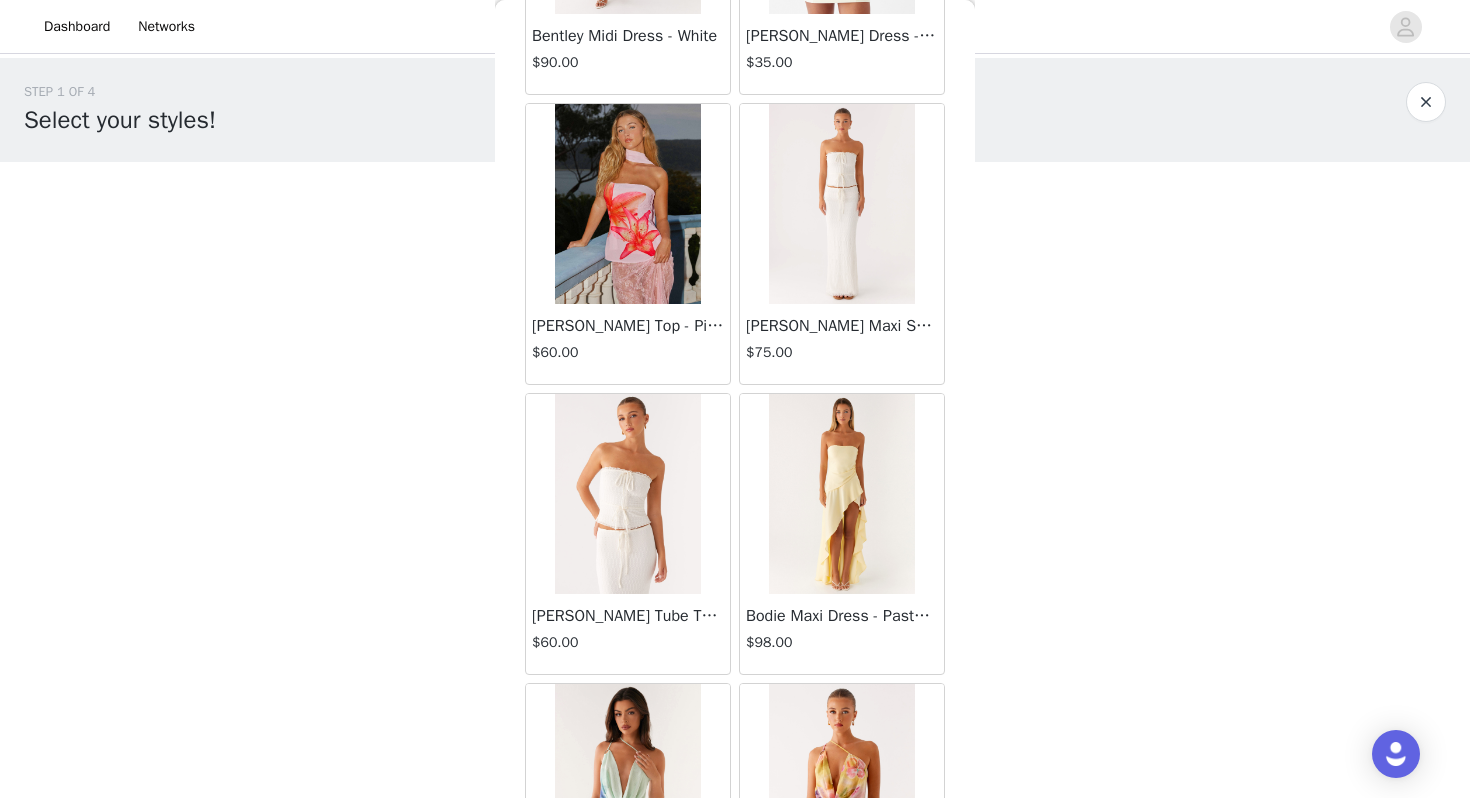click at bounding box center [841, 204] 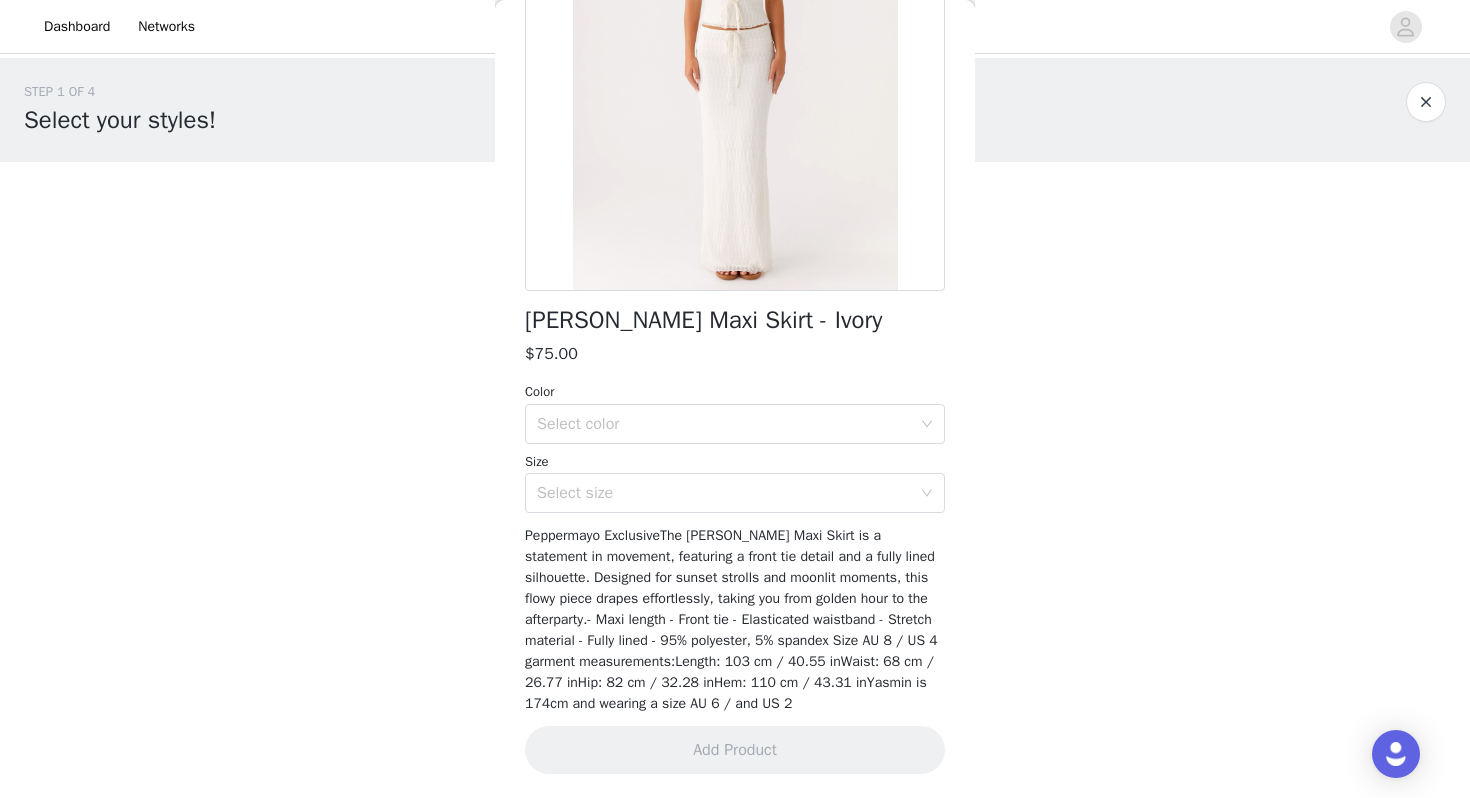 scroll, scrollTop: 259, scrollLeft: 0, axis: vertical 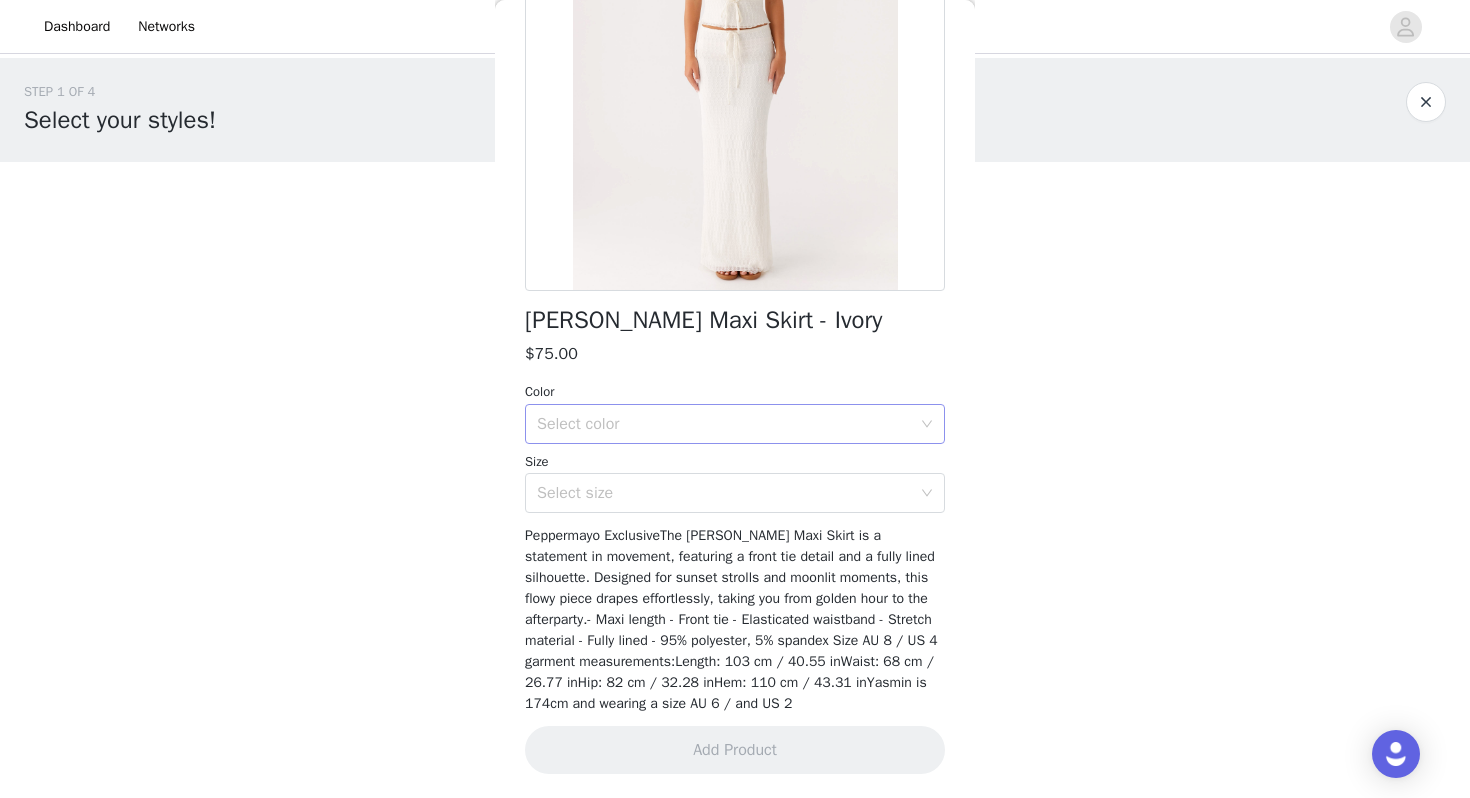 click on "Select color" at bounding box center (724, 424) 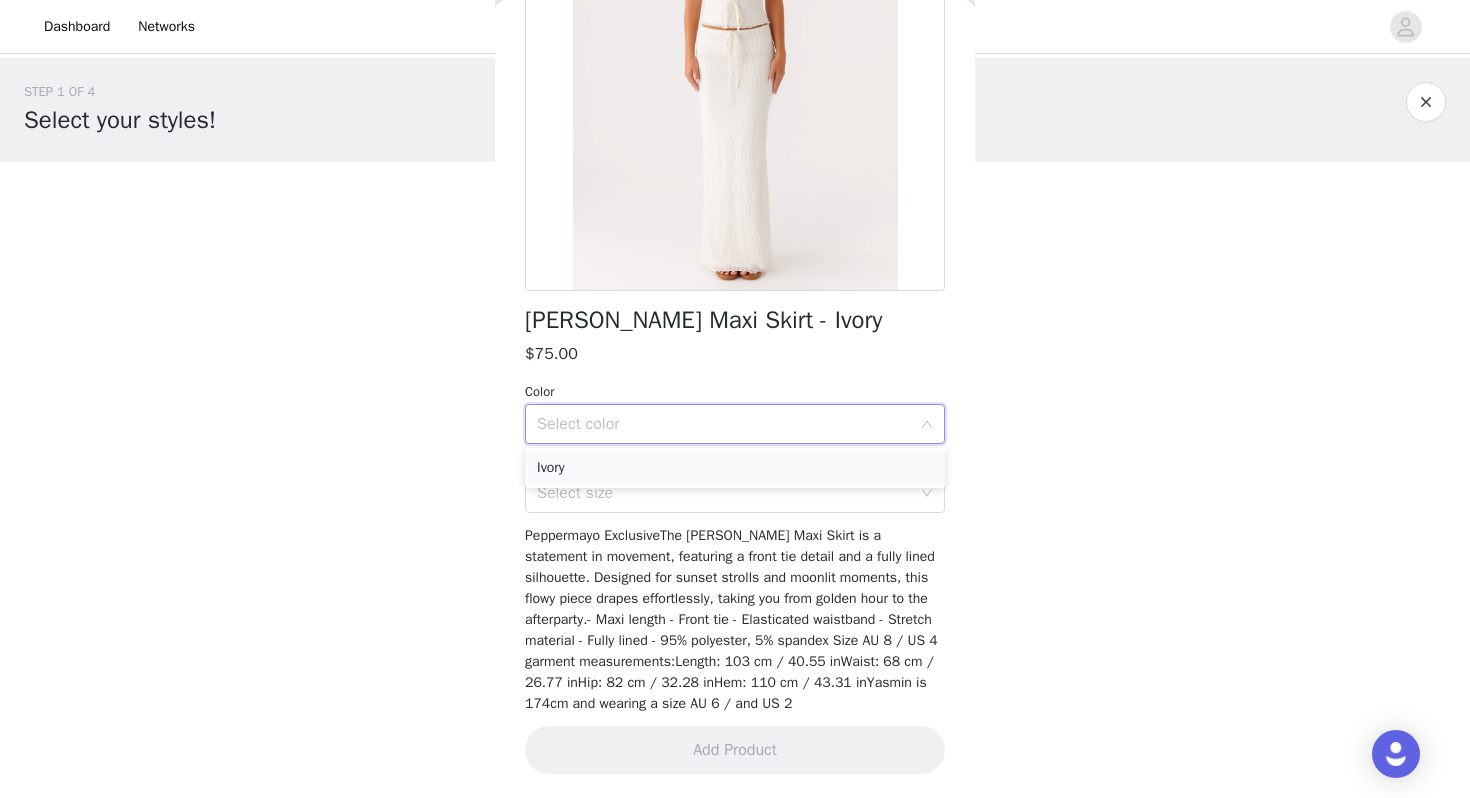 click on "Ivory" at bounding box center (735, 468) 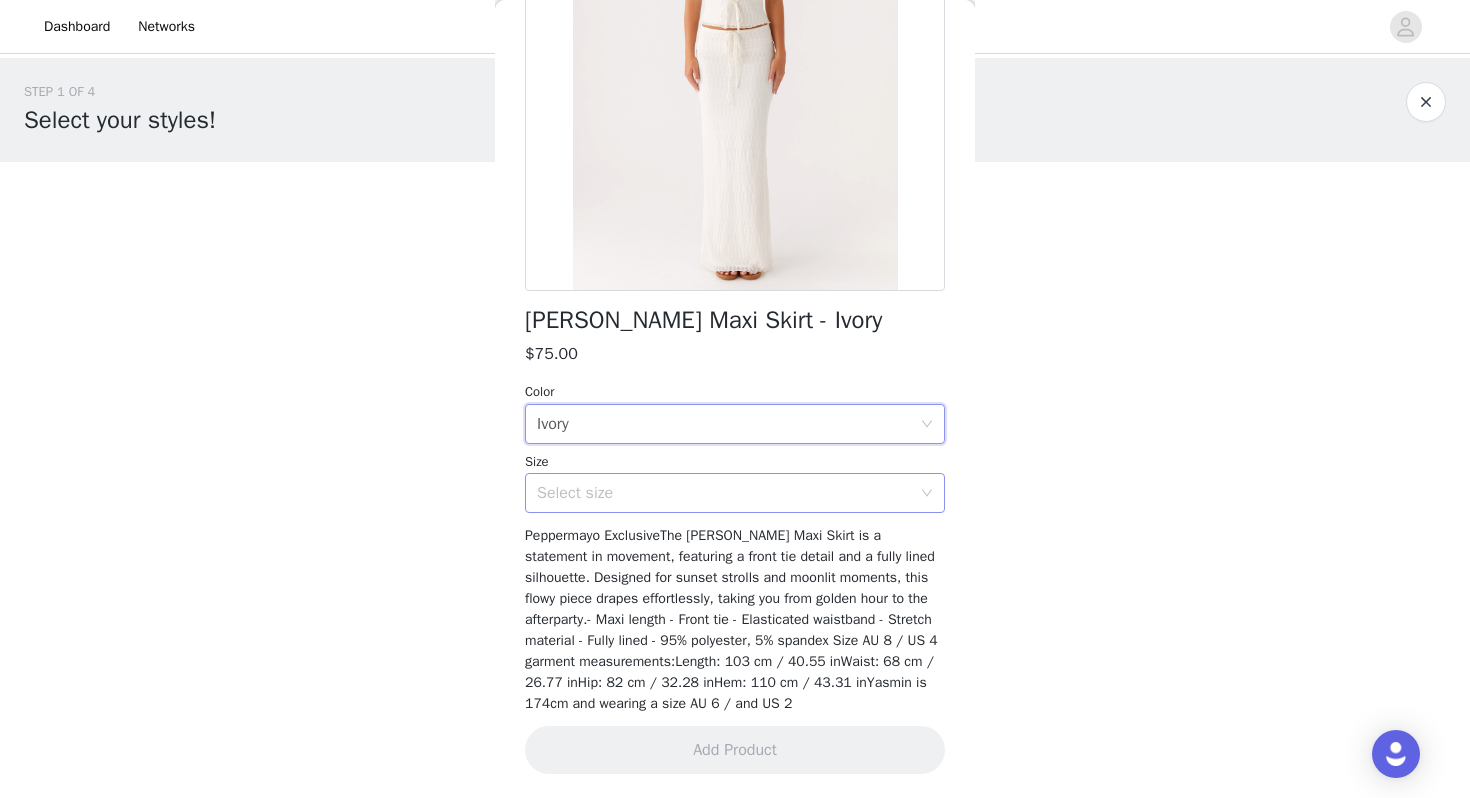 click on "Select size" at bounding box center [724, 493] 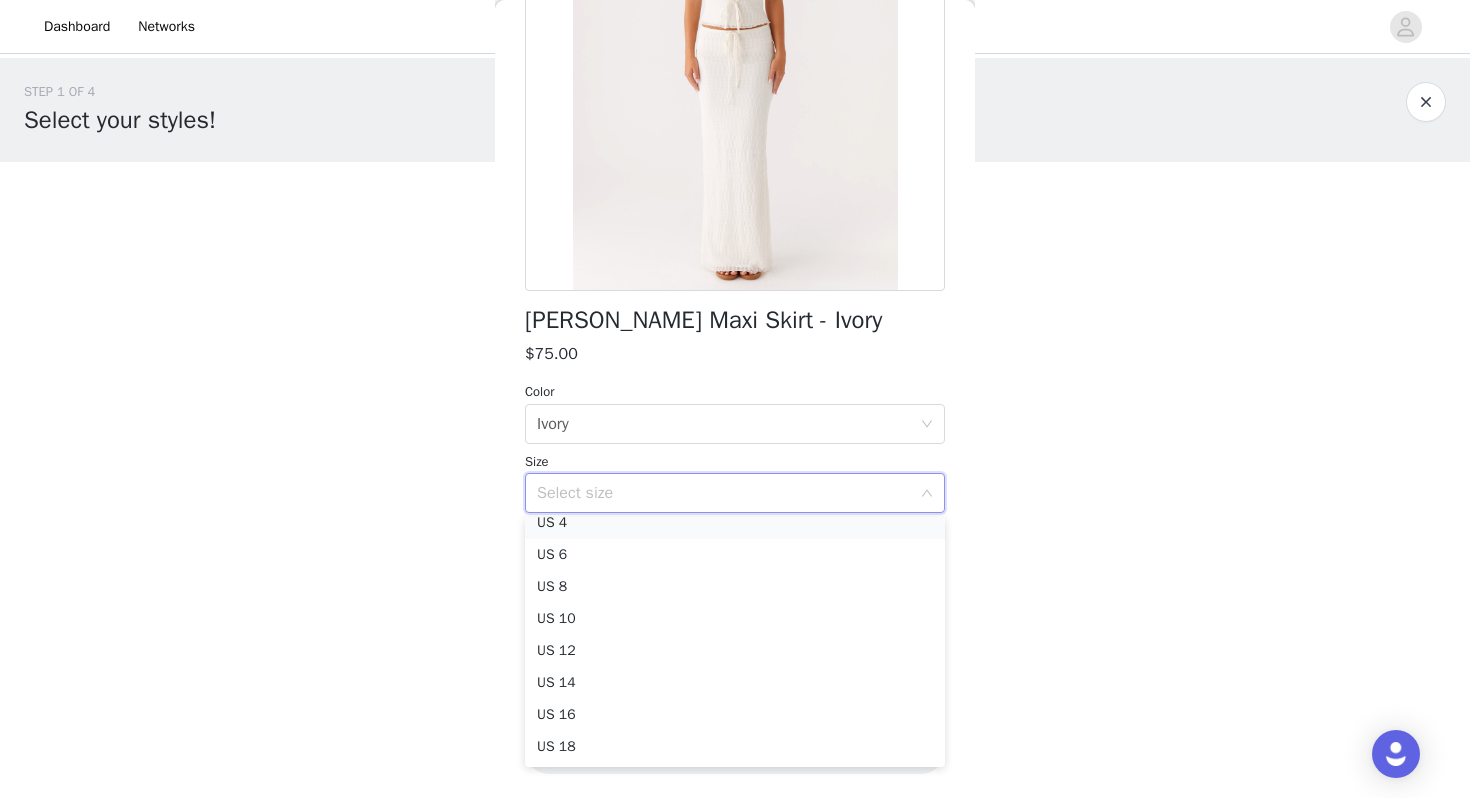 scroll, scrollTop: 0, scrollLeft: 0, axis: both 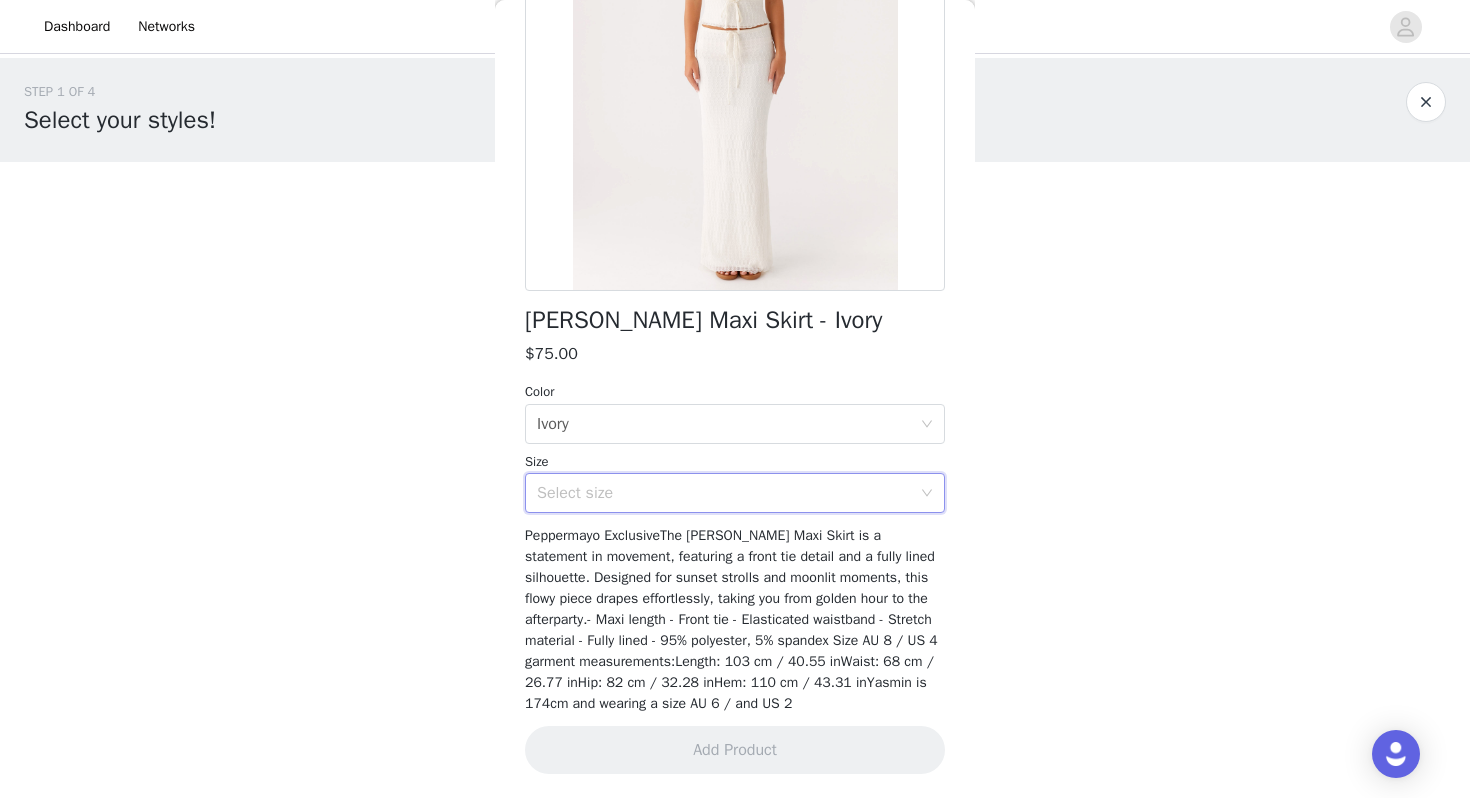 click on "Select size" at bounding box center (724, 493) 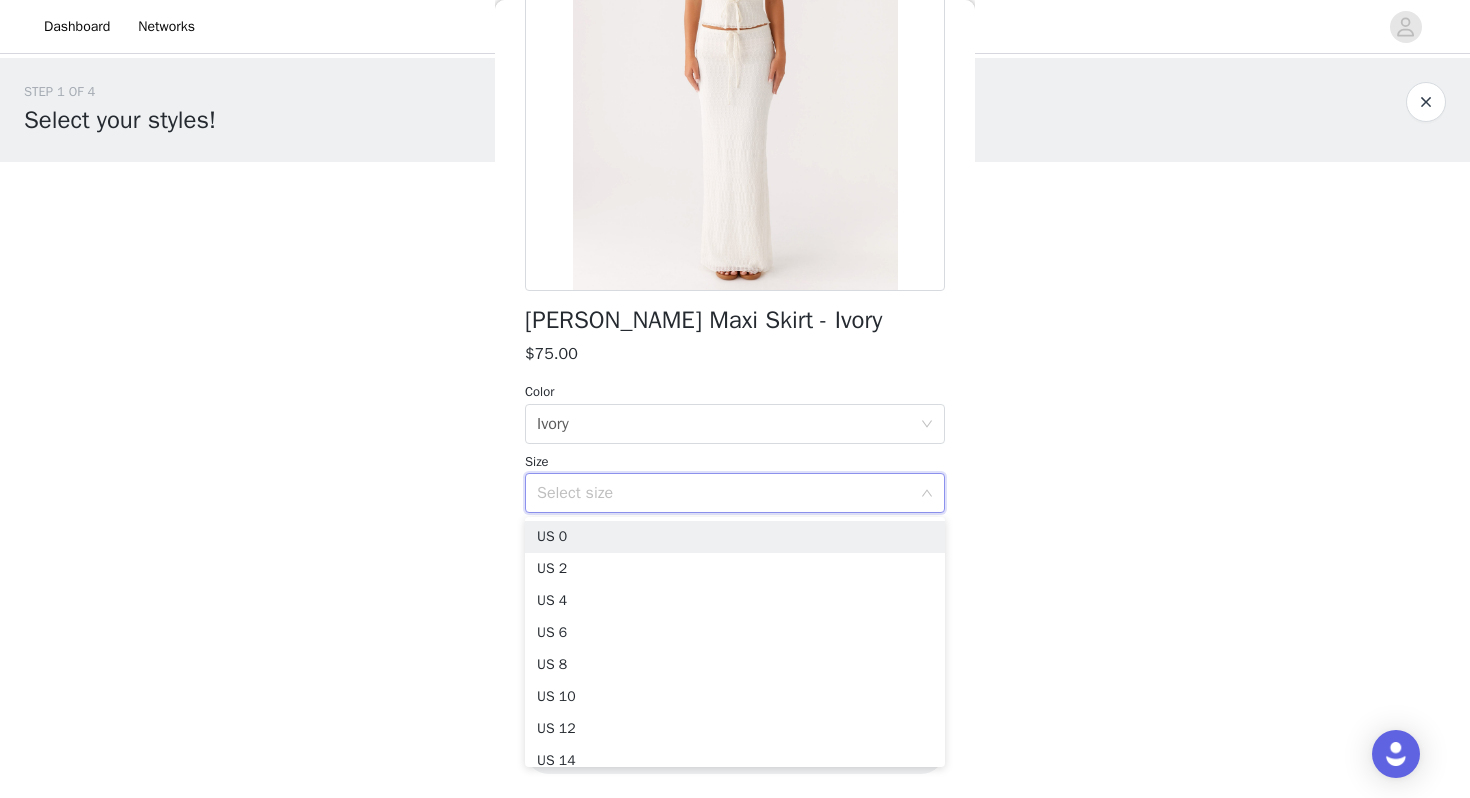 click on "STEP 1 OF 4
Select your styles!
You will receive 6 products.       1/6 Selected           [PERSON_NAME] One Button Cardigan - Black     $75.00       Black, XS-S       Edit   Remove     Add Product       Back     [PERSON_NAME] Maxi Skirt - Ivory       $75.00         Color   Select color Ivory Size   Select size   Peppermayo ExclusiveThe [PERSON_NAME] Maxi Skirt is a statement in movement, featuring a front tie detail and a fully lined silhouette. Designed for sunset strolls and moonlit moments, this flowy piece drapes effortlessly, taking you from golden hour to the afterparty.- Maxi length - Front tie - Elasticated waistband - Stretch material - Fully lined - 95% polyester, 5% spandex Size AU 8 / US 4 garment measurements:Length: 103 cm / 40.55 inWaist: 68 cm / 26.77 inHip: 82 cm / 32.28 inHem: 110 cm / 43.31 inYasmin is 174cm and wearing a size AU 6 / and US 2   Add Product" at bounding box center (735, 305) 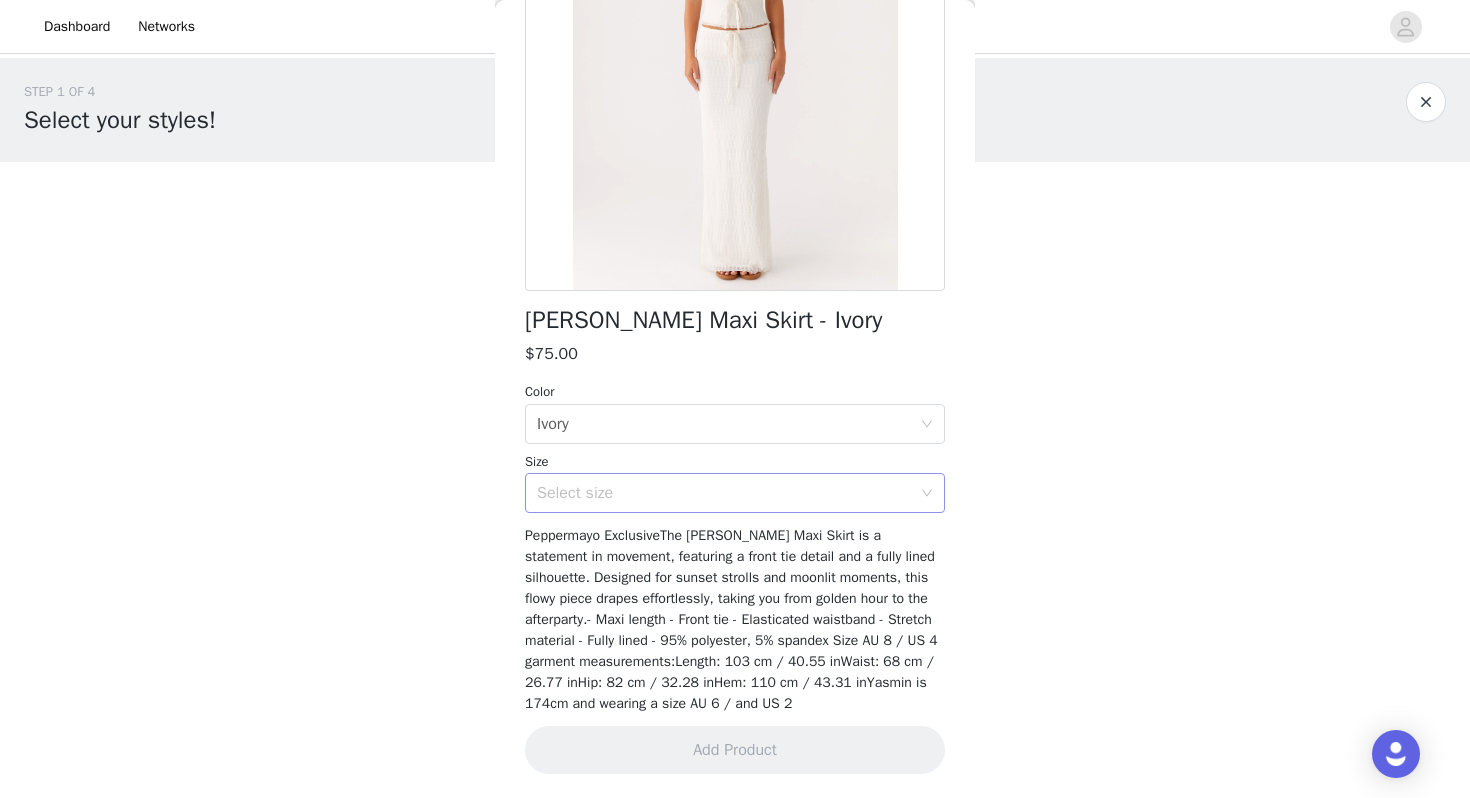 click on "Select size" at bounding box center [724, 493] 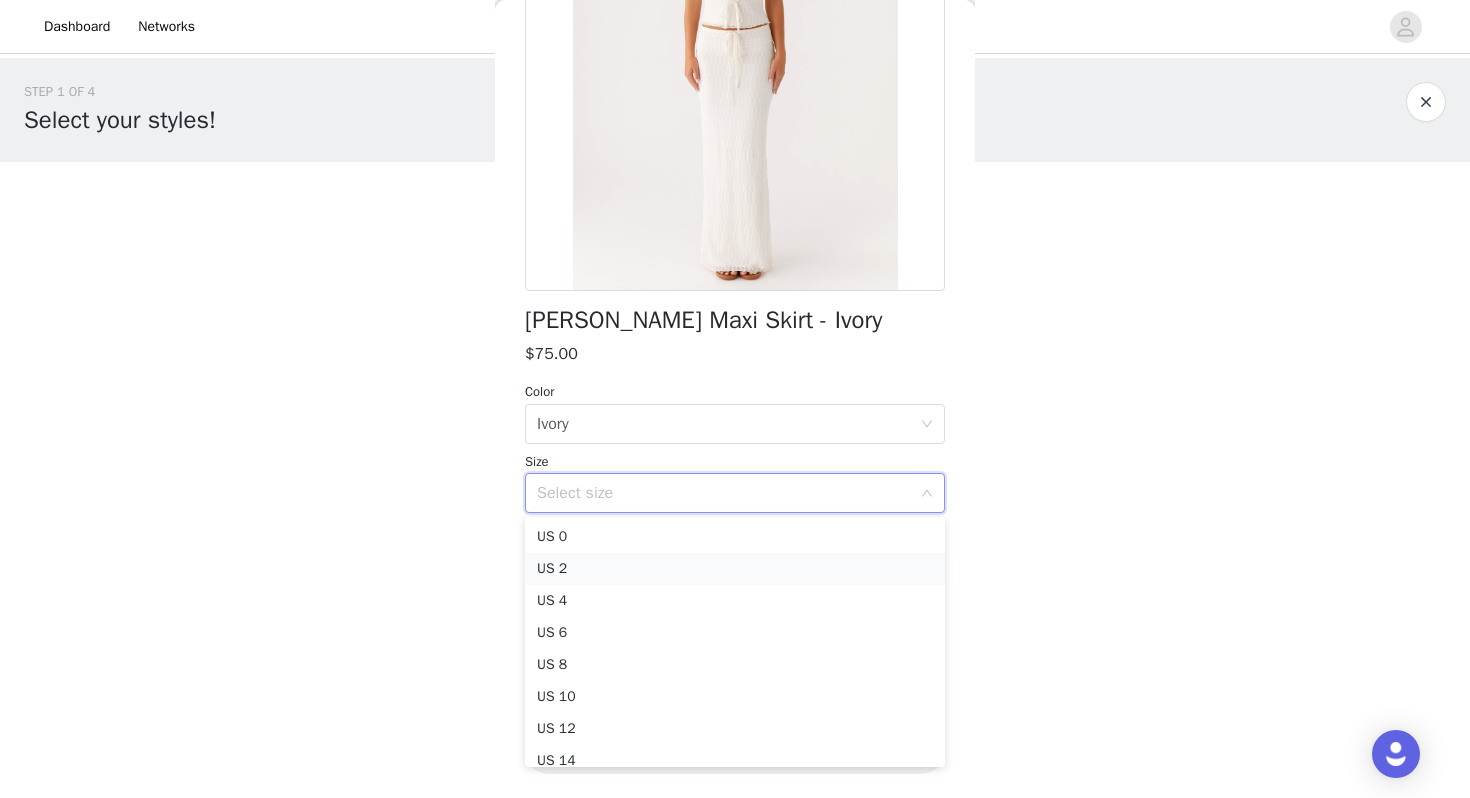 click on "US 2" at bounding box center (735, 569) 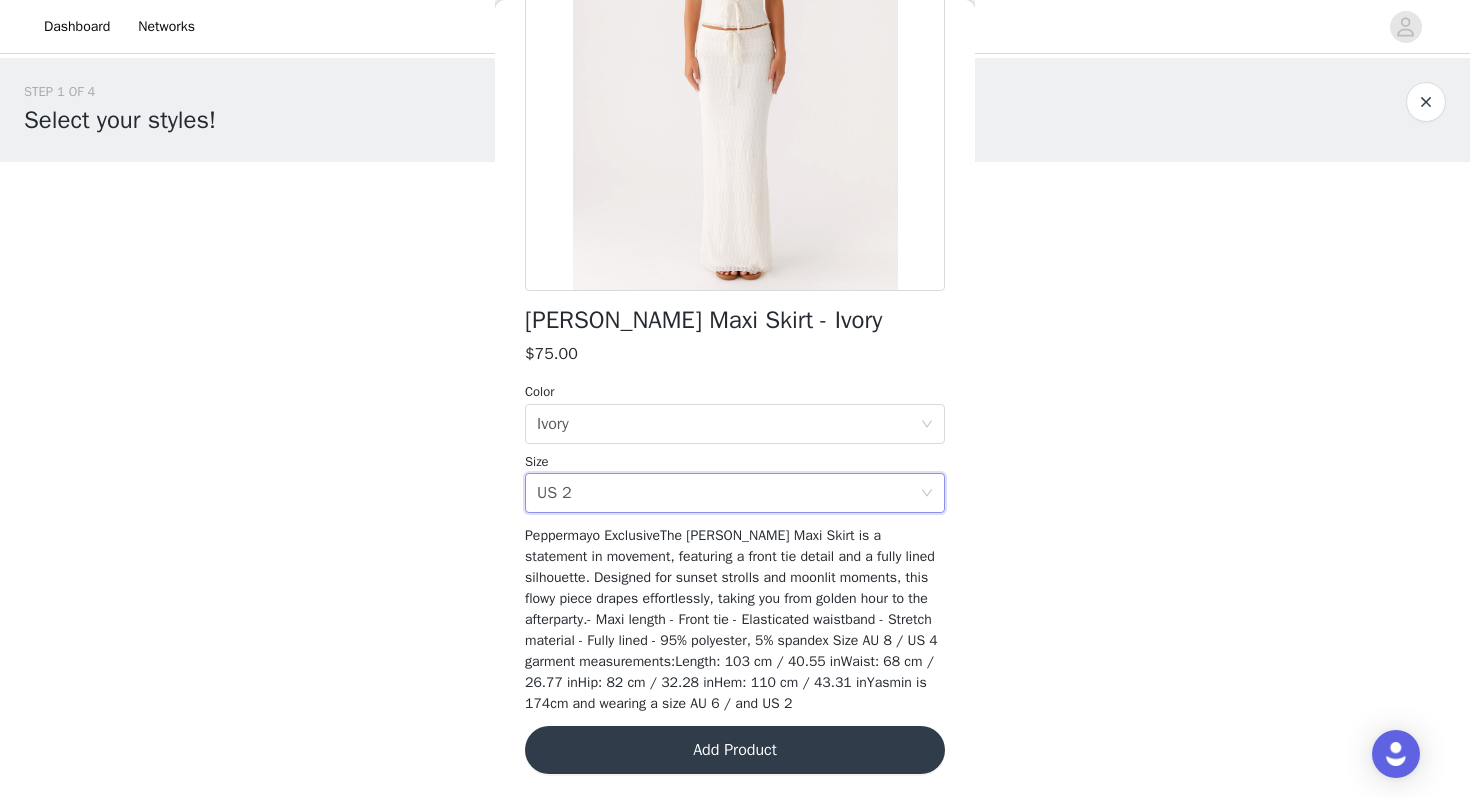 click on "Add Product" at bounding box center [735, 750] 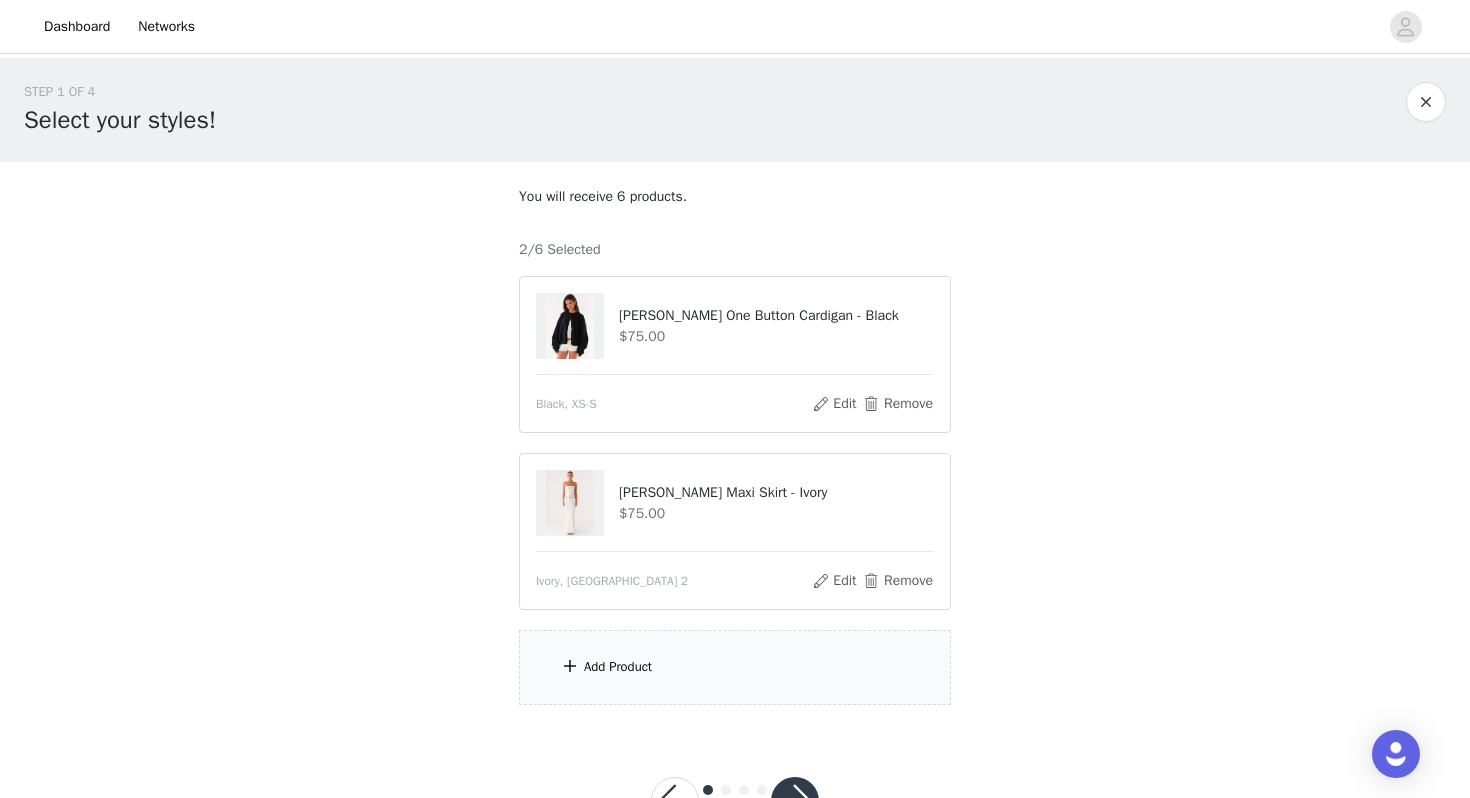 click on "Add Product" at bounding box center [735, 667] 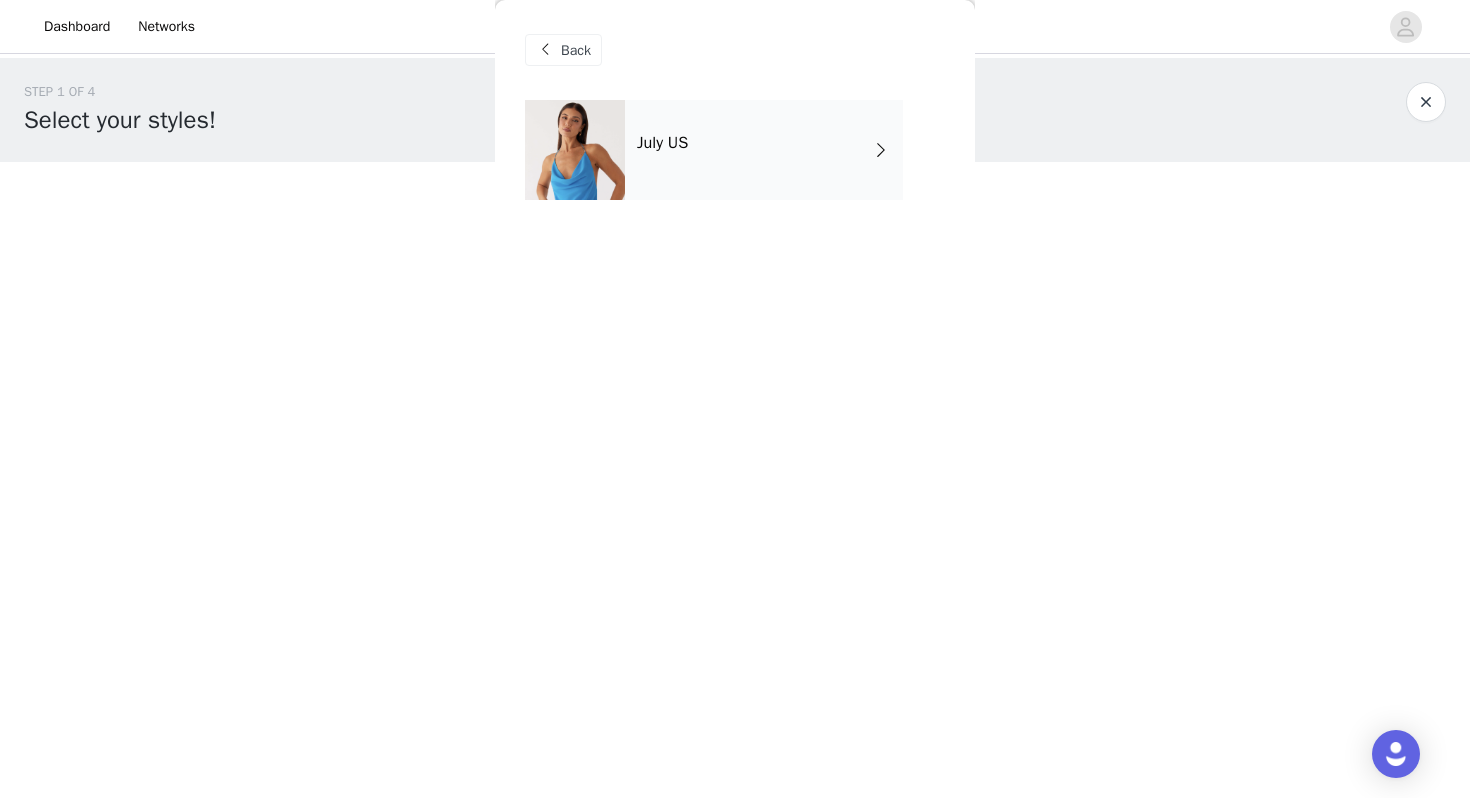 click on "July US" at bounding box center [764, 150] 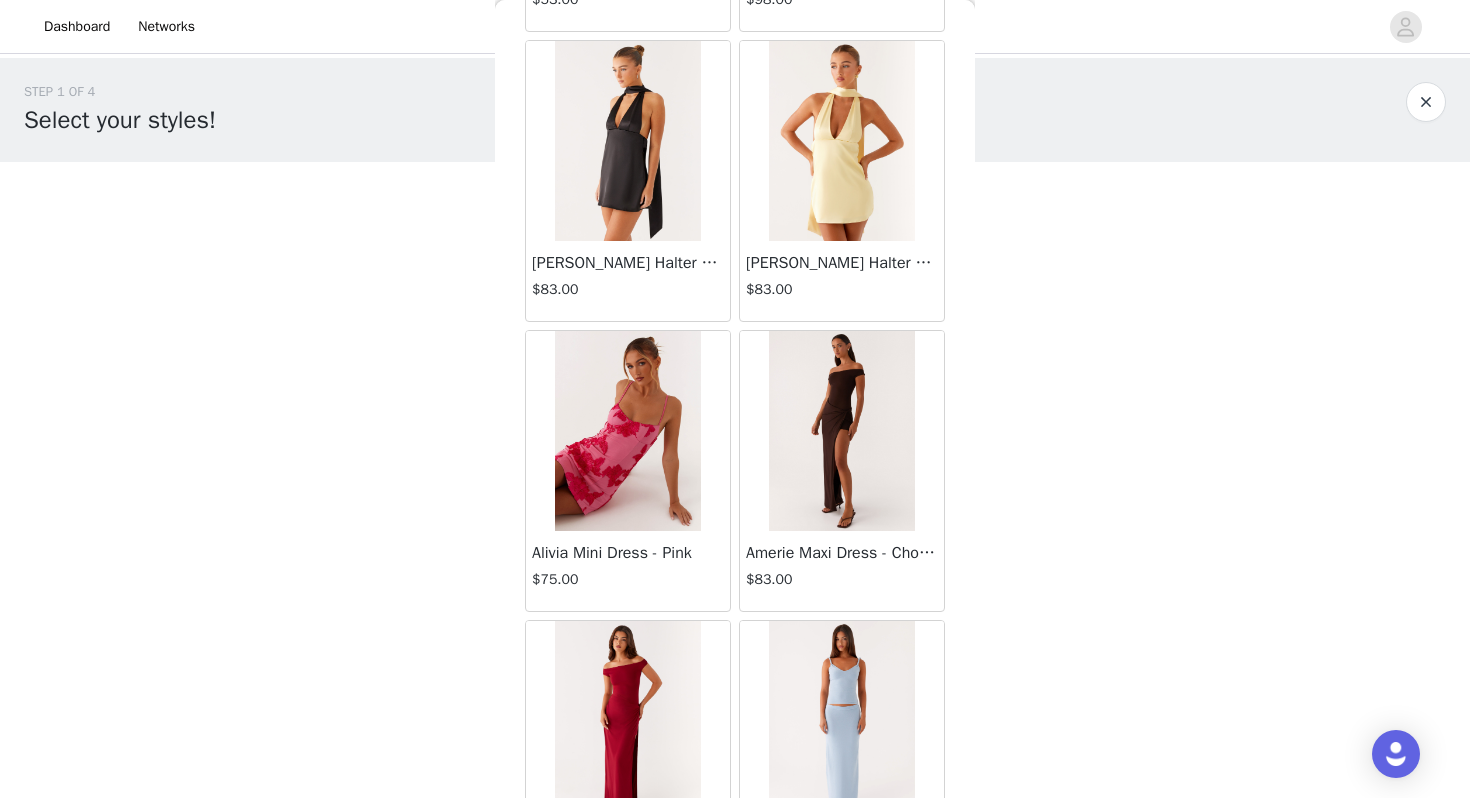 scroll, scrollTop: 2262, scrollLeft: 0, axis: vertical 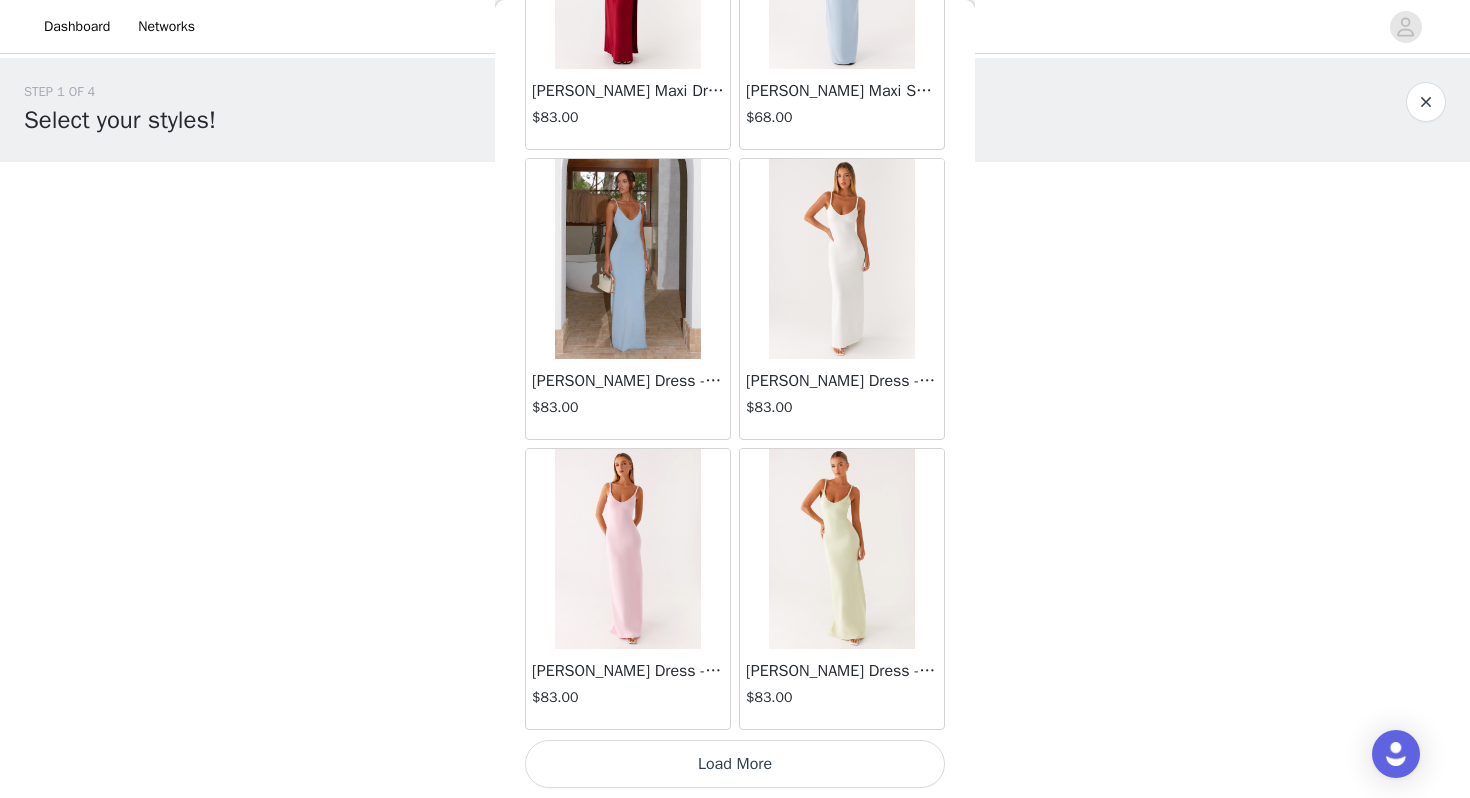 click on "Load More" at bounding box center (735, 764) 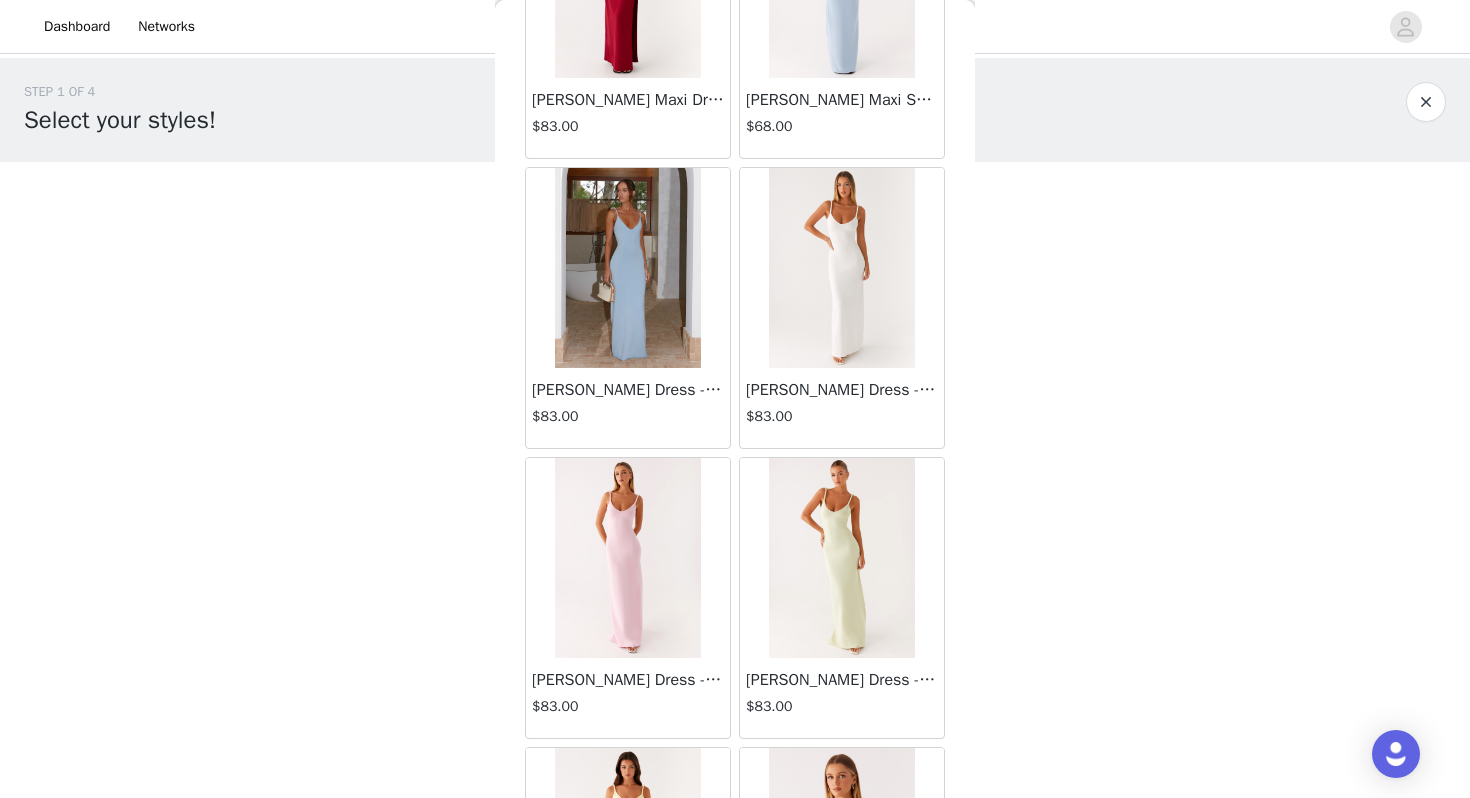 scroll, scrollTop: 55, scrollLeft: 0, axis: vertical 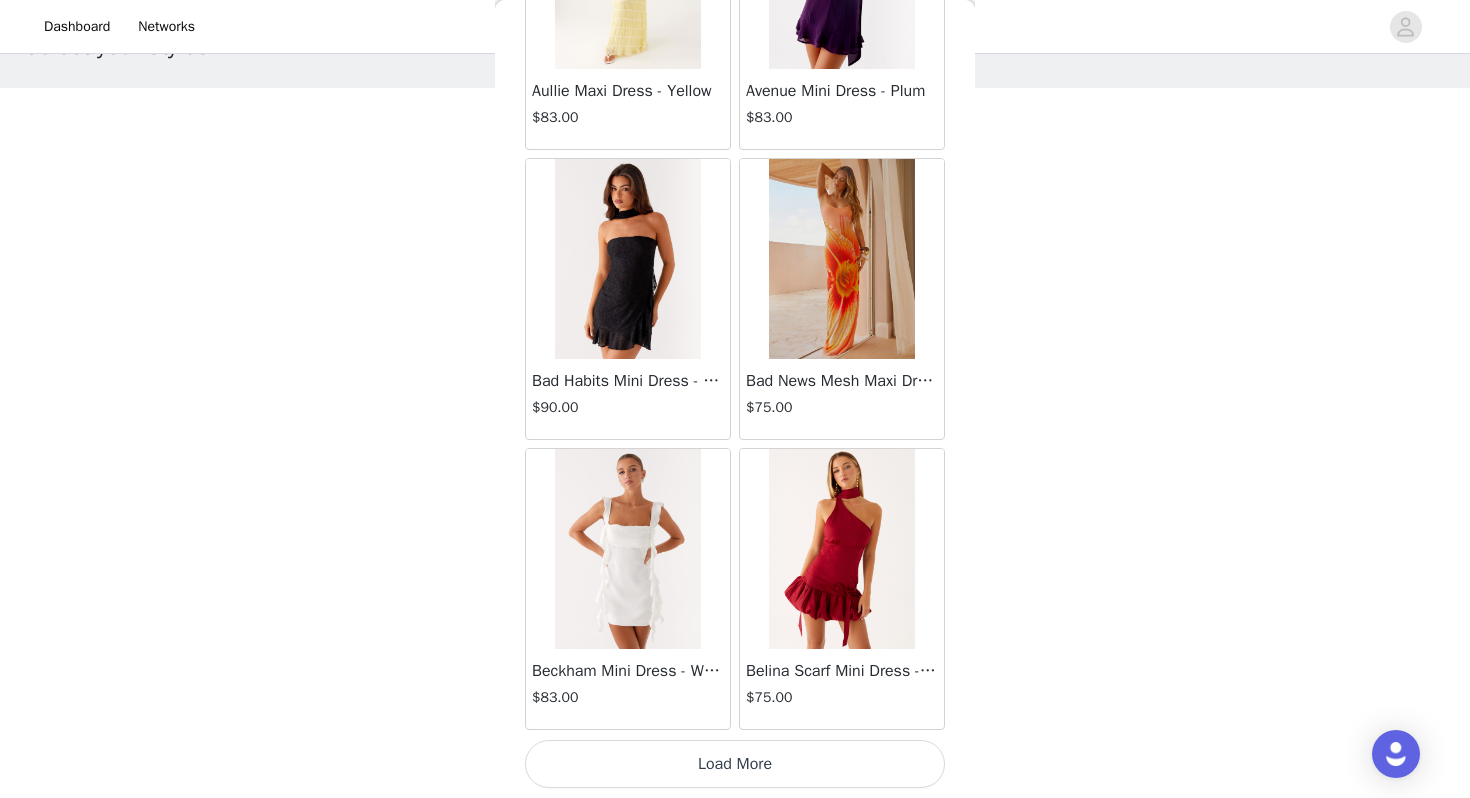 click on "Load More" at bounding box center [735, 764] 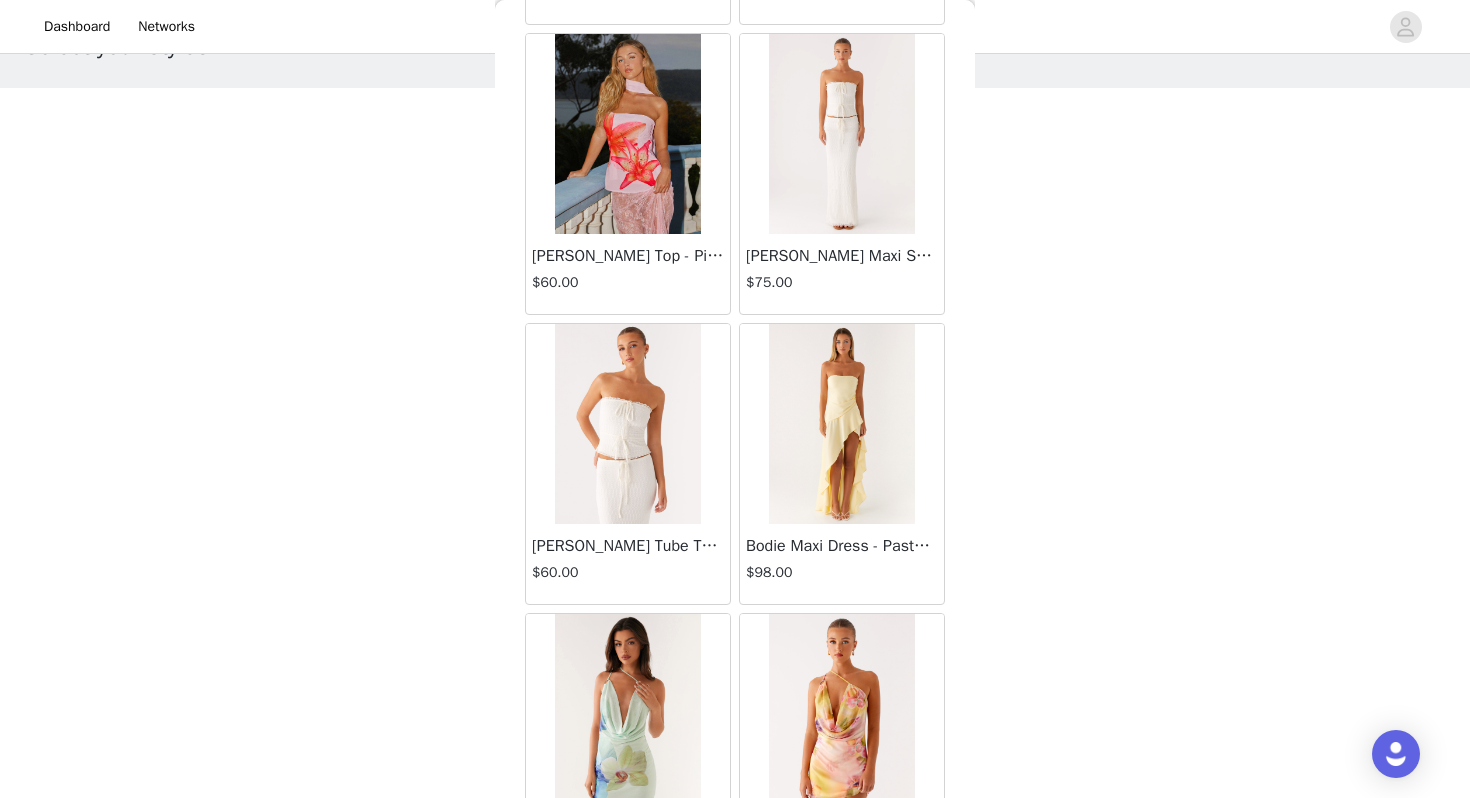scroll, scrollTop: 7095, scrollLeft: 0, axis: vertical 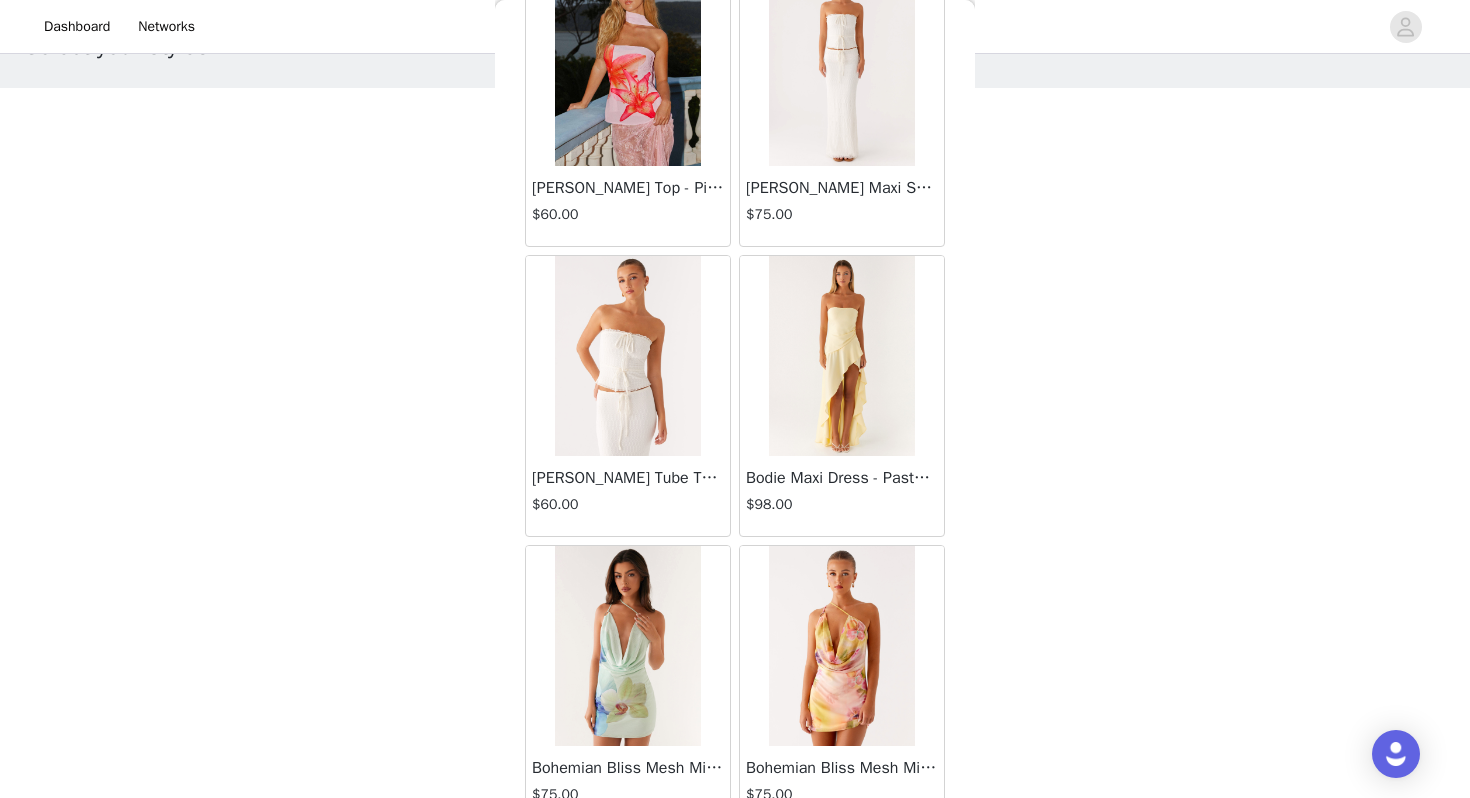 click at bounding box center (627, 356) 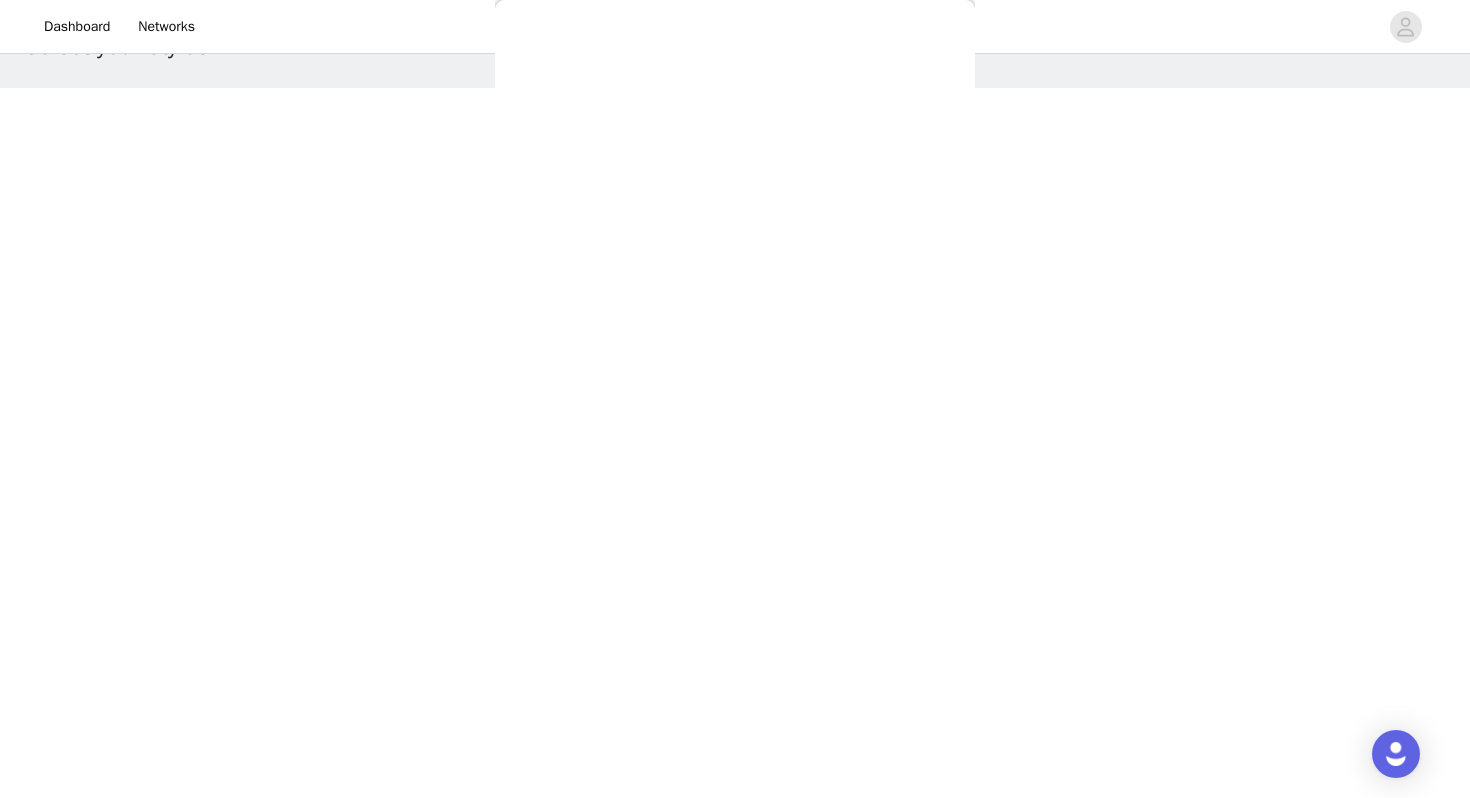 scroll, scrollTop: 280, scrollLeft: 0, axis: vertical 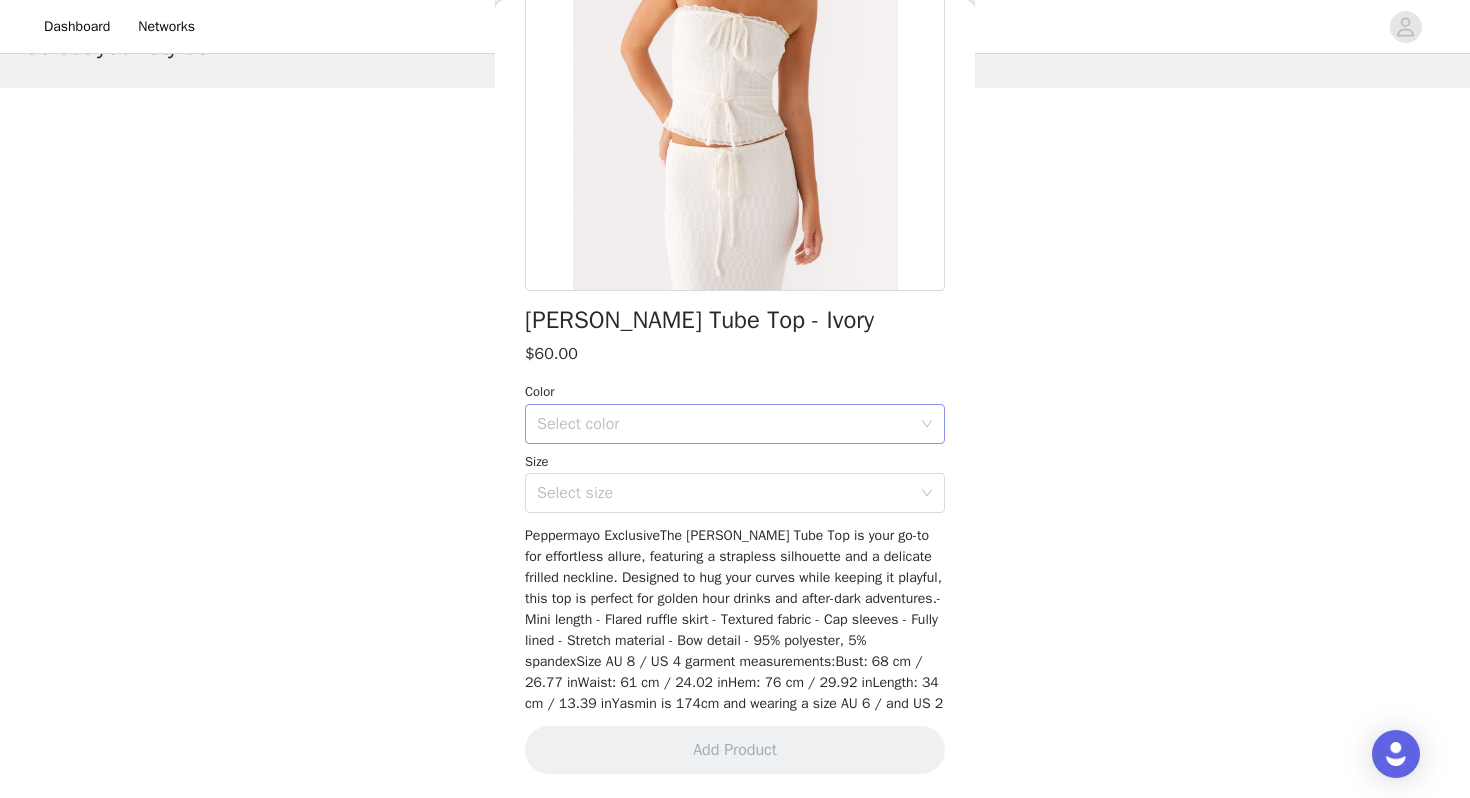 click on "Select color" at bounding box center (724, 424) 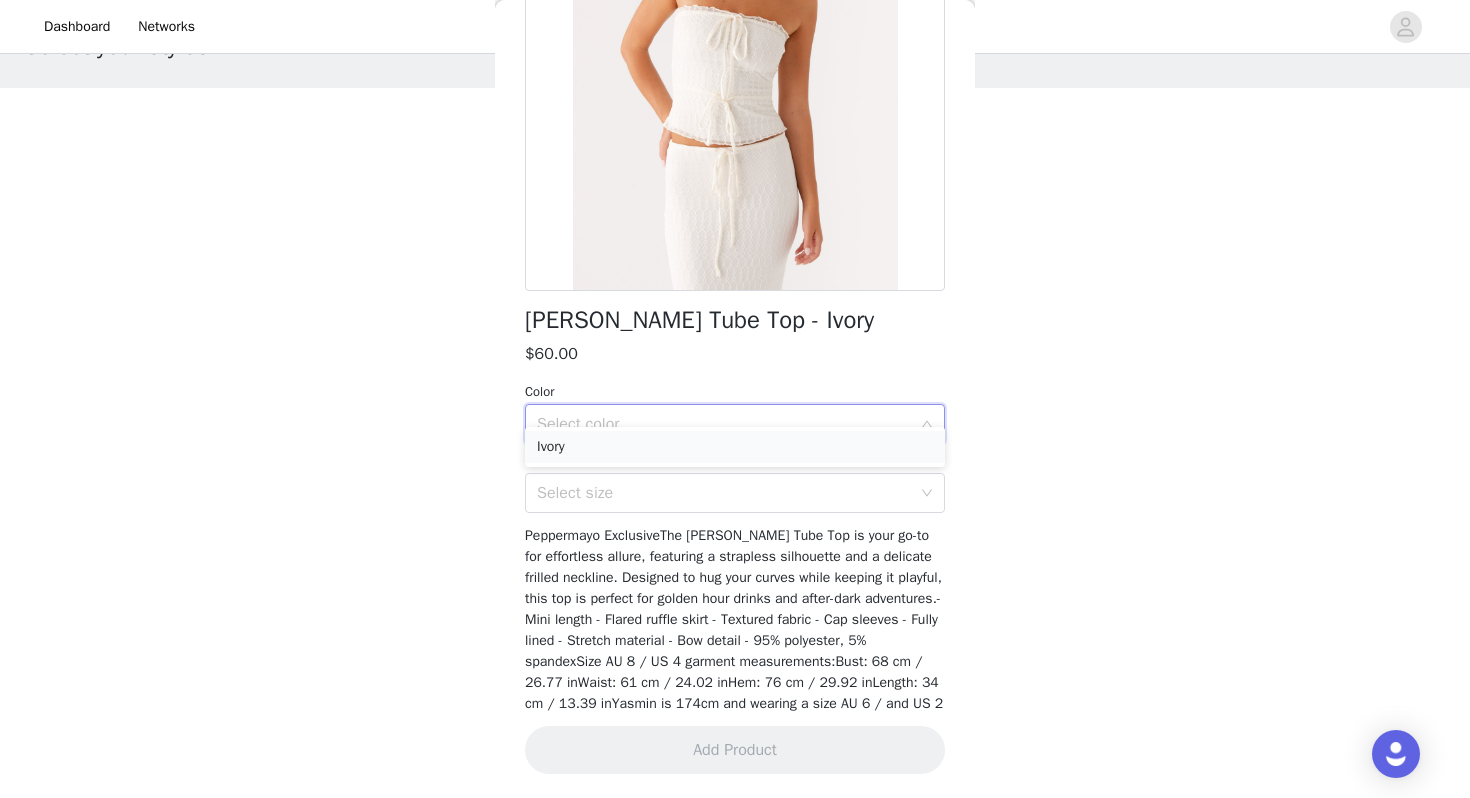 click on "Ivory" at bounding box center (735, 447) 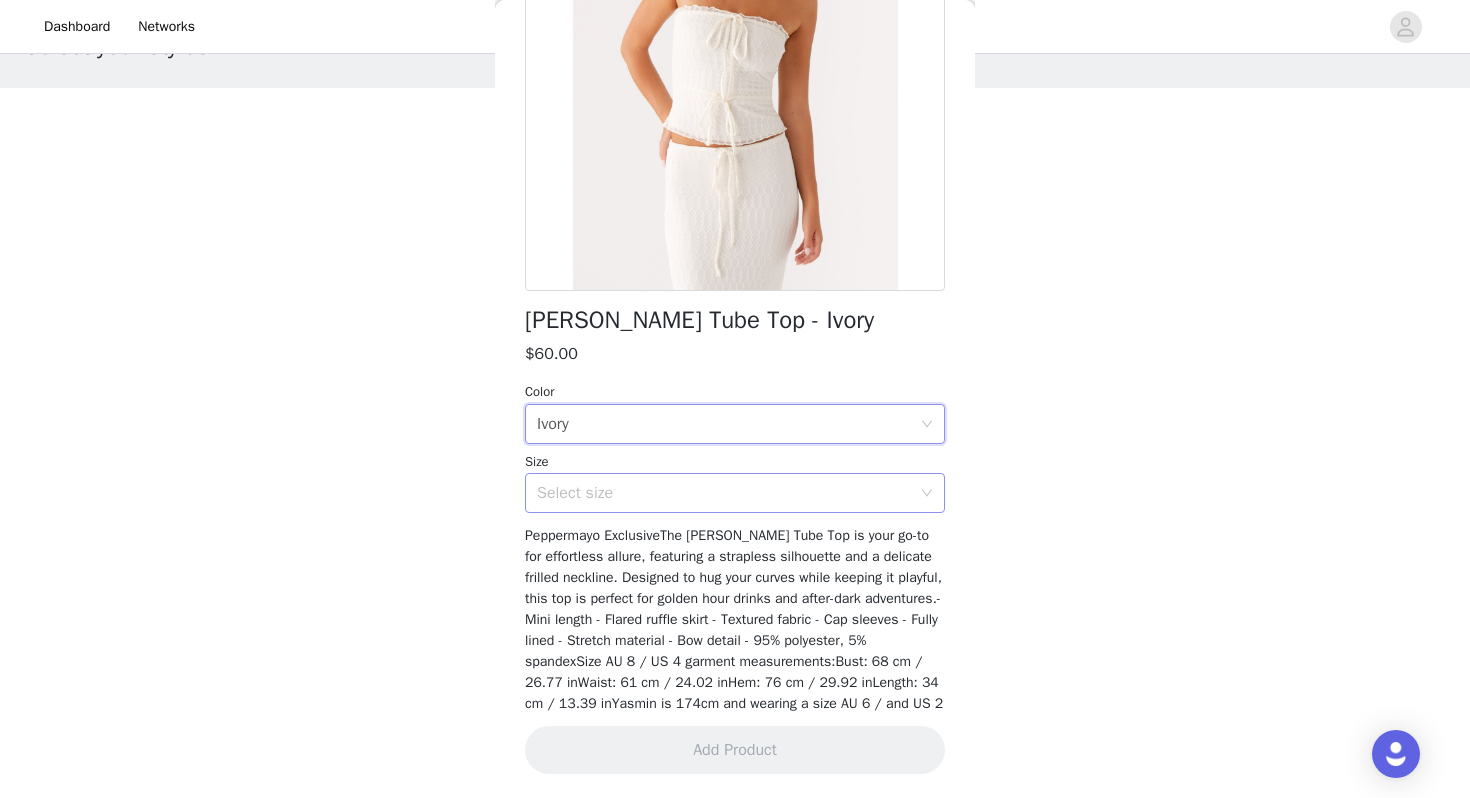 click on "Select size" at bounding box center (724, 493) 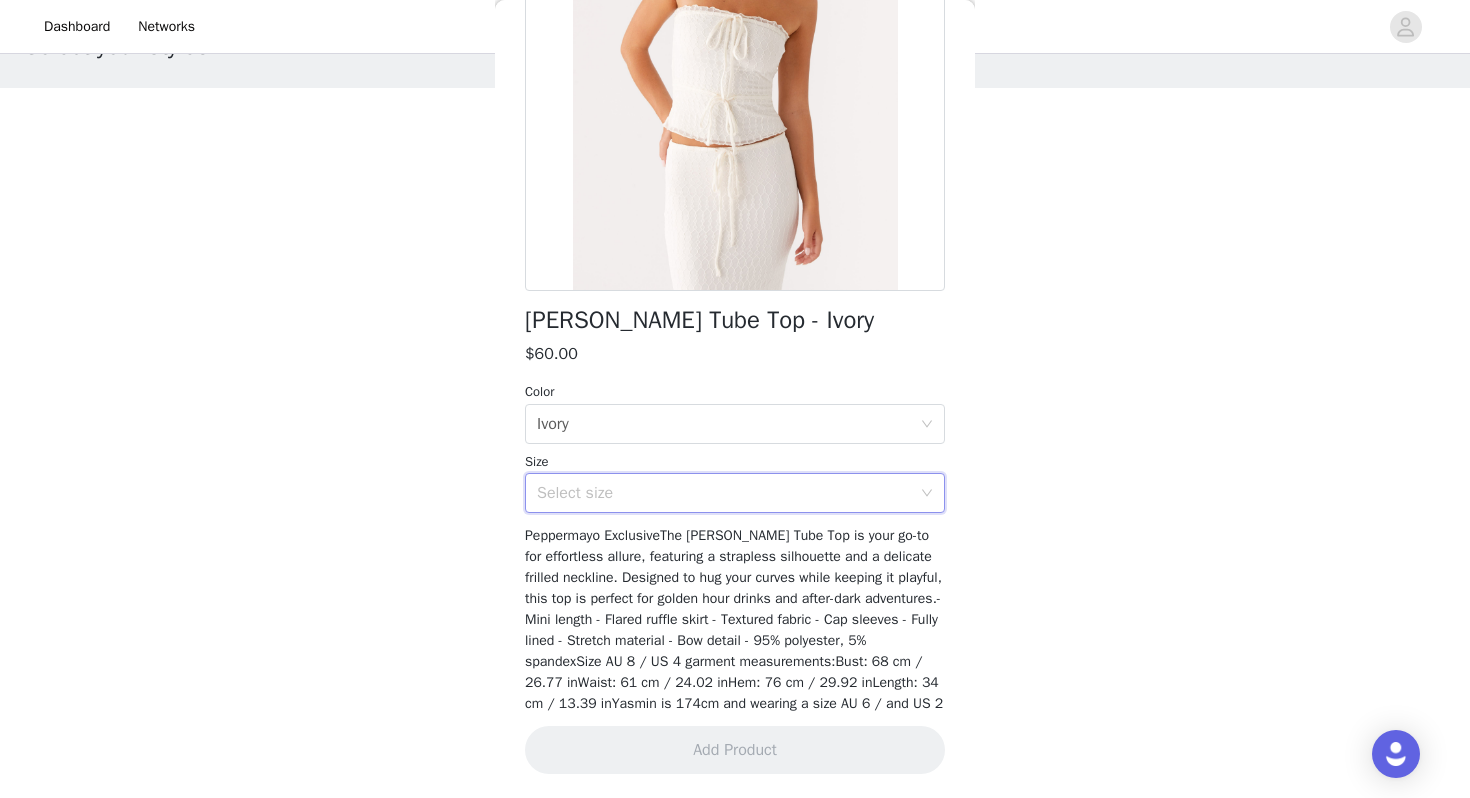 click on "Select size" at bounding box center (724, 493) 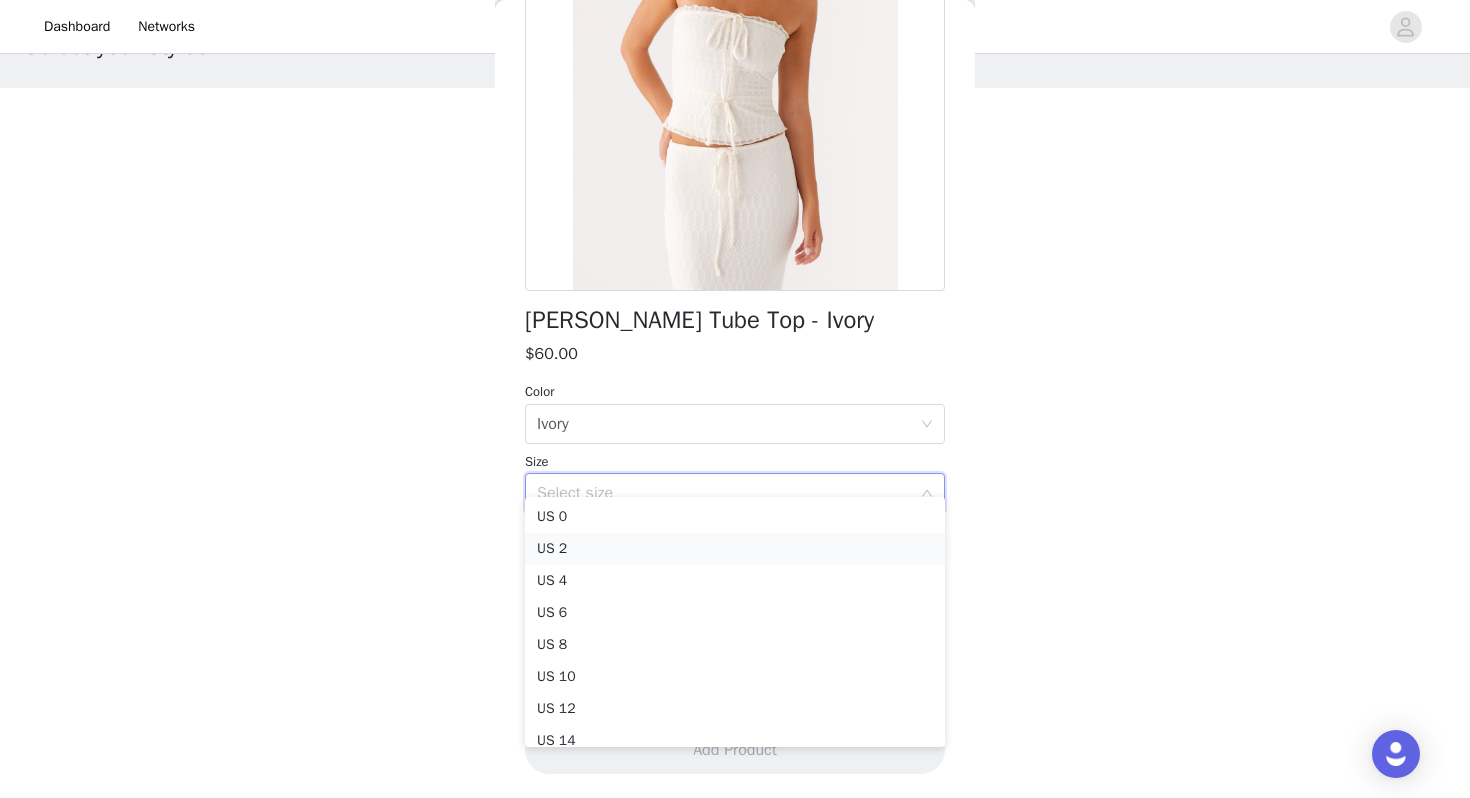 click on "US 2" at bounding box center (735, 549) 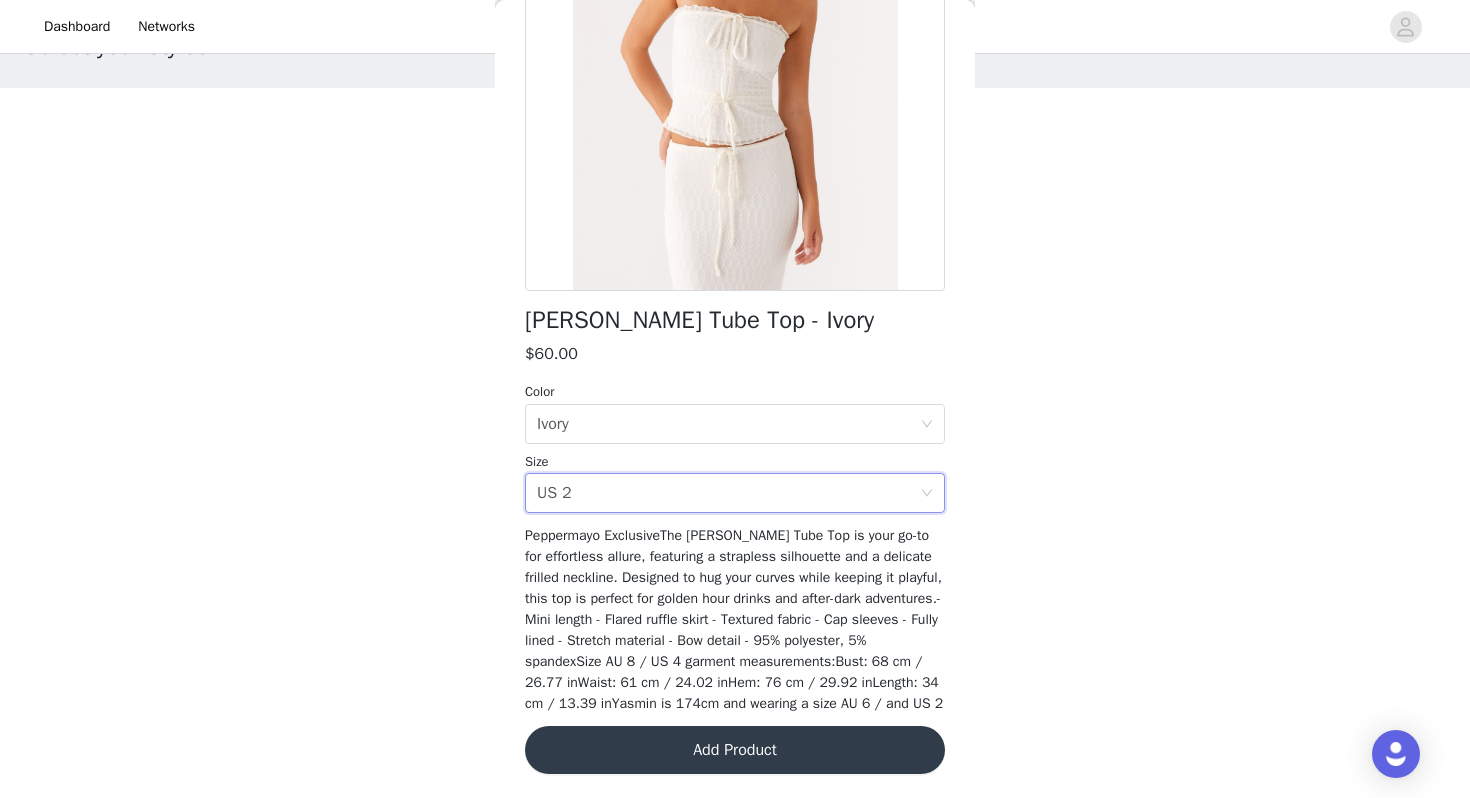 click on "Add Product" at bounding box center [735, 750] 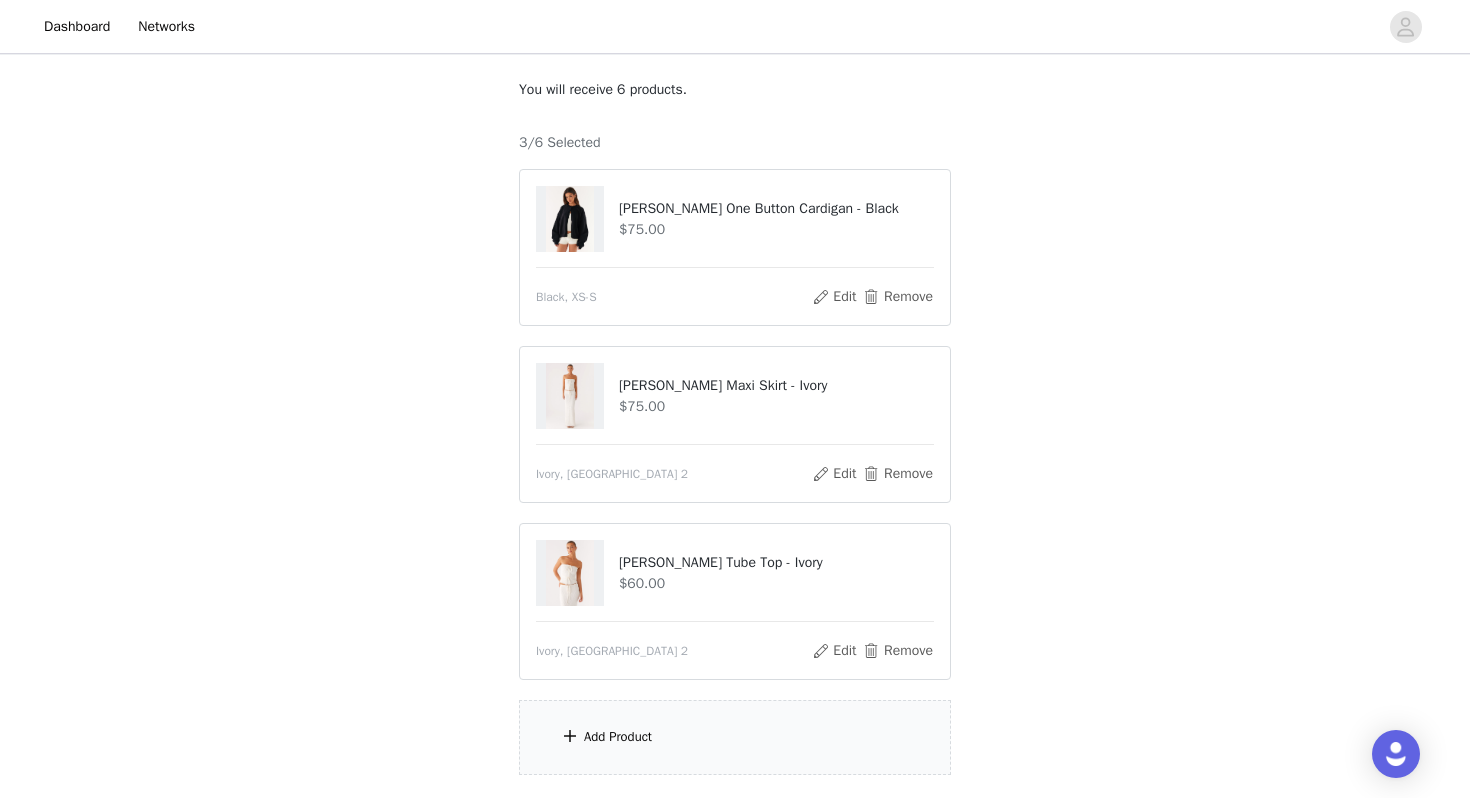 scroll, scrollTop: 118, scrollLeft: 0, axis: vertical 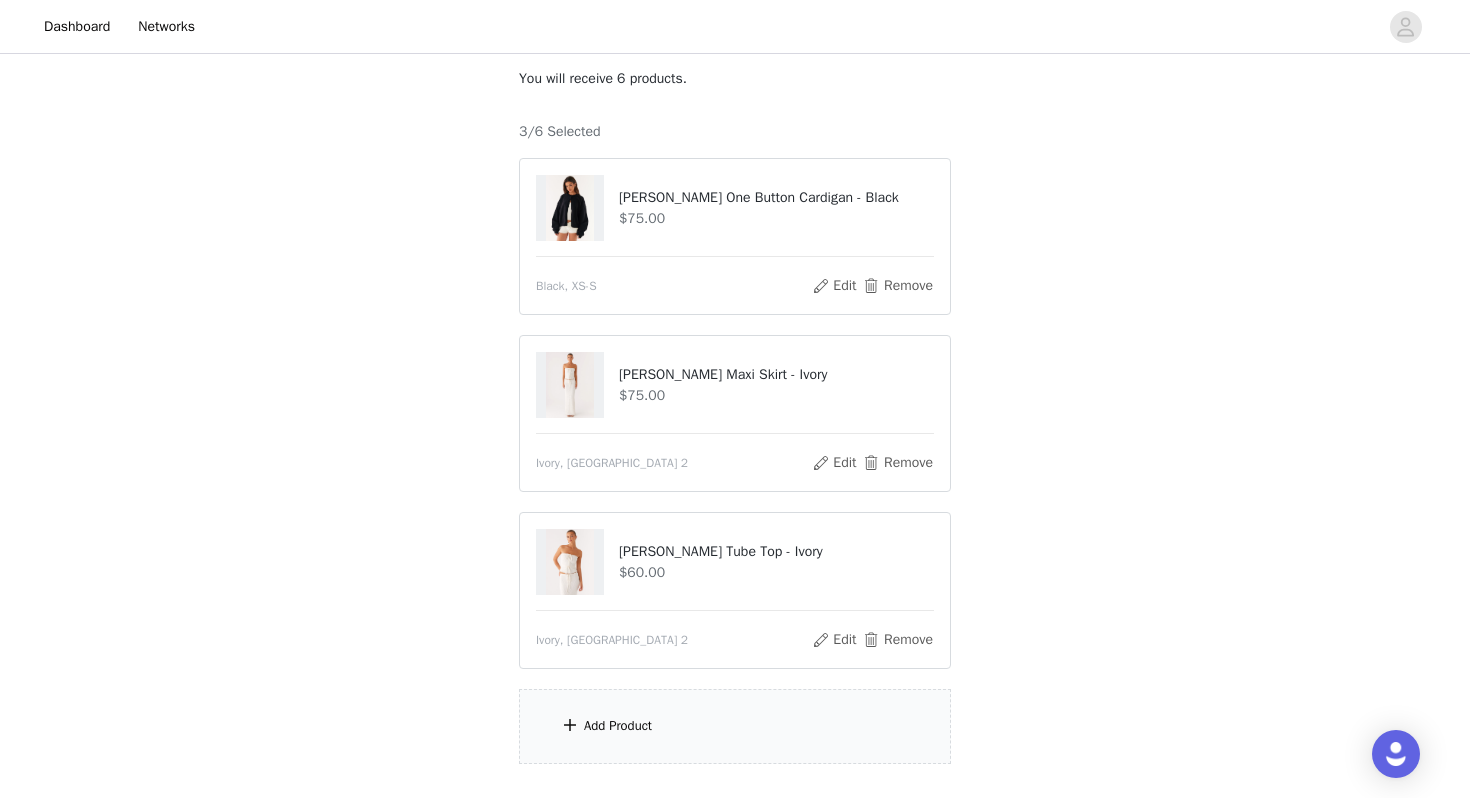 click on "Add Product" at bounding box center [735, 726] 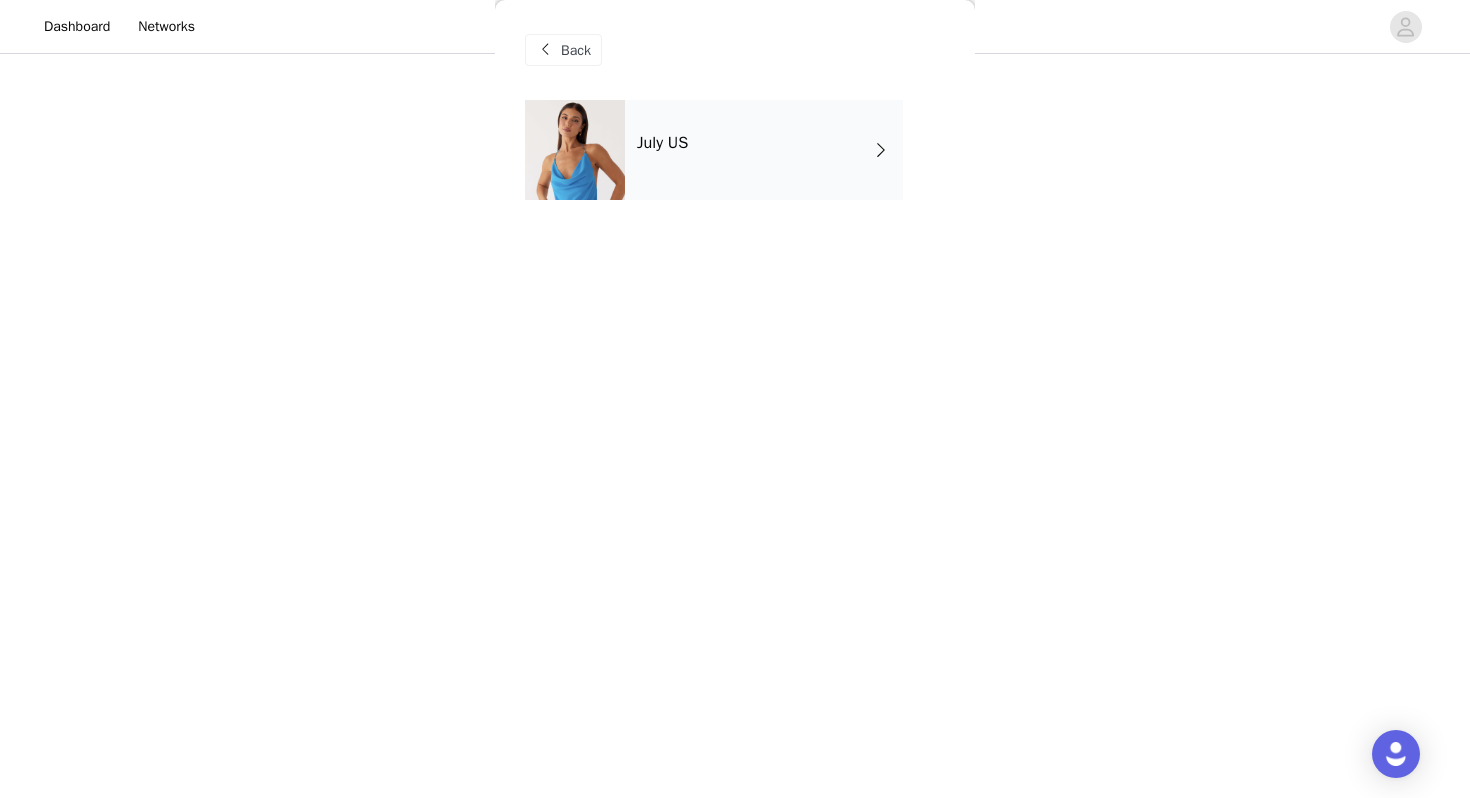 click on "July US" at bounding box center (764, 150) 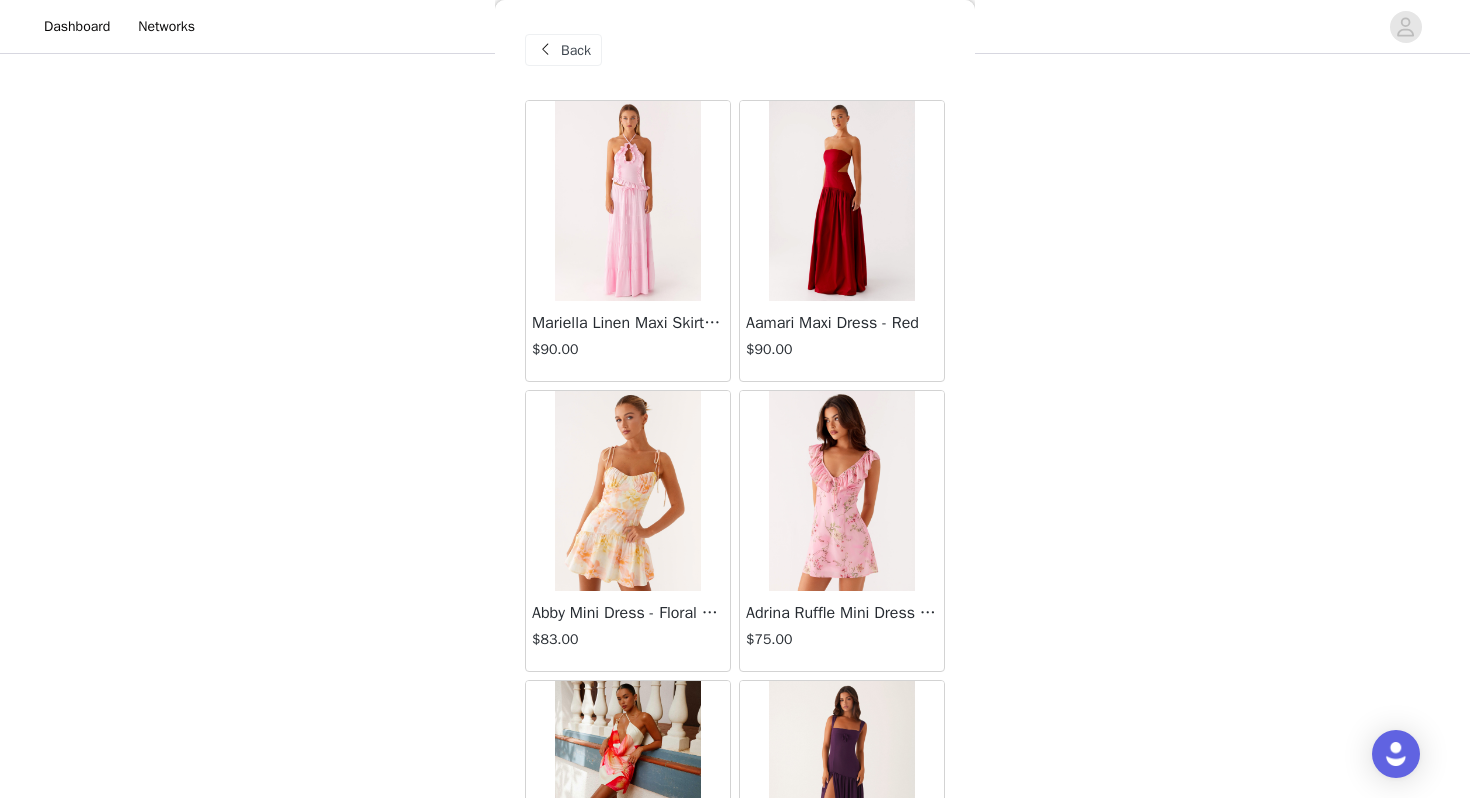 click on "STEP 1 OF 4
Select your styles!
You will receive 6 products.       3/6 Selected           [PERSON_NAME] One Button Cardigan - Black     $75.00       Black, XS-S       Edit   Remove     [PERSON_NAME] Maxi Skirt - Ivory     $75.00       Ivory, [GEOGRAPHIC_DATA] 2       Edit   Remove     [PERSON_NAME] Tube Top - Ivory     $60.00       Ivory, US 2       Edit   Remove     Add Product       Back       Mariella Linen Maxi Skirt - Pink   $90.00       Aamari Maxi Dress - Red   $90.00       Abby Mini Dress - Floral Print   $83.00       Adrina Ruffle Mini Dress - Pink Floral Print   $75.00       Aiva Mini Dress - Yellow Floral   $75.00       Alberta Maxi Dress - Mulberry   $105.00       Alden Mini Dress - Floral Print   $75.00       [PERSON_NAME] Maxi Dress - Multi   $90.00       Aliah Knit Shorts - Yellow   $53.00       [PERSON_NAME] Halter Maxi Dress - Yellow   $98.00       [PERSON_NAME] Halter Mini Dress - Black   $83.00         $83.00         $75.00" at bounding box center (735, 364) 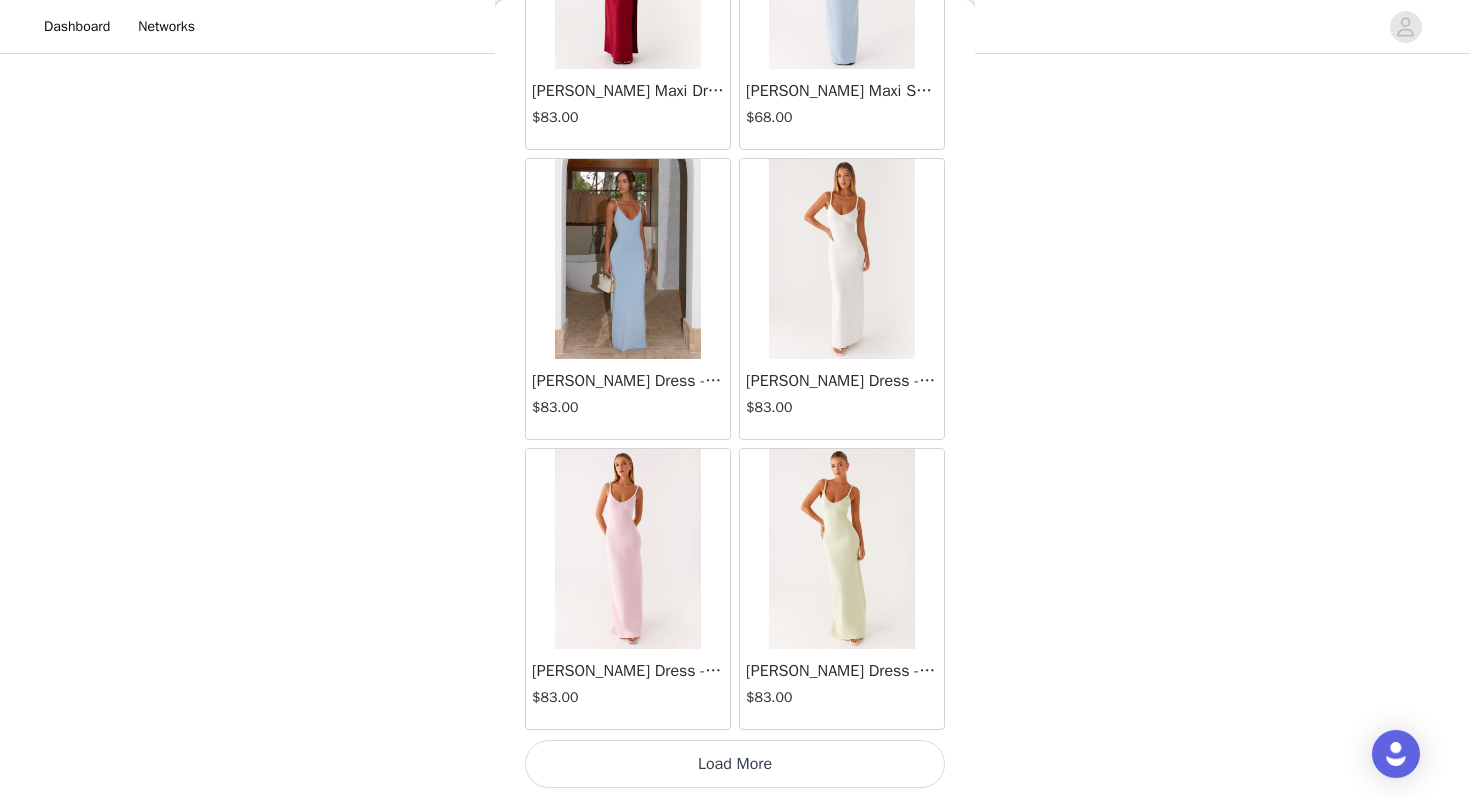 click on "Load More" at bounding box center [735, 764] 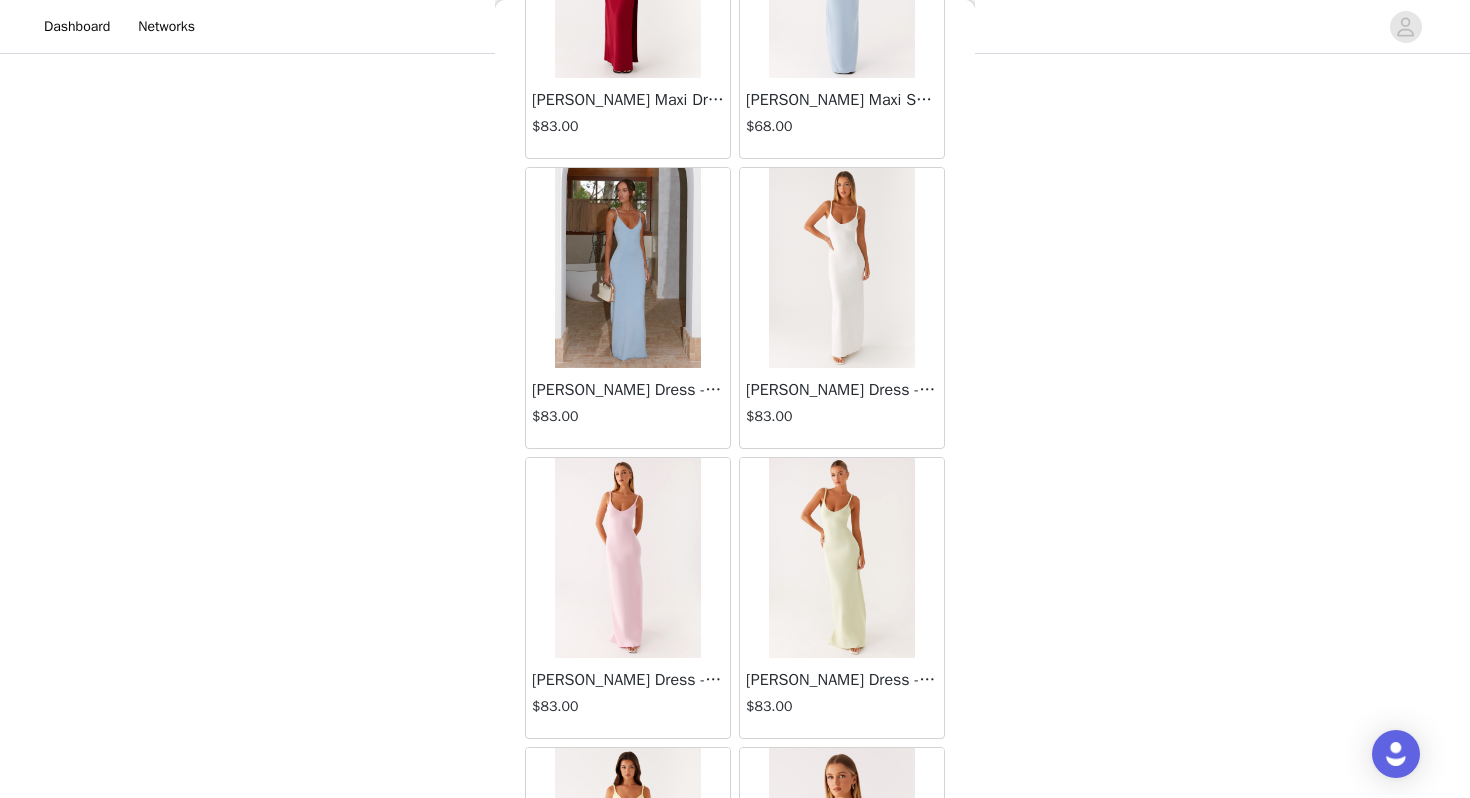scroll, scrollTop: 2262, scrollLeft: 0, axis: vertical 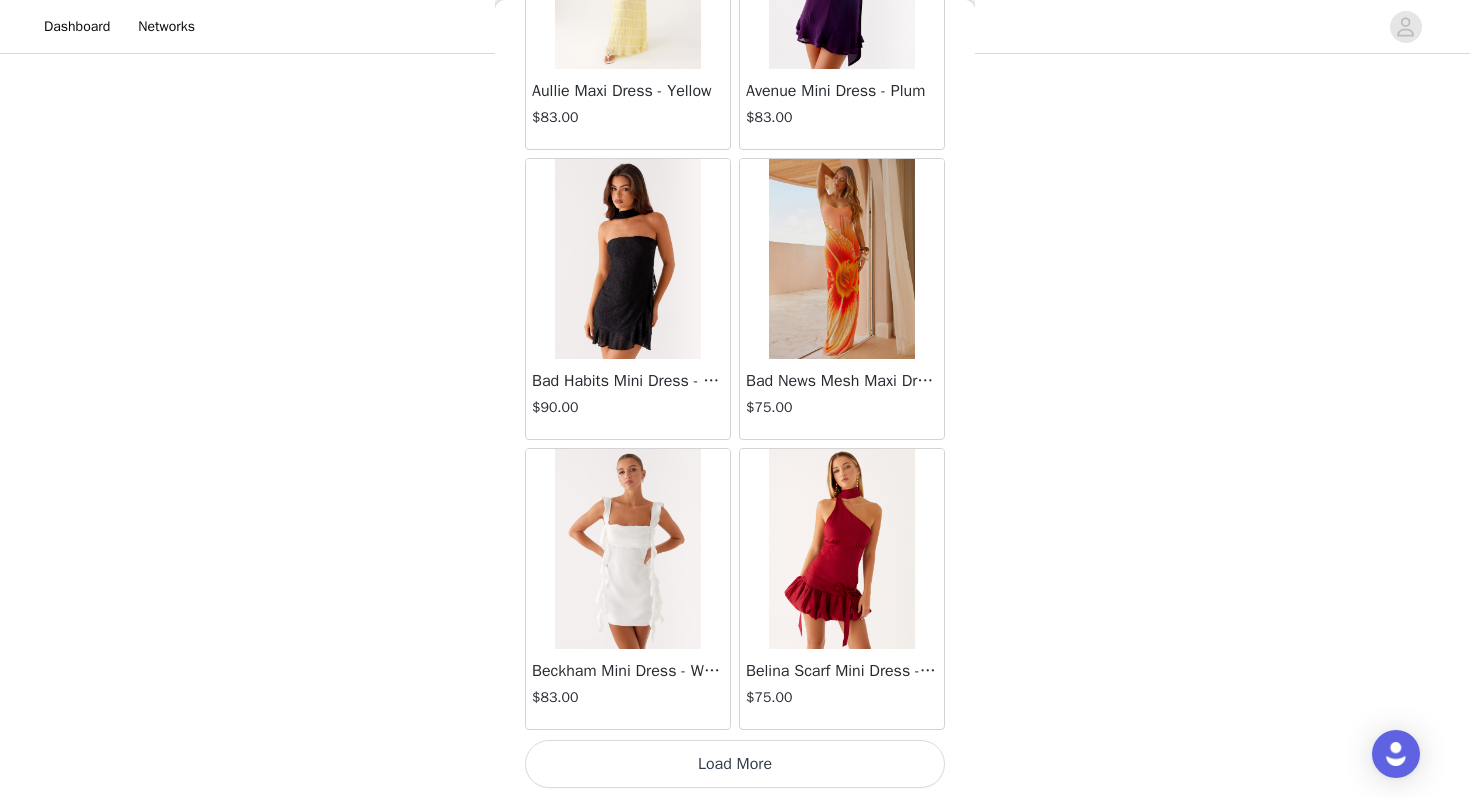 click on "Load More" at bounding box center [735, 764] 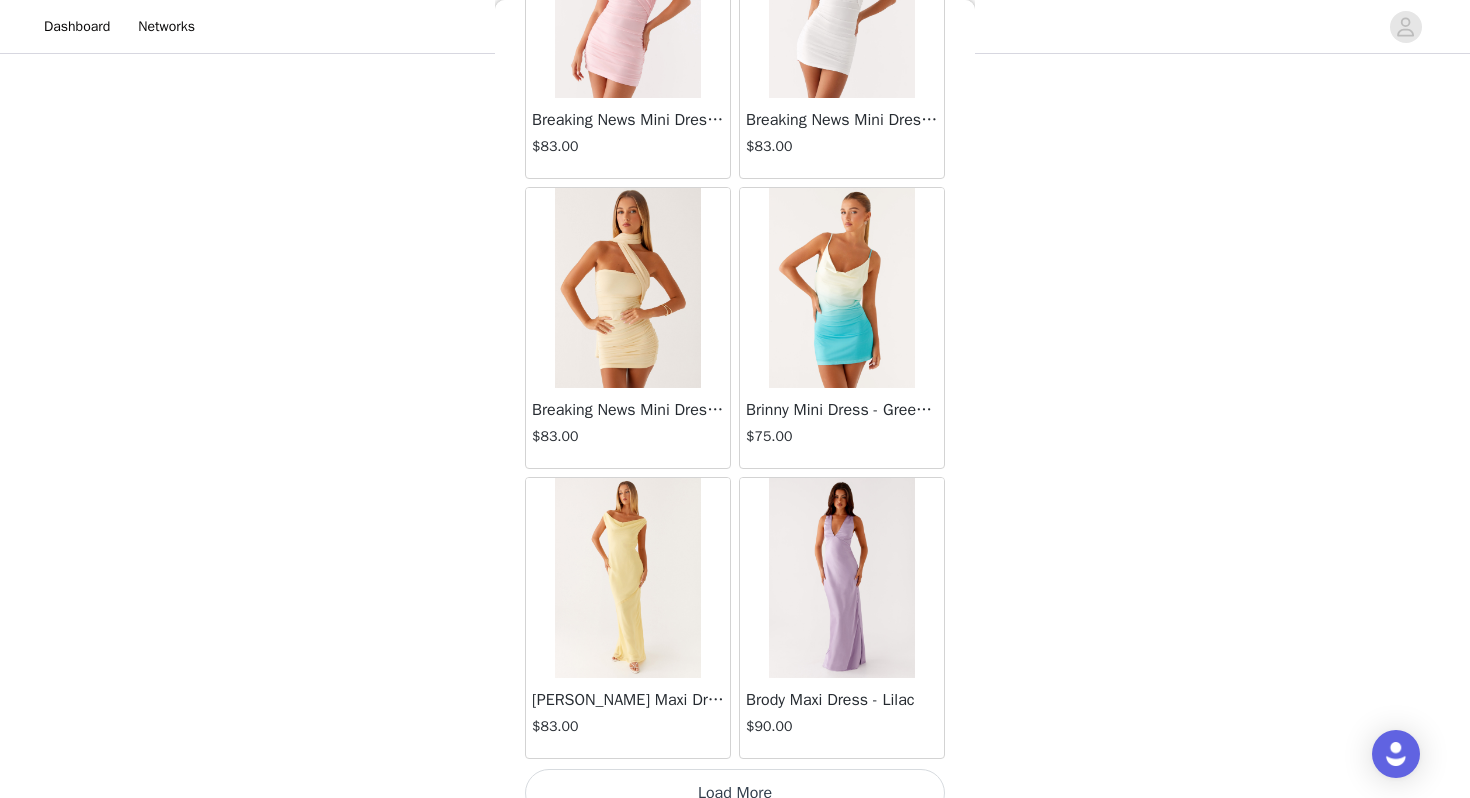 scroll, scrollTop: 8062, scrollLeft: 0, axis: vertical 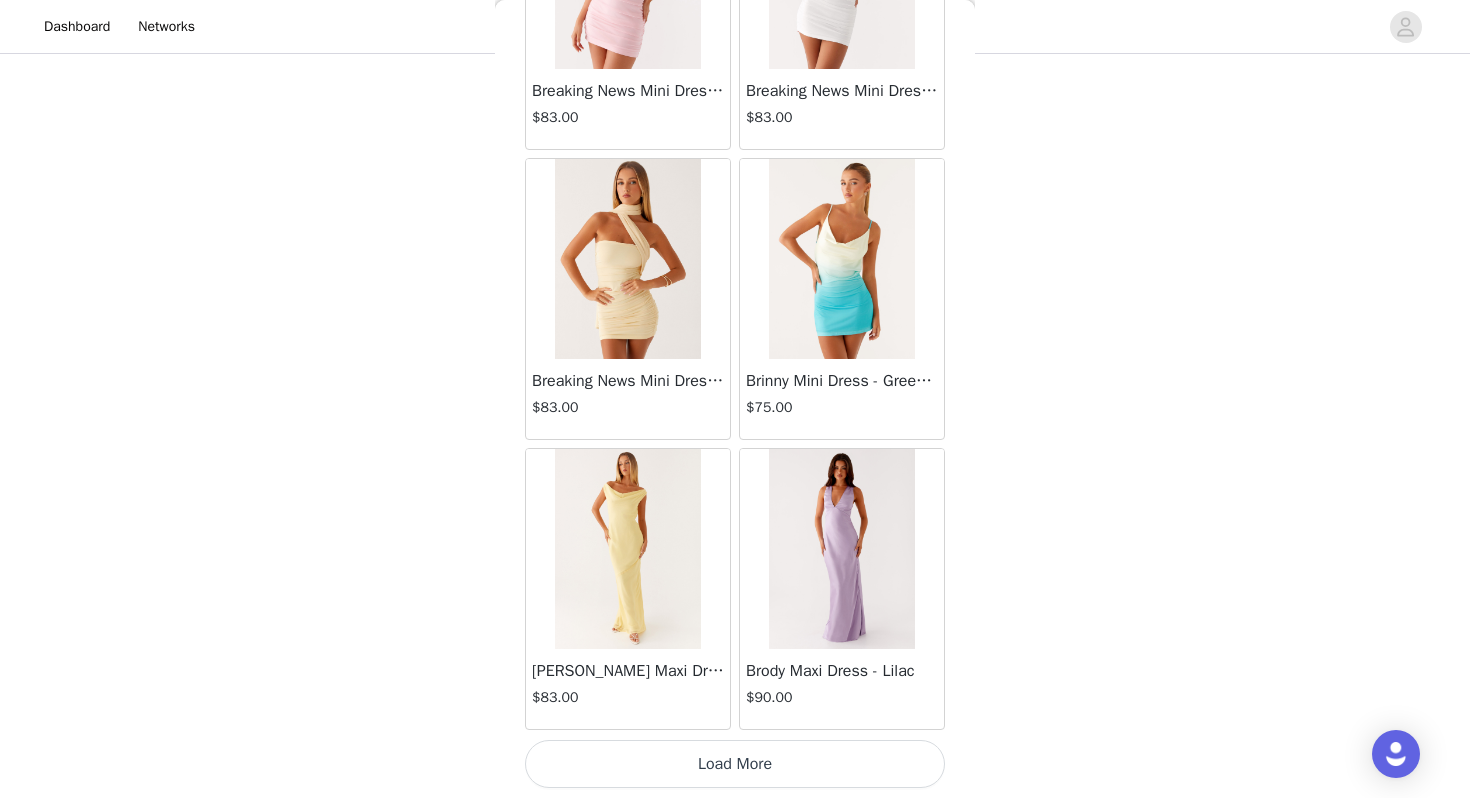click on "Load More" at bounding box center (735, 764) 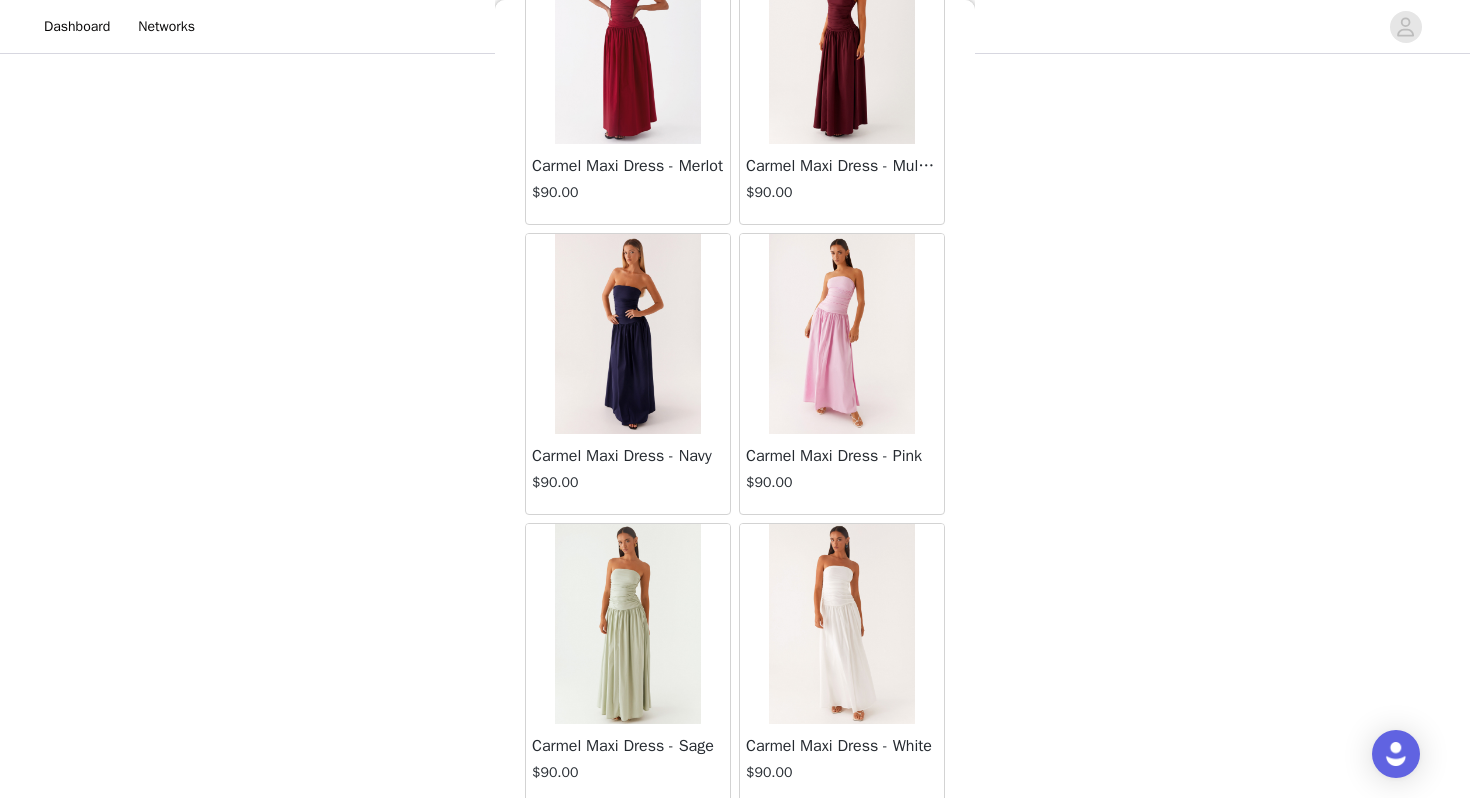 scroll, scrollTop: 10962, scrollLeft: 0, axis: vertical 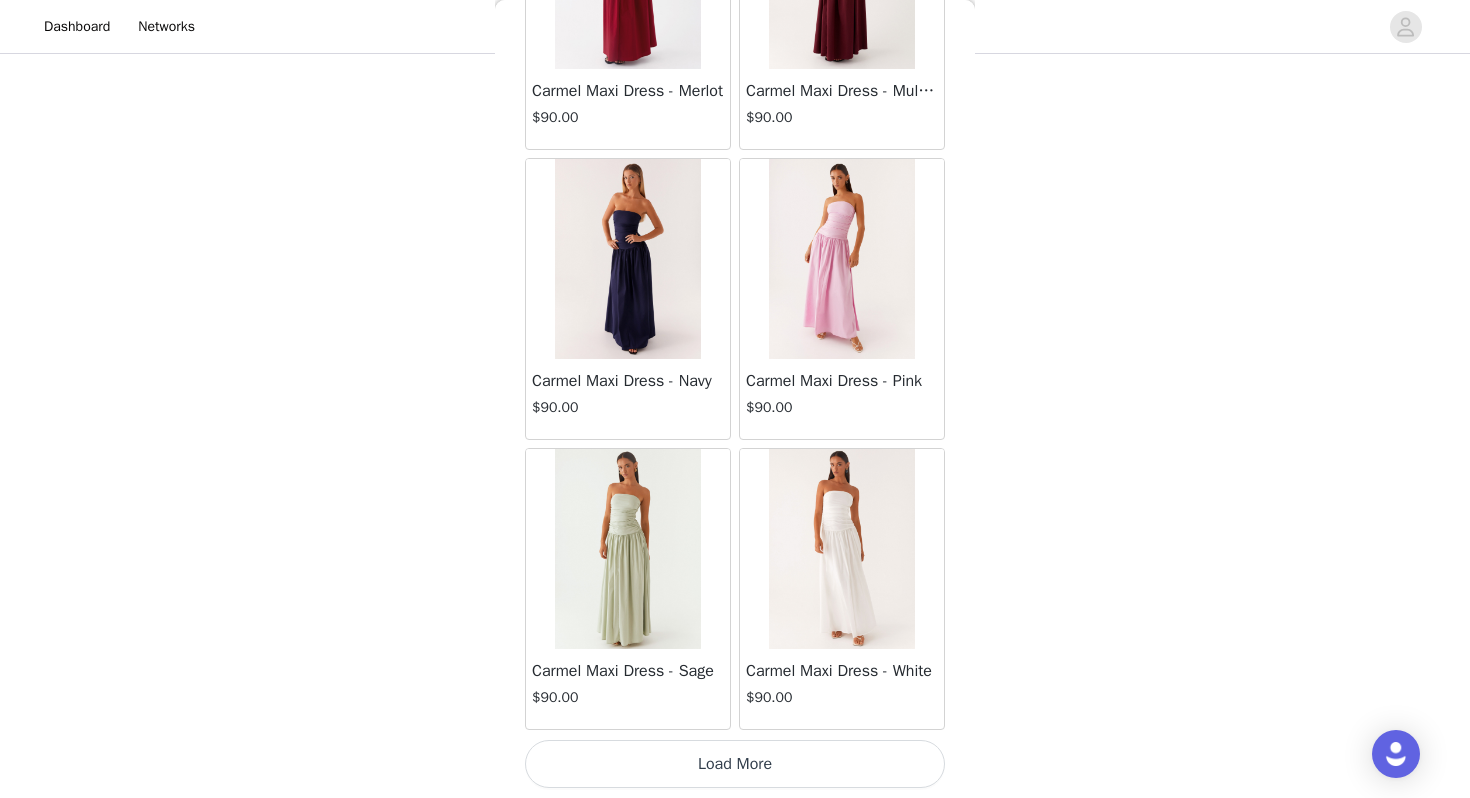 click on "Load More" at bounding box center [735, 764] 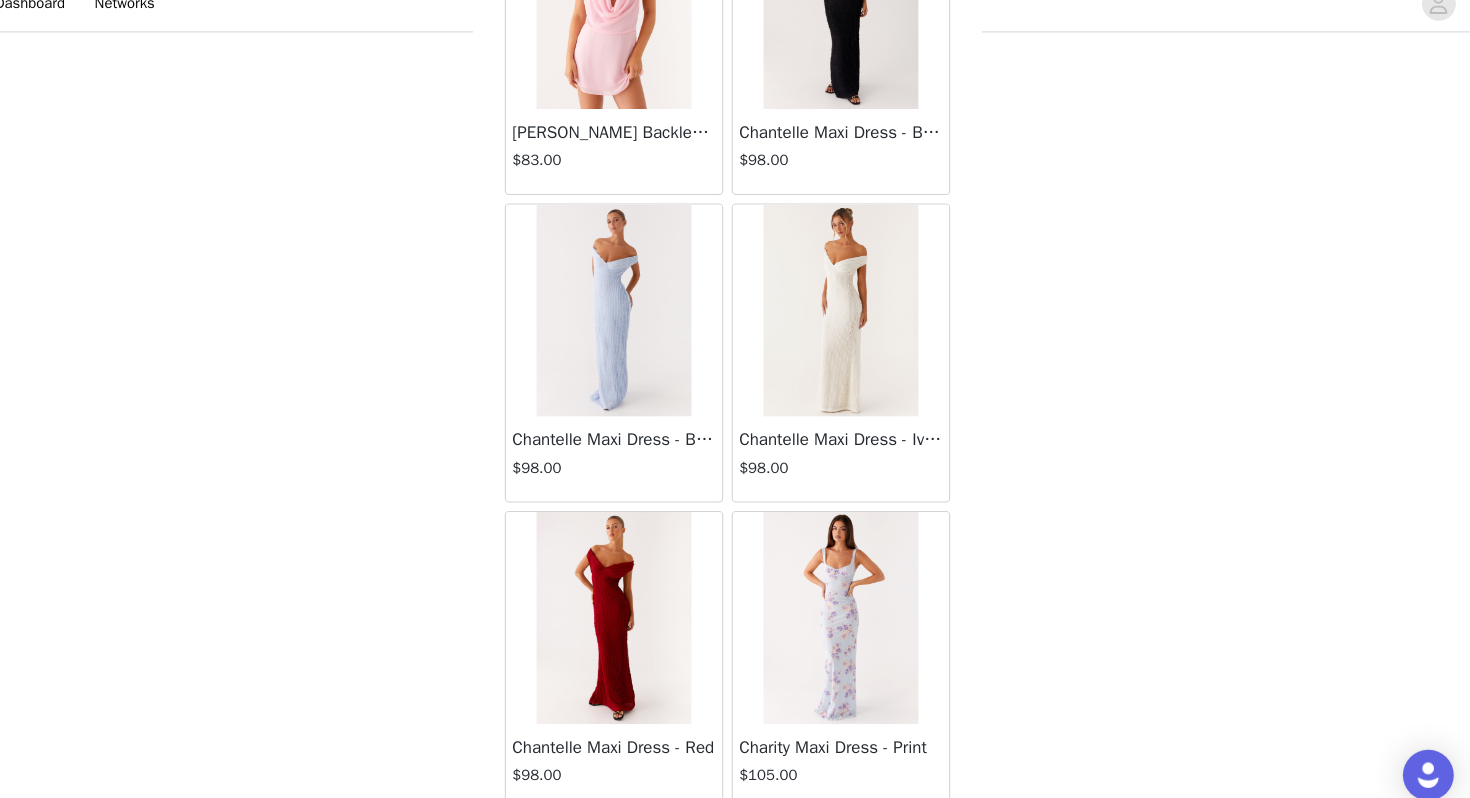 scroll, scrollTop: 13862, scrollLeft: 0, axis: vertical 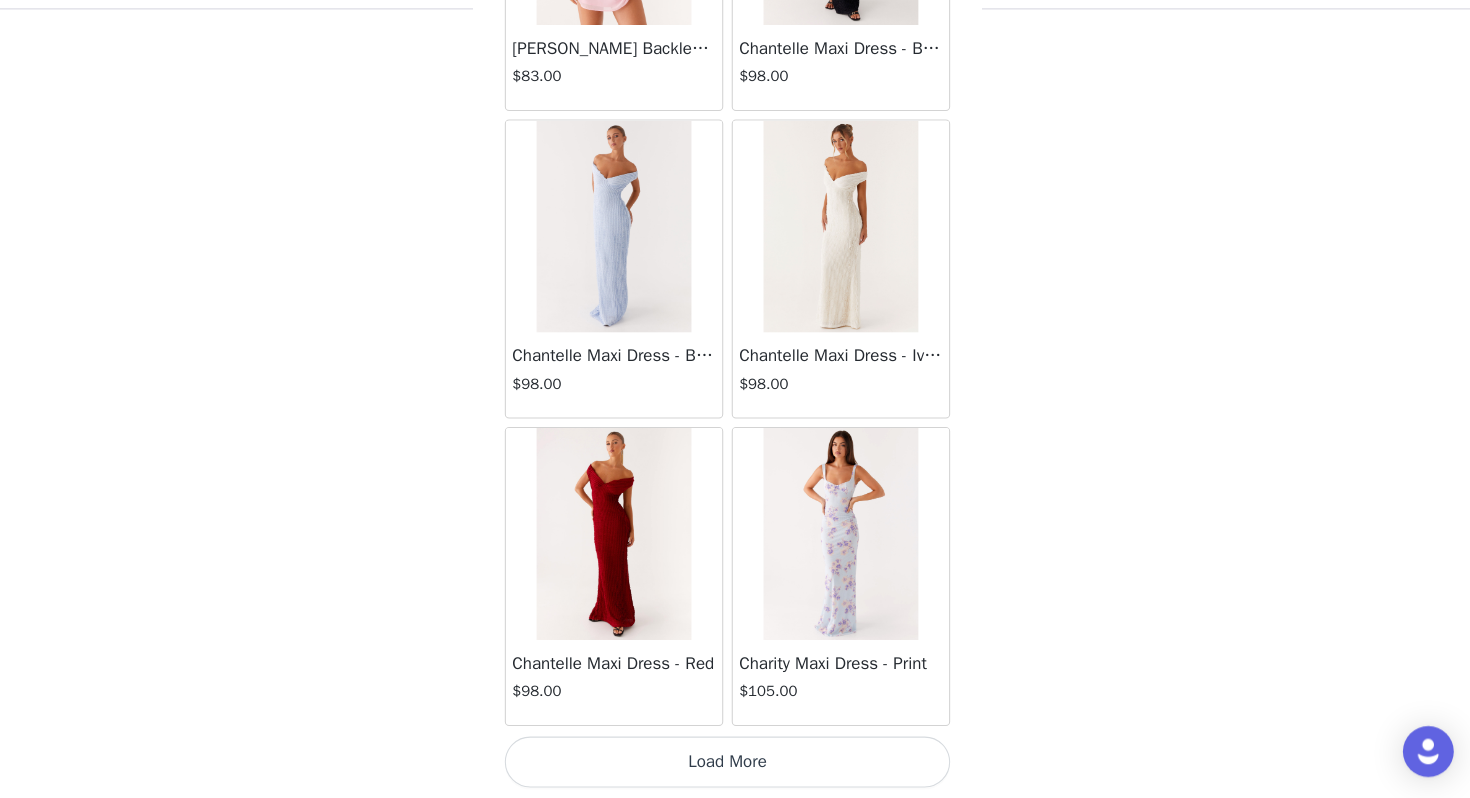 click on "Load More" at bounding box center (735, 764) 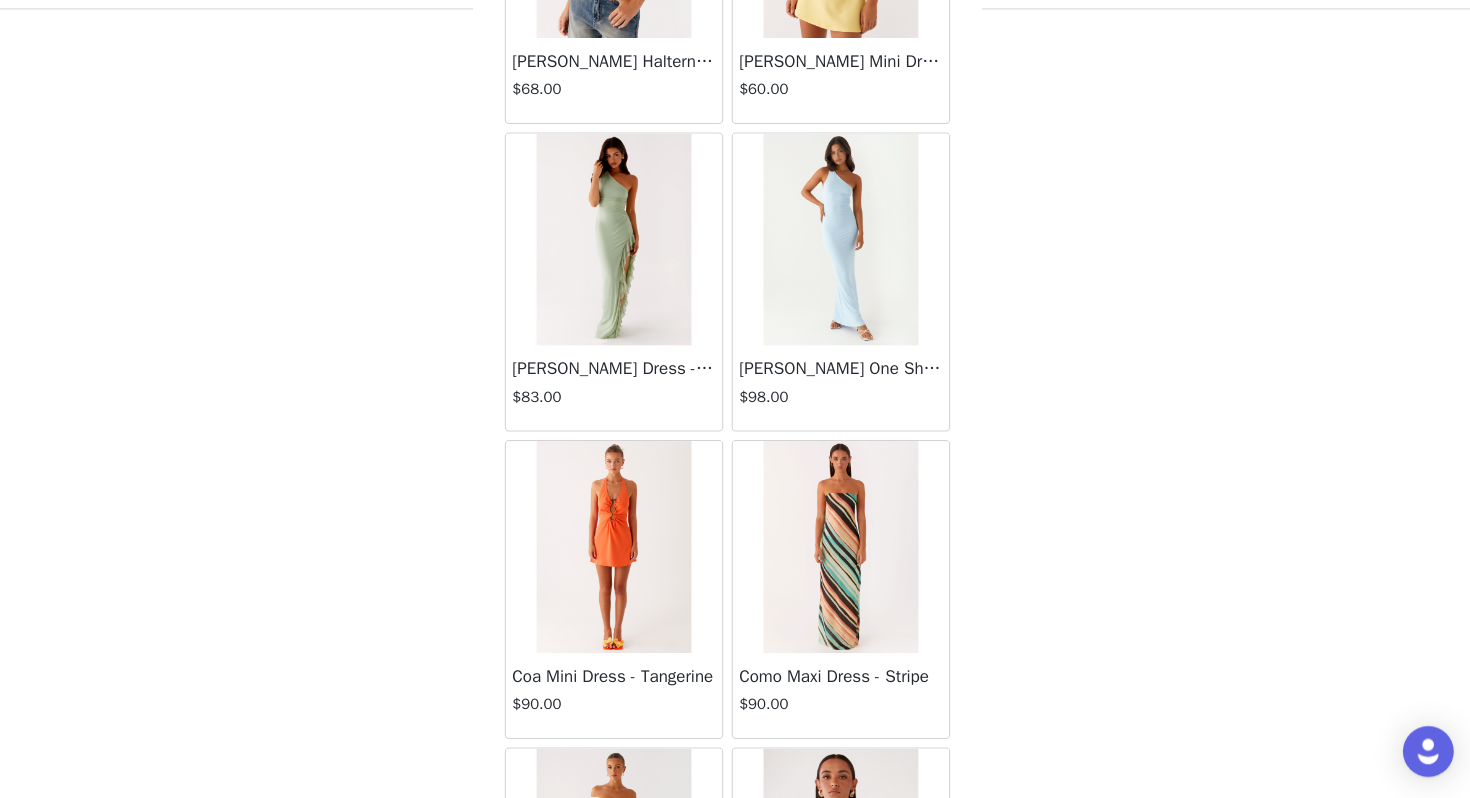 scroll, scrollTop: 15593, scrollLeft: 0, axis: vertical 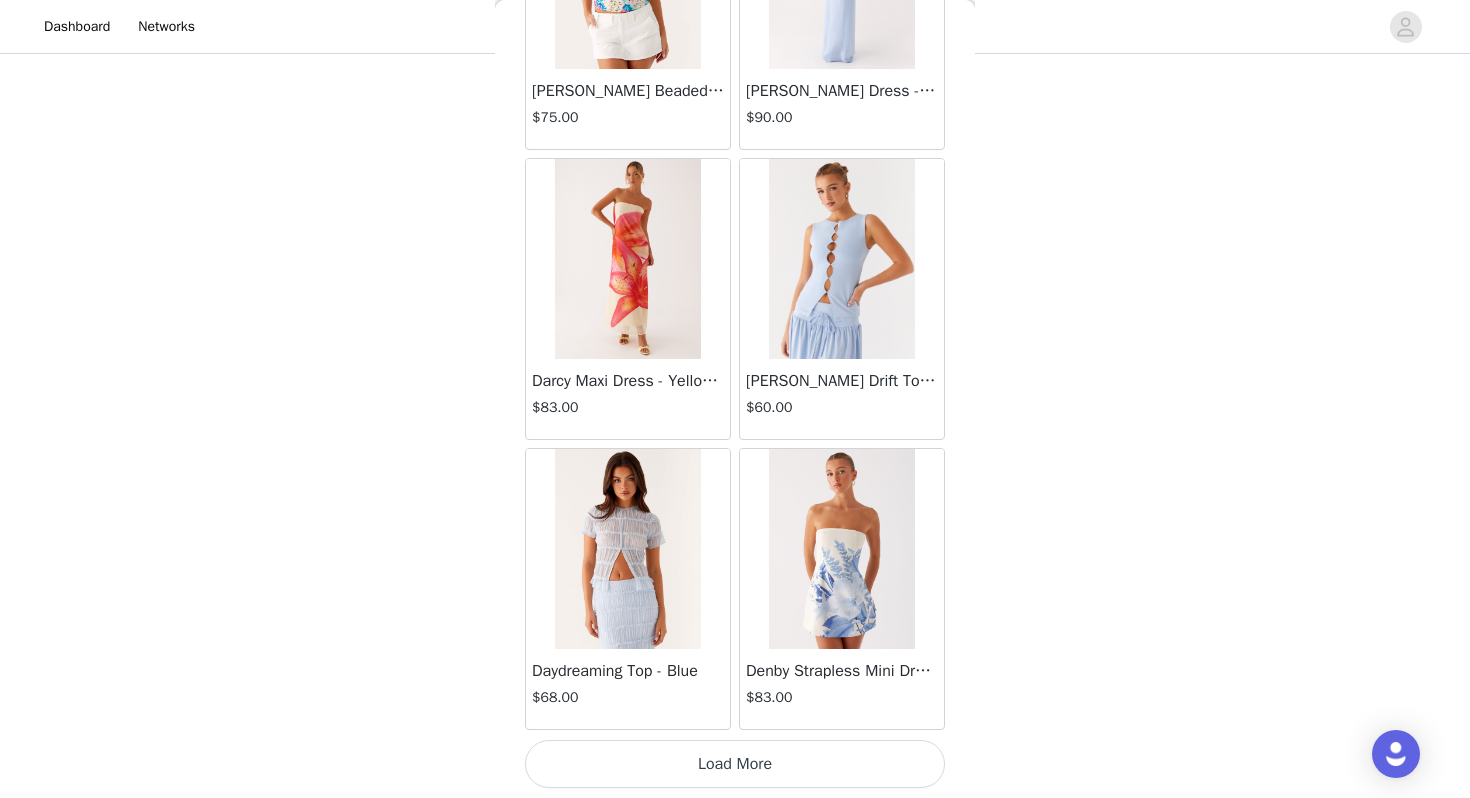 click on "Load More" at bounding box center (735, 764) 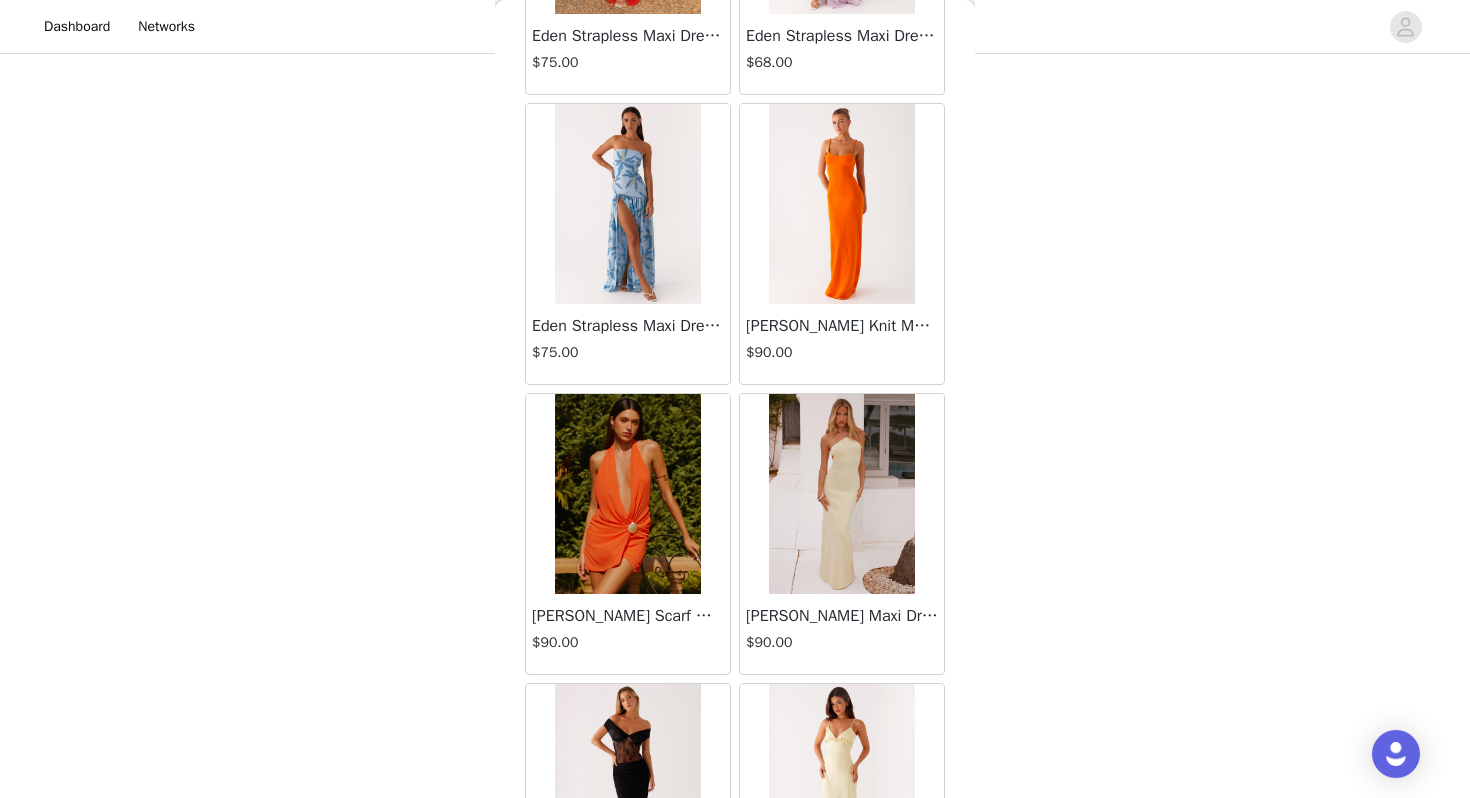 scroll, scrollTop: 19662, scrollLeft: 0, axis: vertical 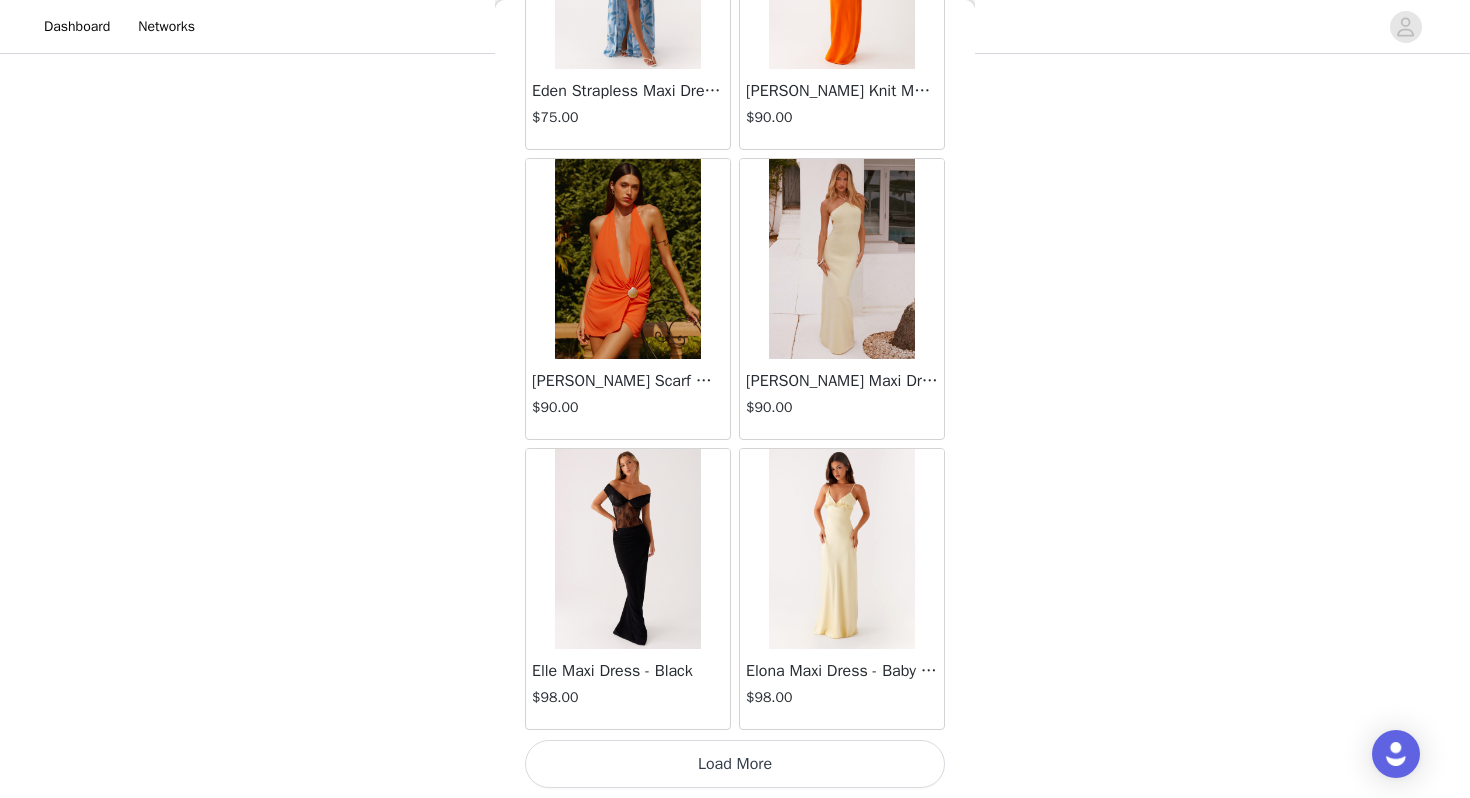 click on "Load More" at bounding box center [735, 764] 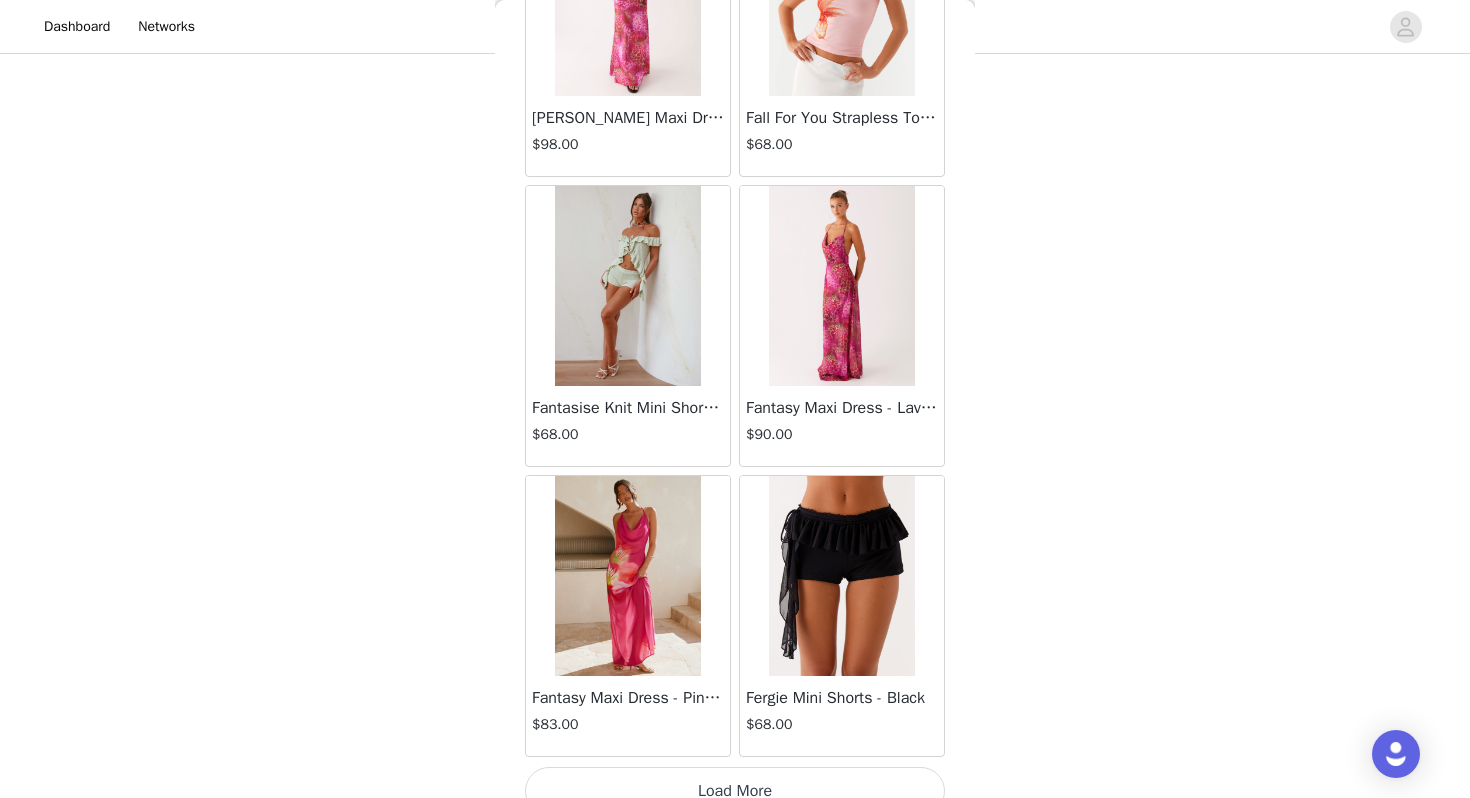 scroll, scrollTop: 22562, scrollLeft: 0, axis: vertical 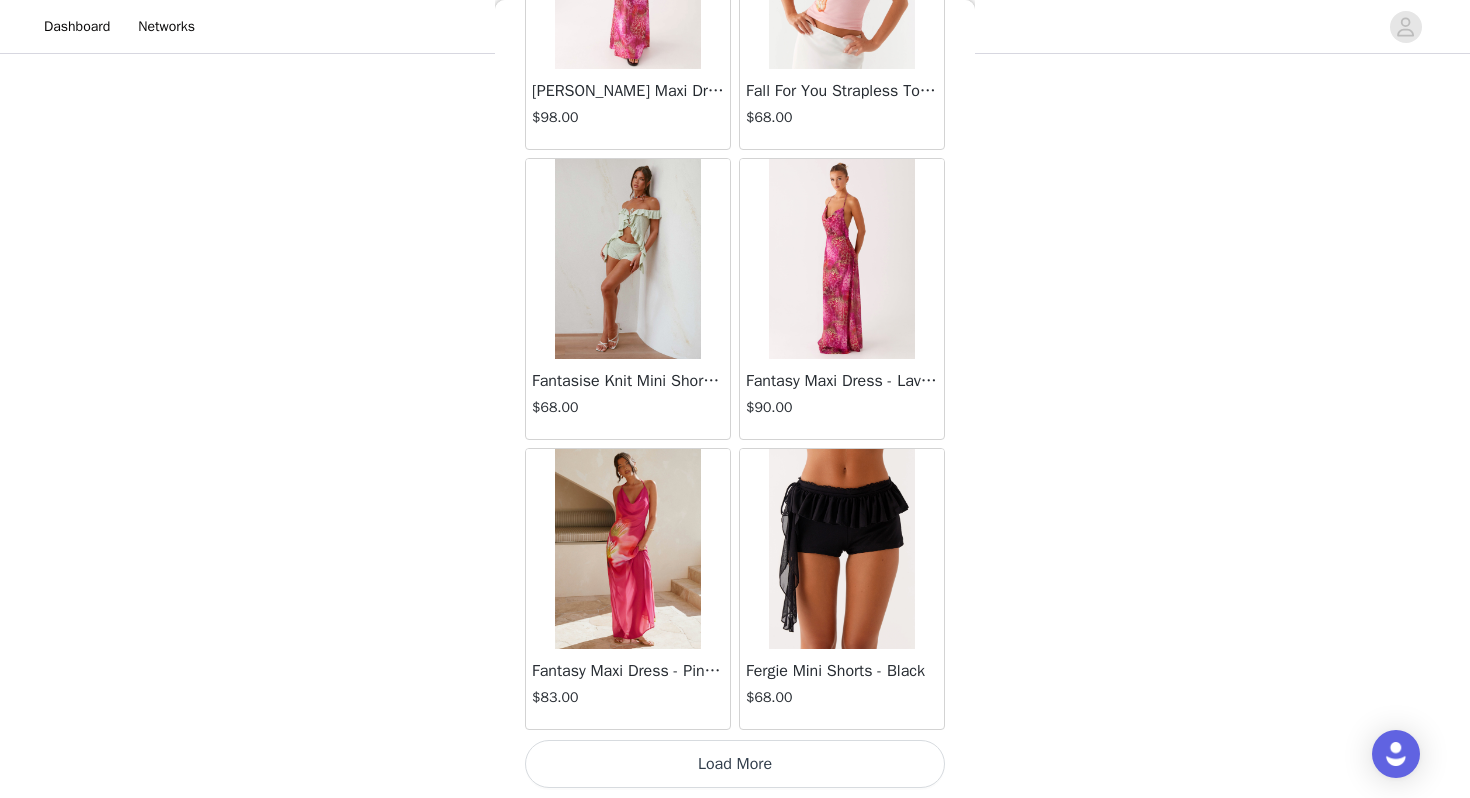 click on "Load More" at bounding box center (735, 764) 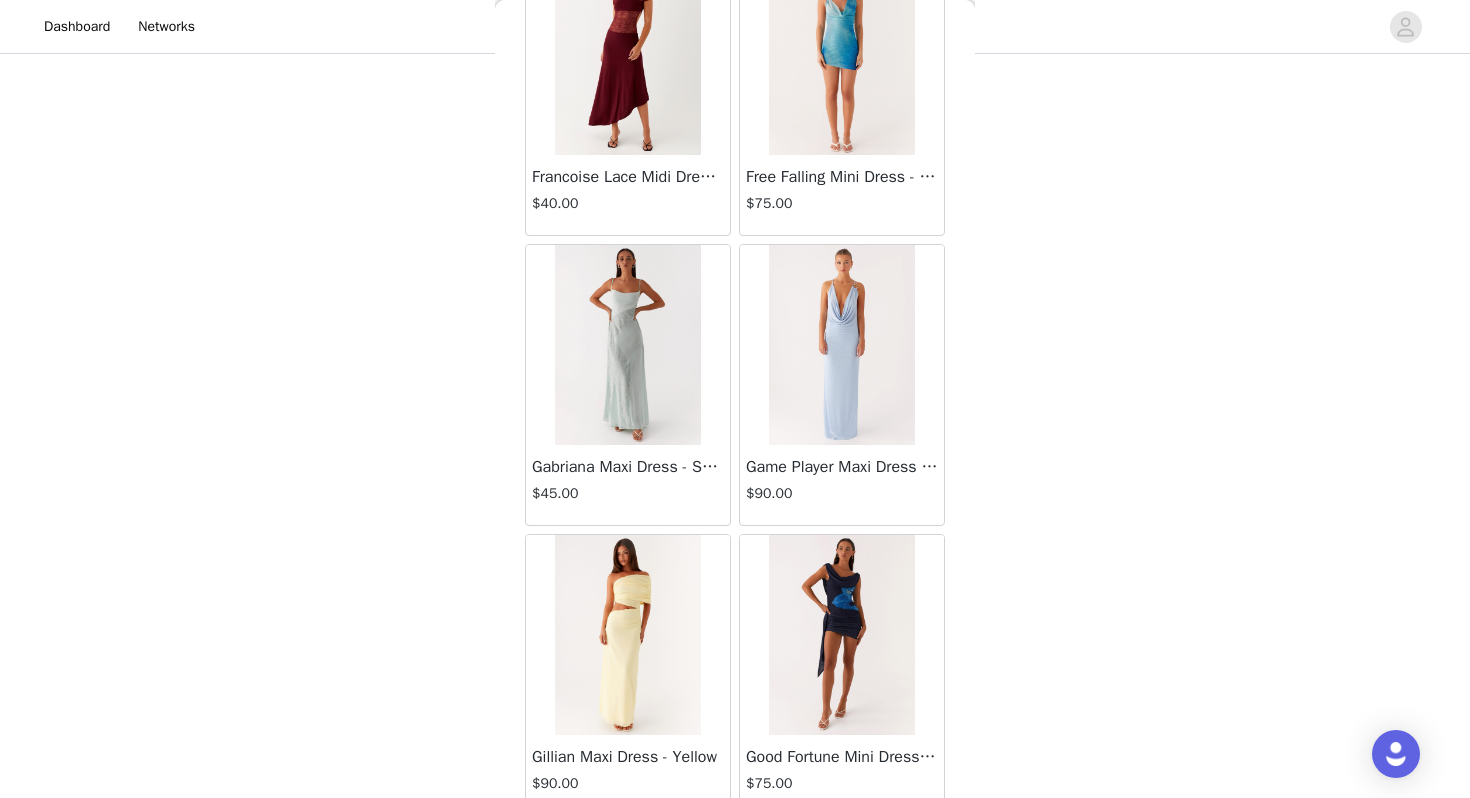 scroll, scrollTop: 25462, scrollLeft: 0, axis: vertical 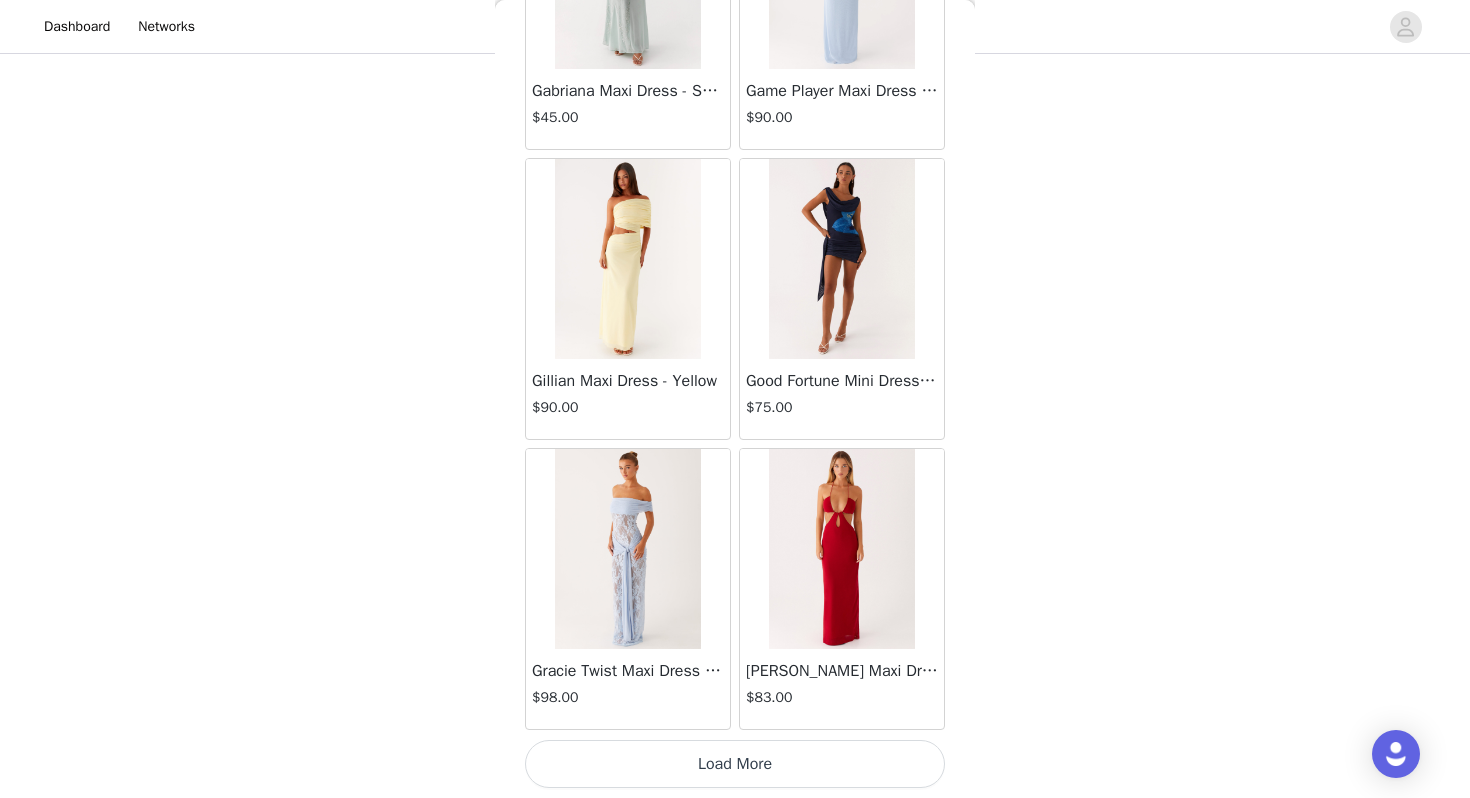 drag, startPoint x: 807, startPoint y: 770, endPoint x: 847, endPoint y: 594, distance: 180.48822 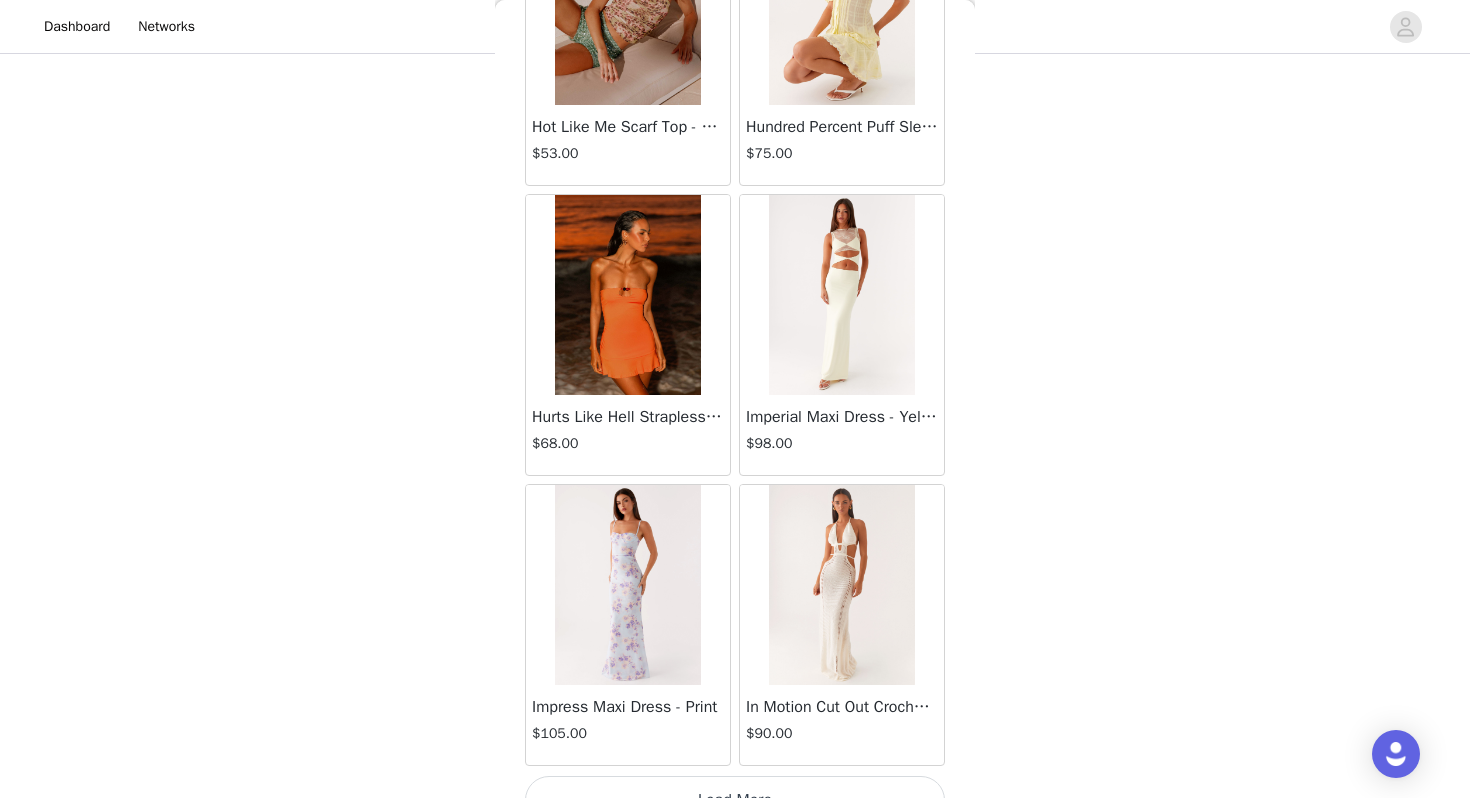 scroll, scrollTop: 28362, scrollLeft: 0, axis: vertical 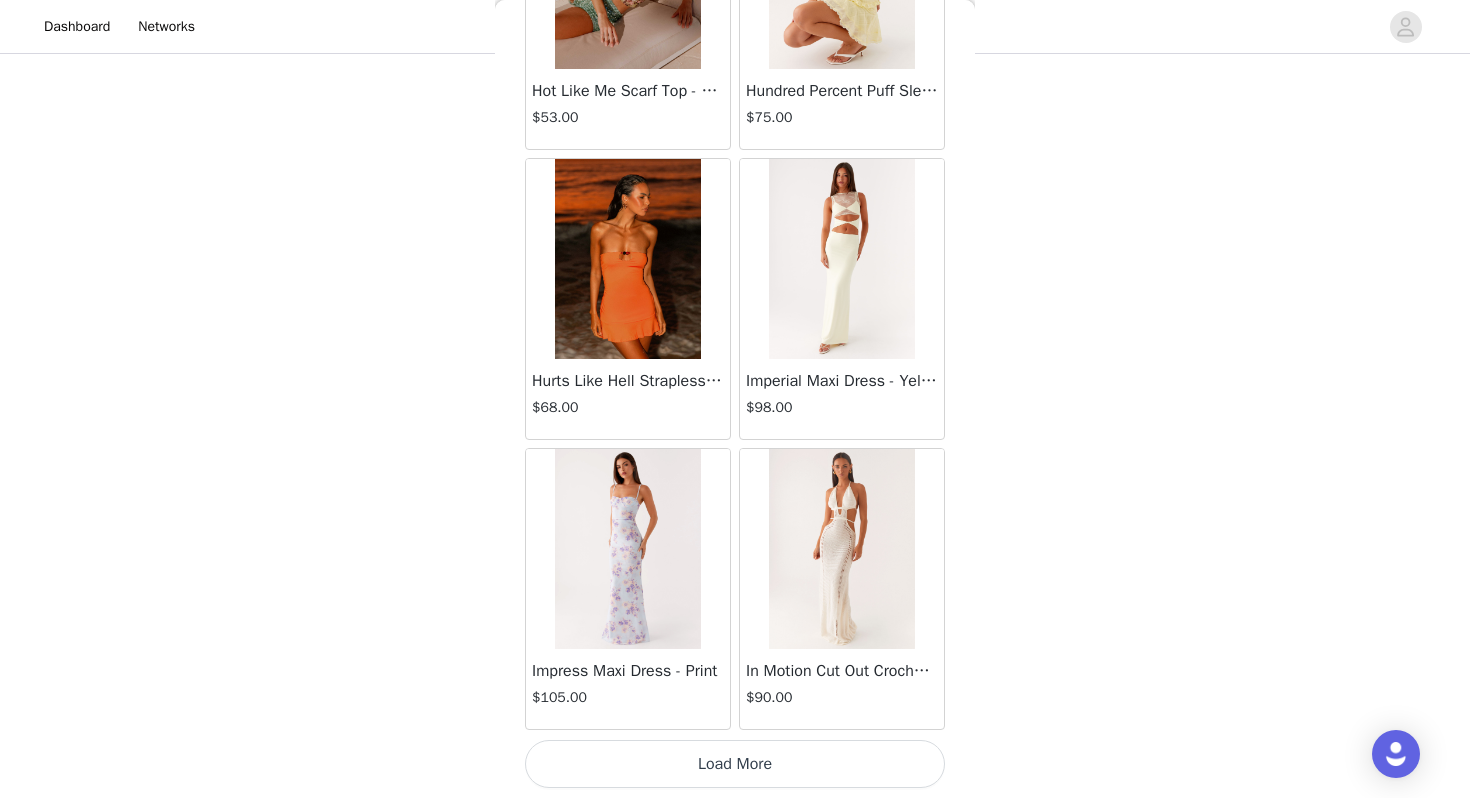 click on "Load More" at bounding box center (735, 764) 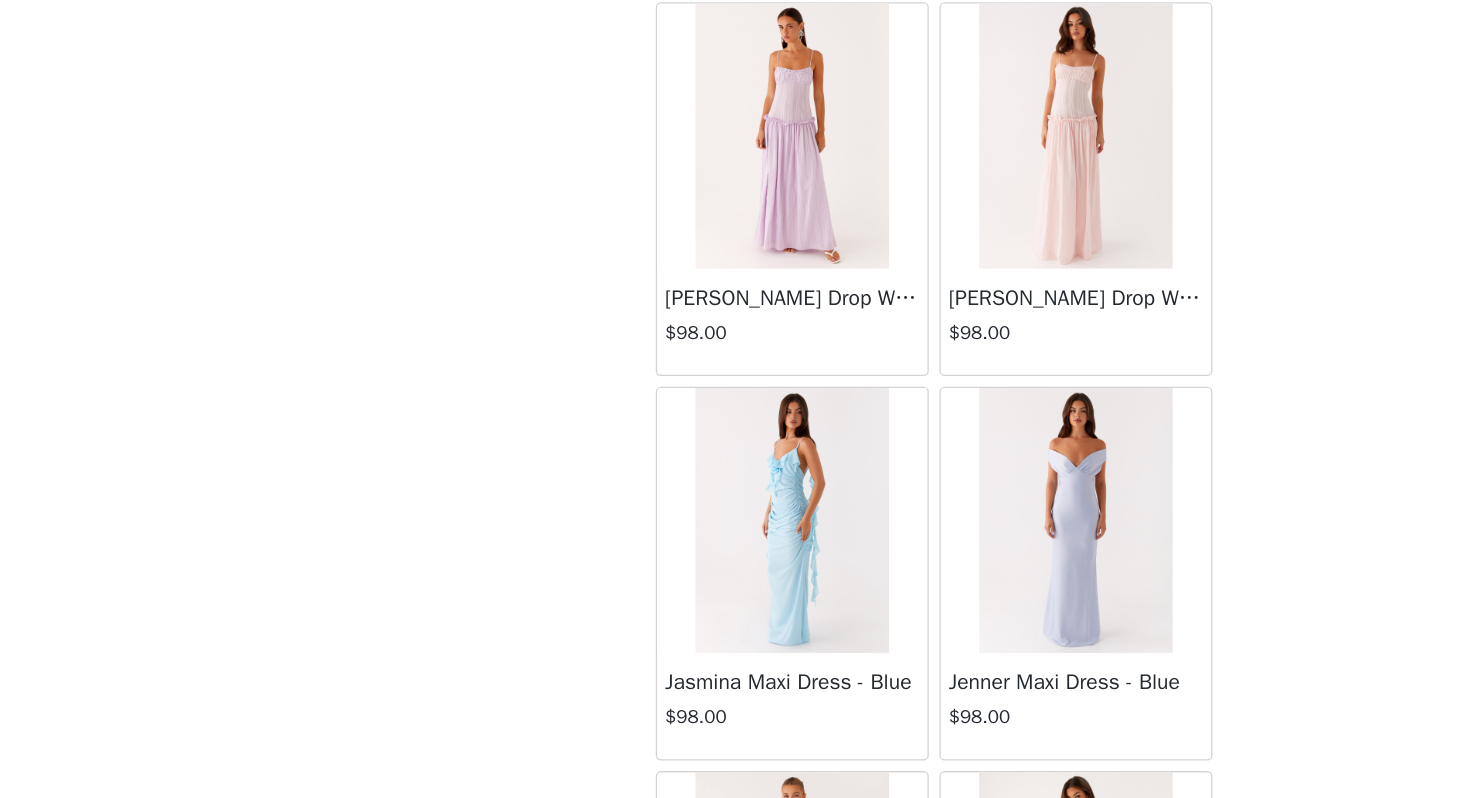 scroll, scrollTop: 29748, scrollLeft: 0, axis: vertical 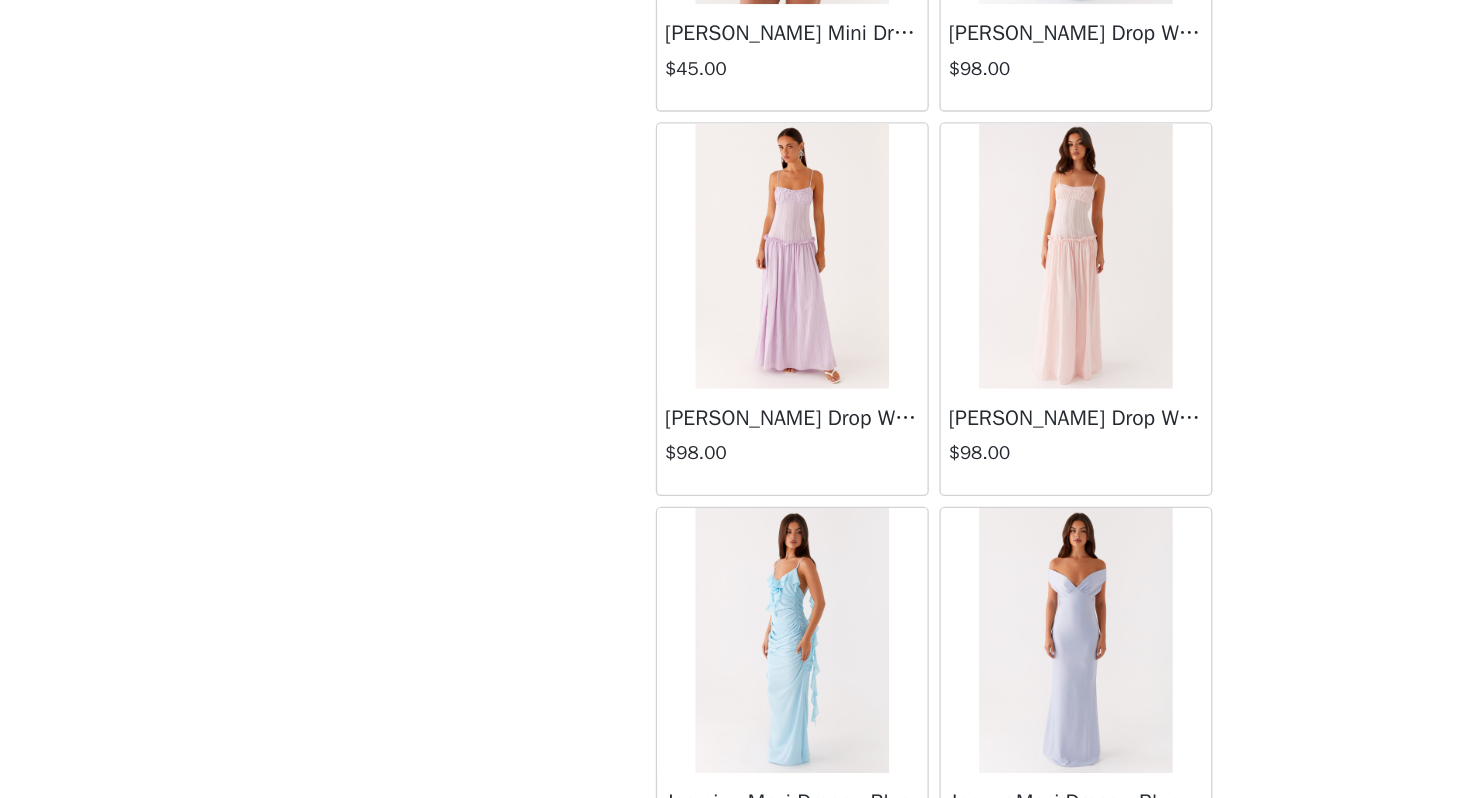 click at bounding box center (841, 323) 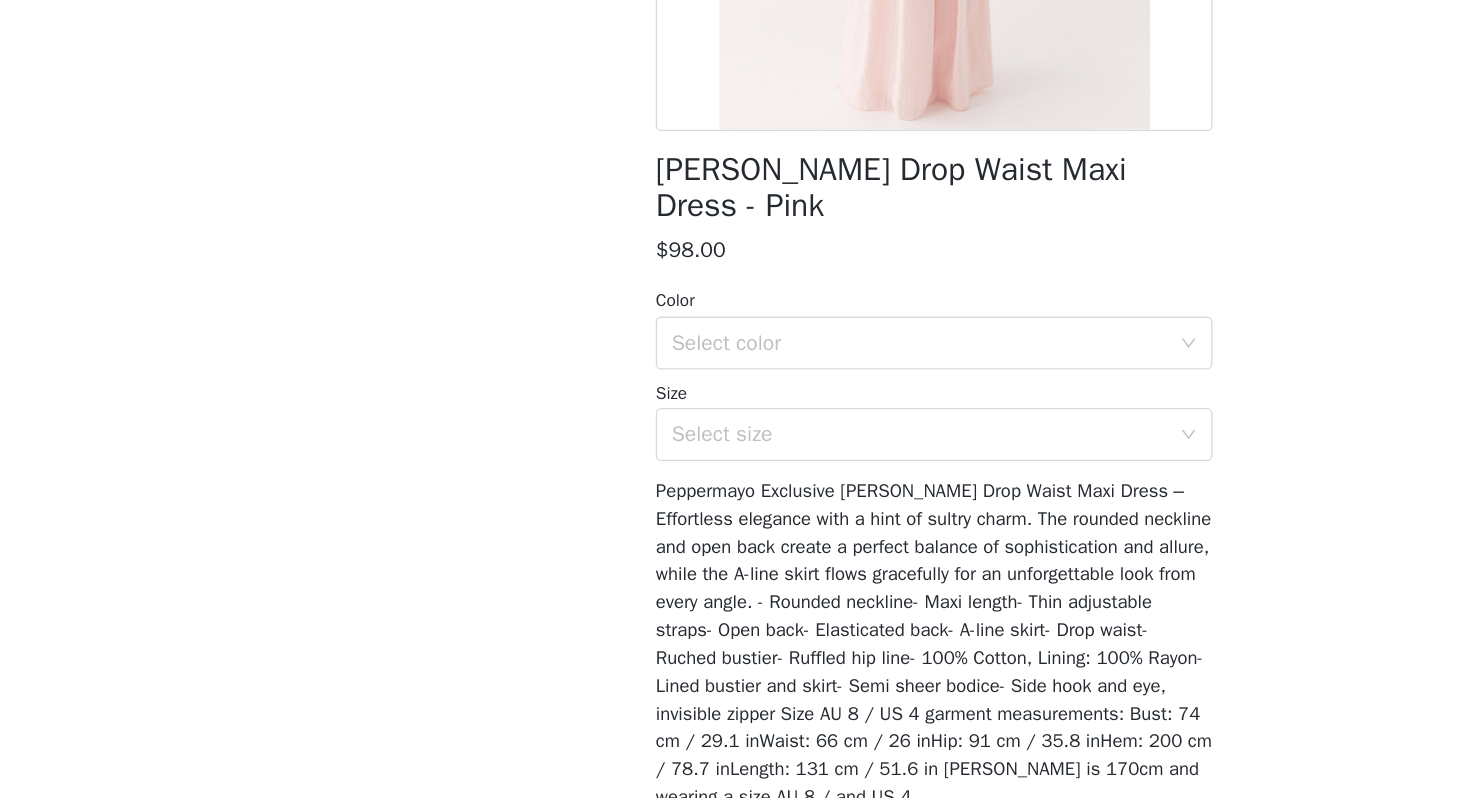 scroll, scrollTop: 0, scrollLeft: 0, axis: both 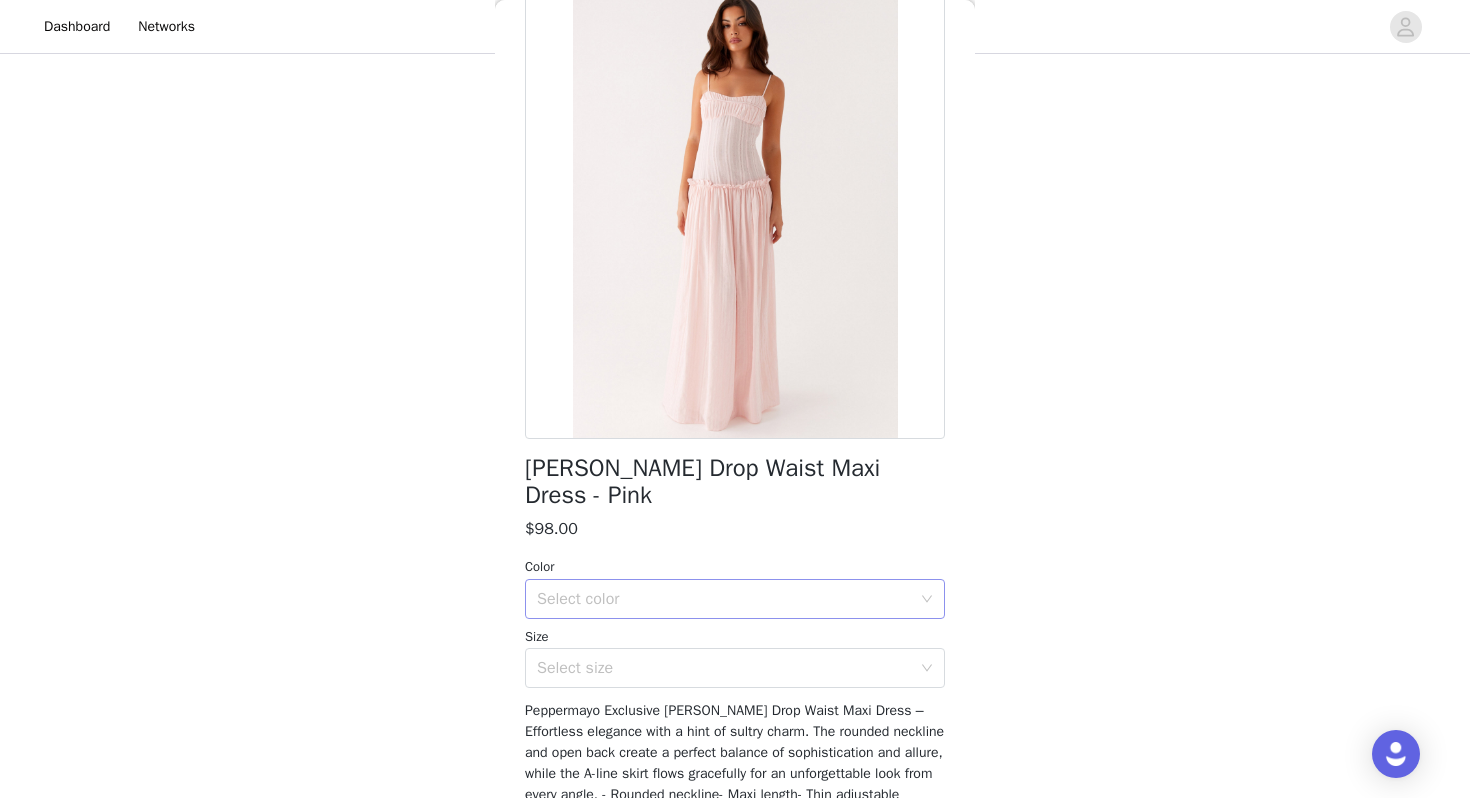 click on "Select color" at bounding box center [724, 599] 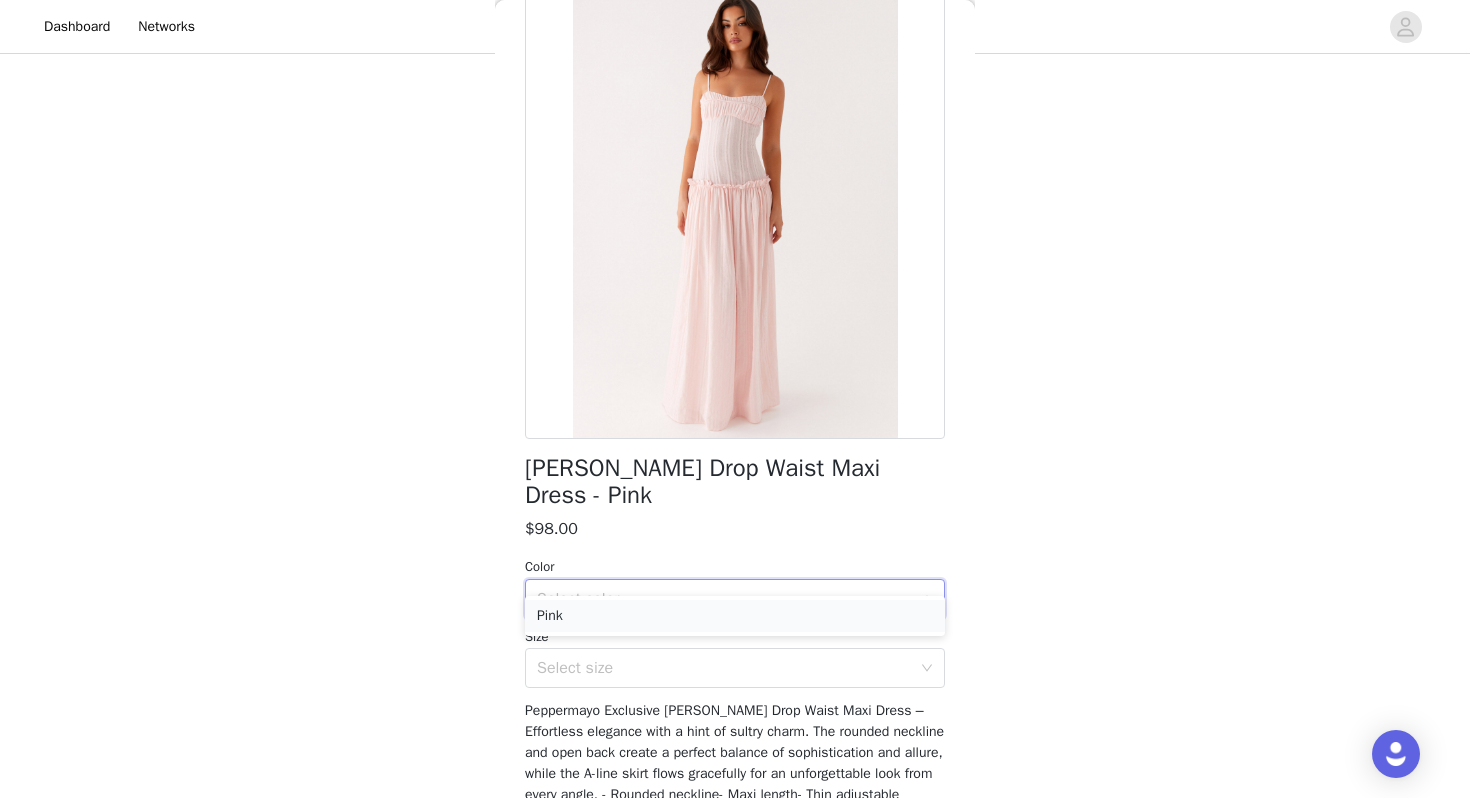 click on "Pink" at bounding box center [735, 616] 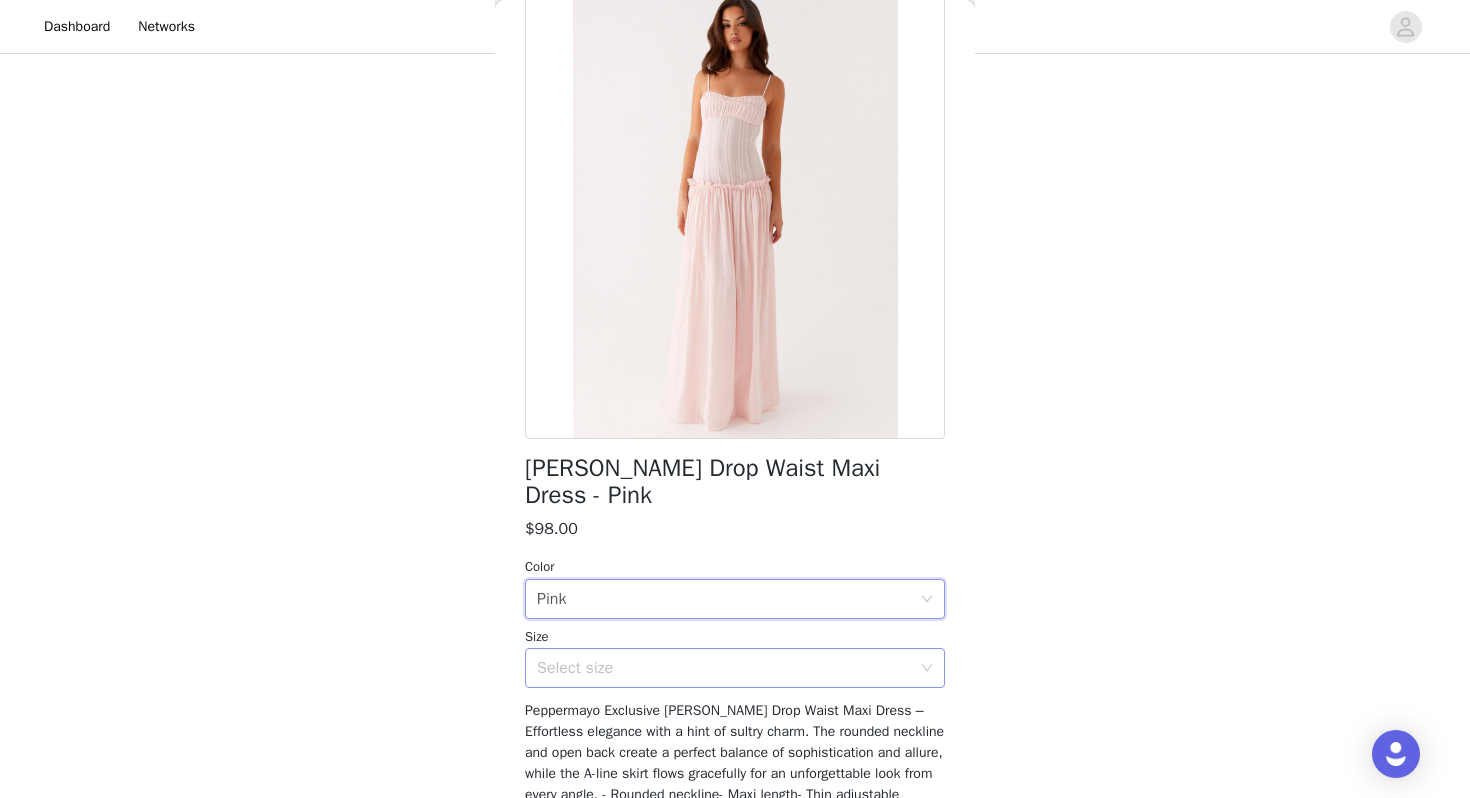 click on "Select size" at bounding box center [724, 668] 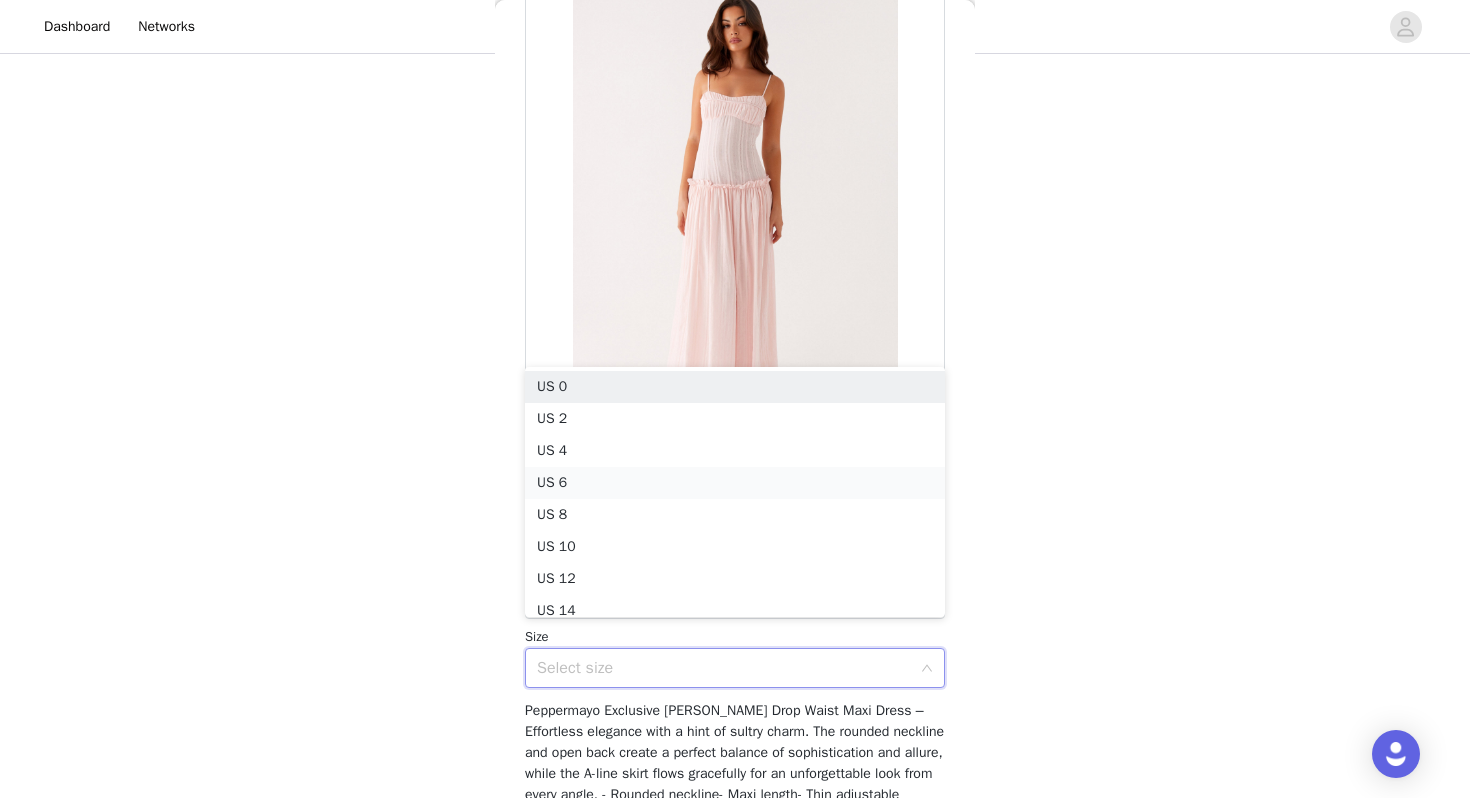 scroll, scrollTop: 10, scrollLeft: 0, axis: vertical 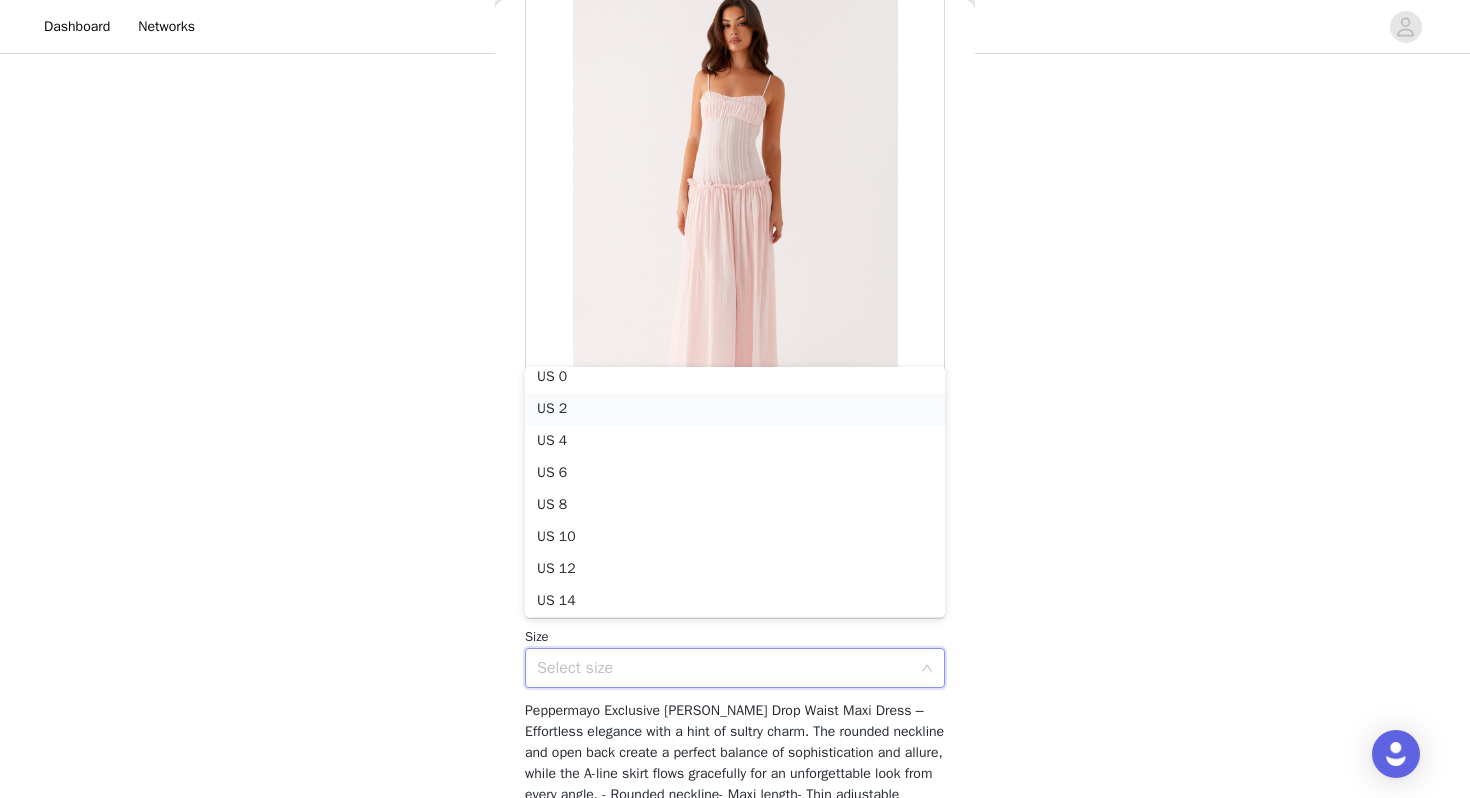 click on "US 2" at bounding box center (735, 409) 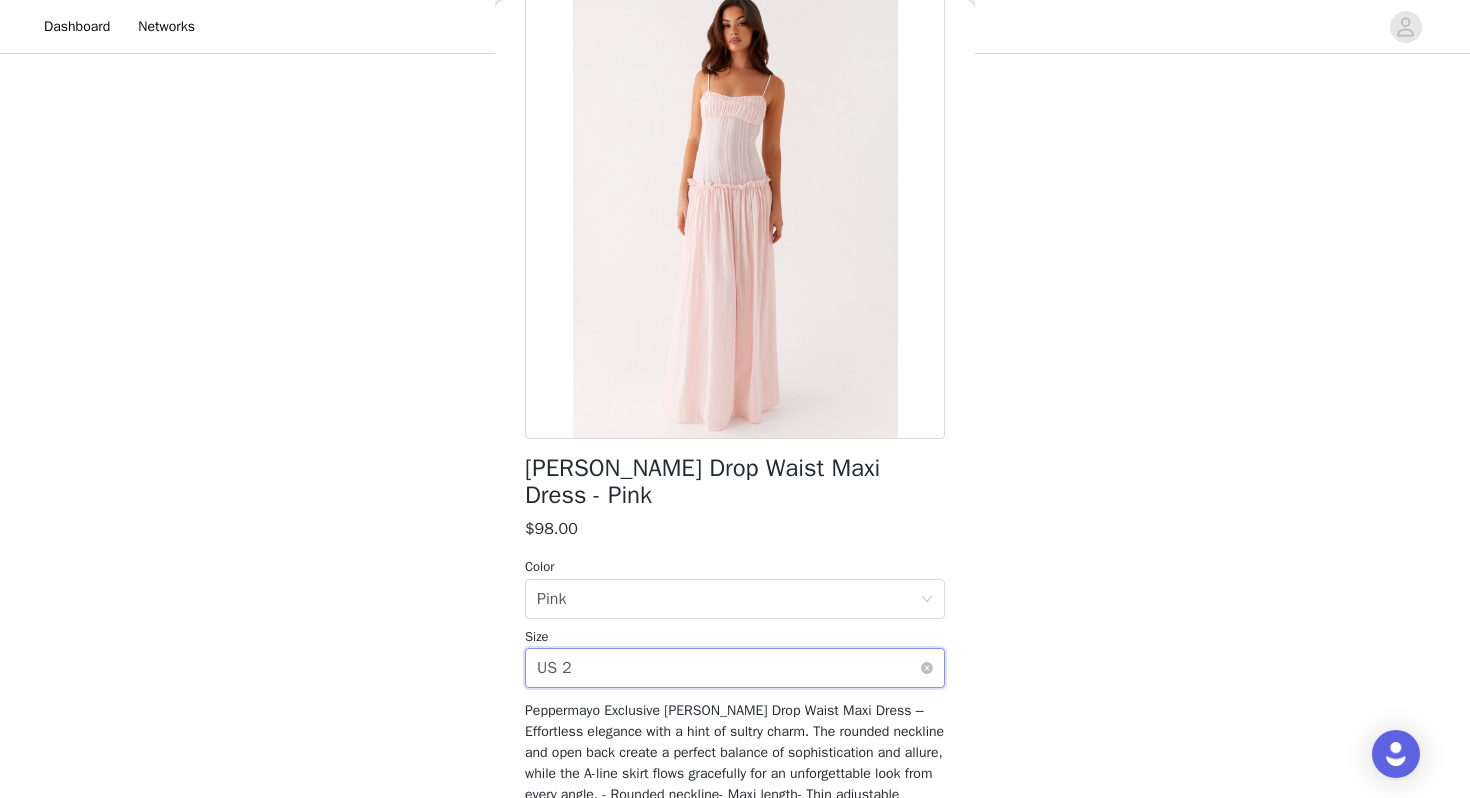 scroll, scrollTop: 322, scrollLeft: 0, axis: vertical 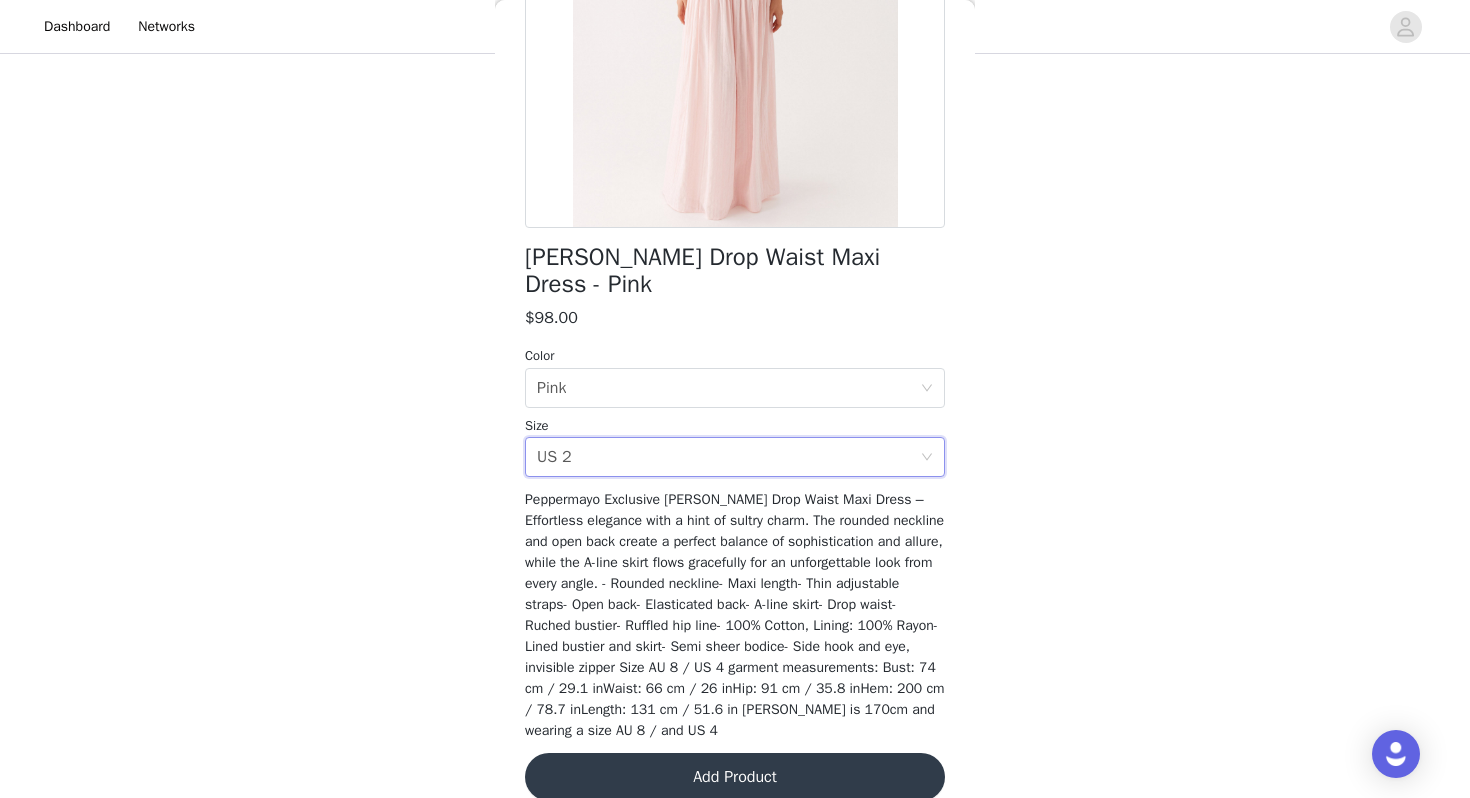 click on "Add Product" at bounding box center [735, 777] 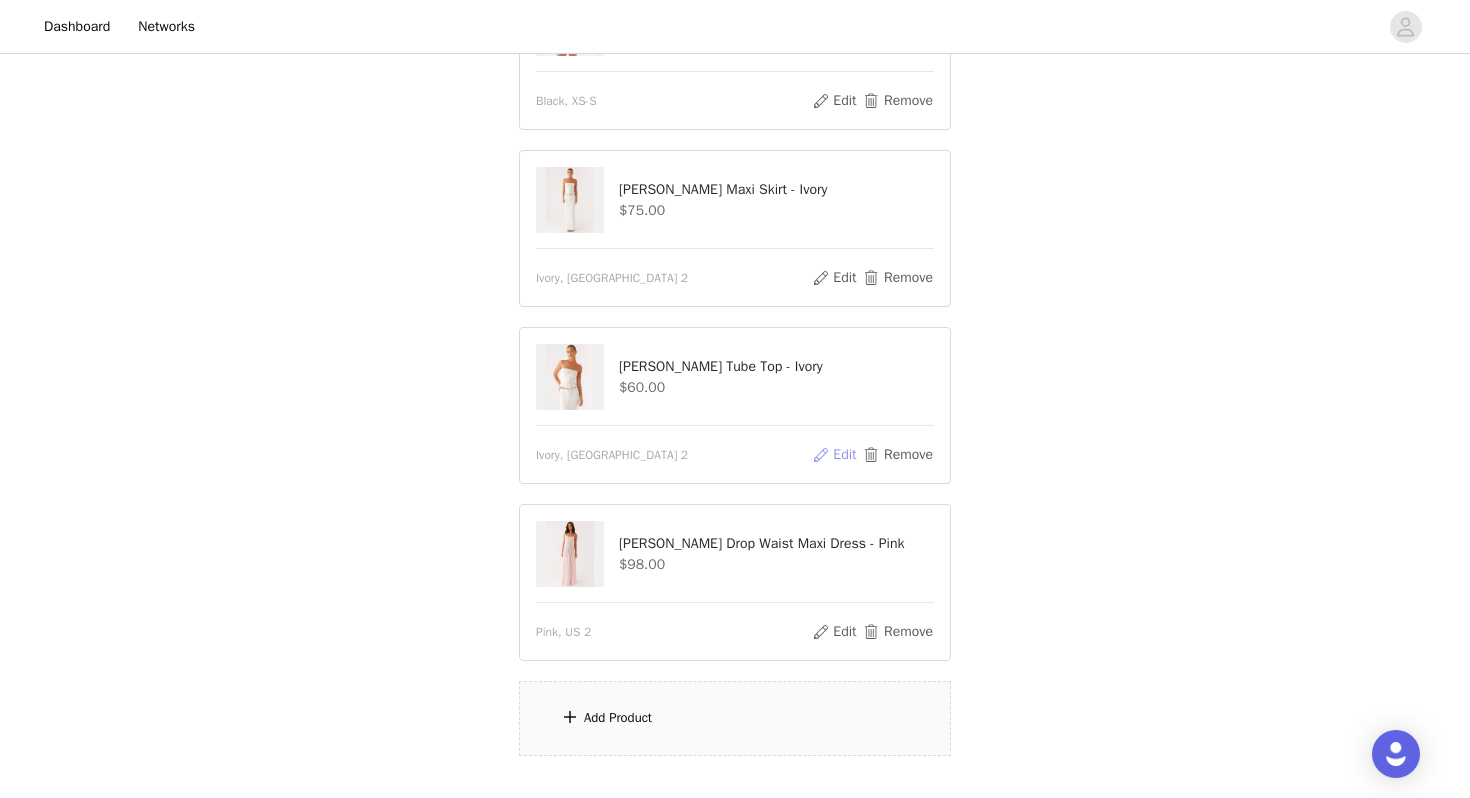 scroll, scrollTop: 342, scrollLeft: 0, axis: vertical 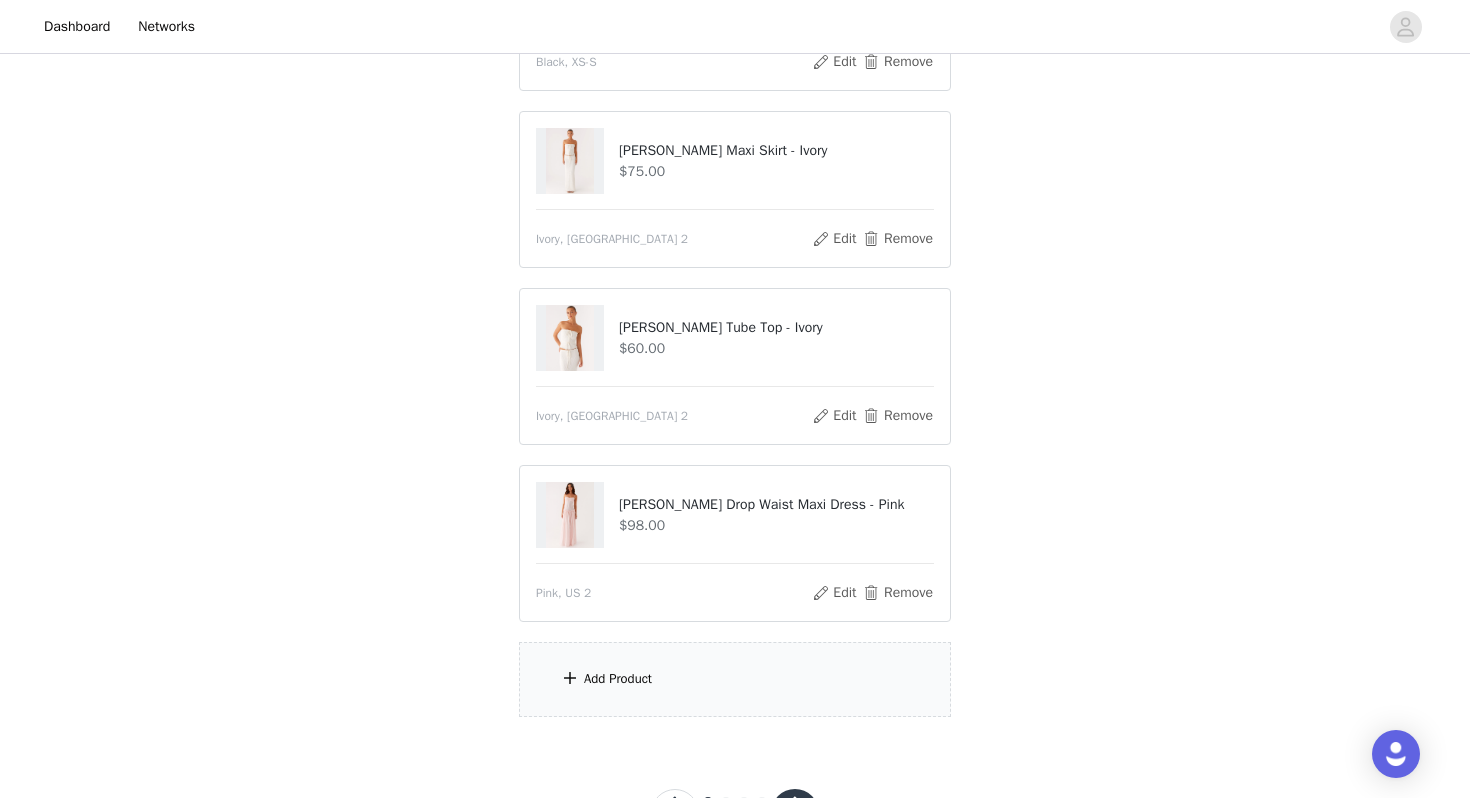 click on "Add Product" at bounding box center [735, 679] 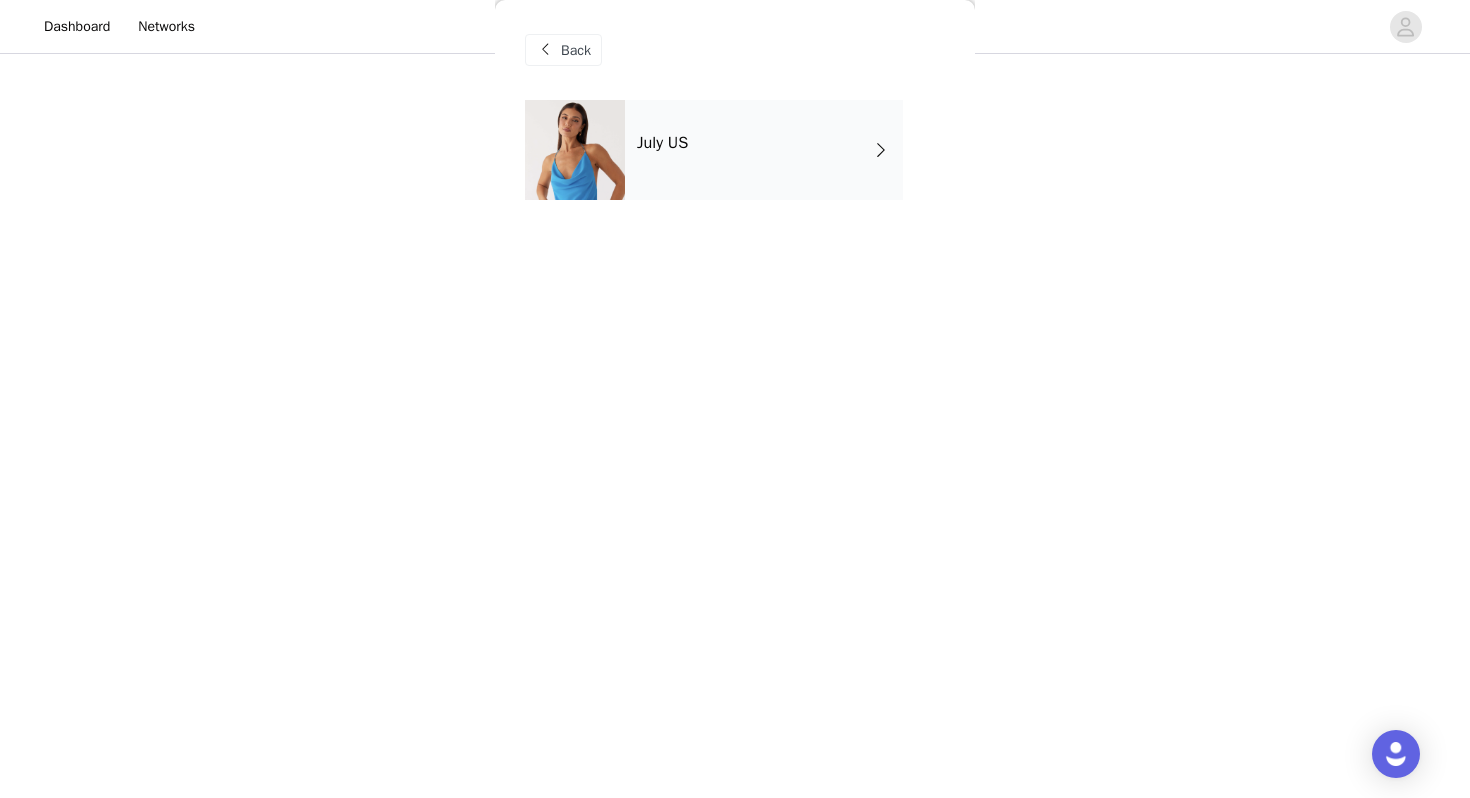 click on "July US" at bounding box center [764, 150] 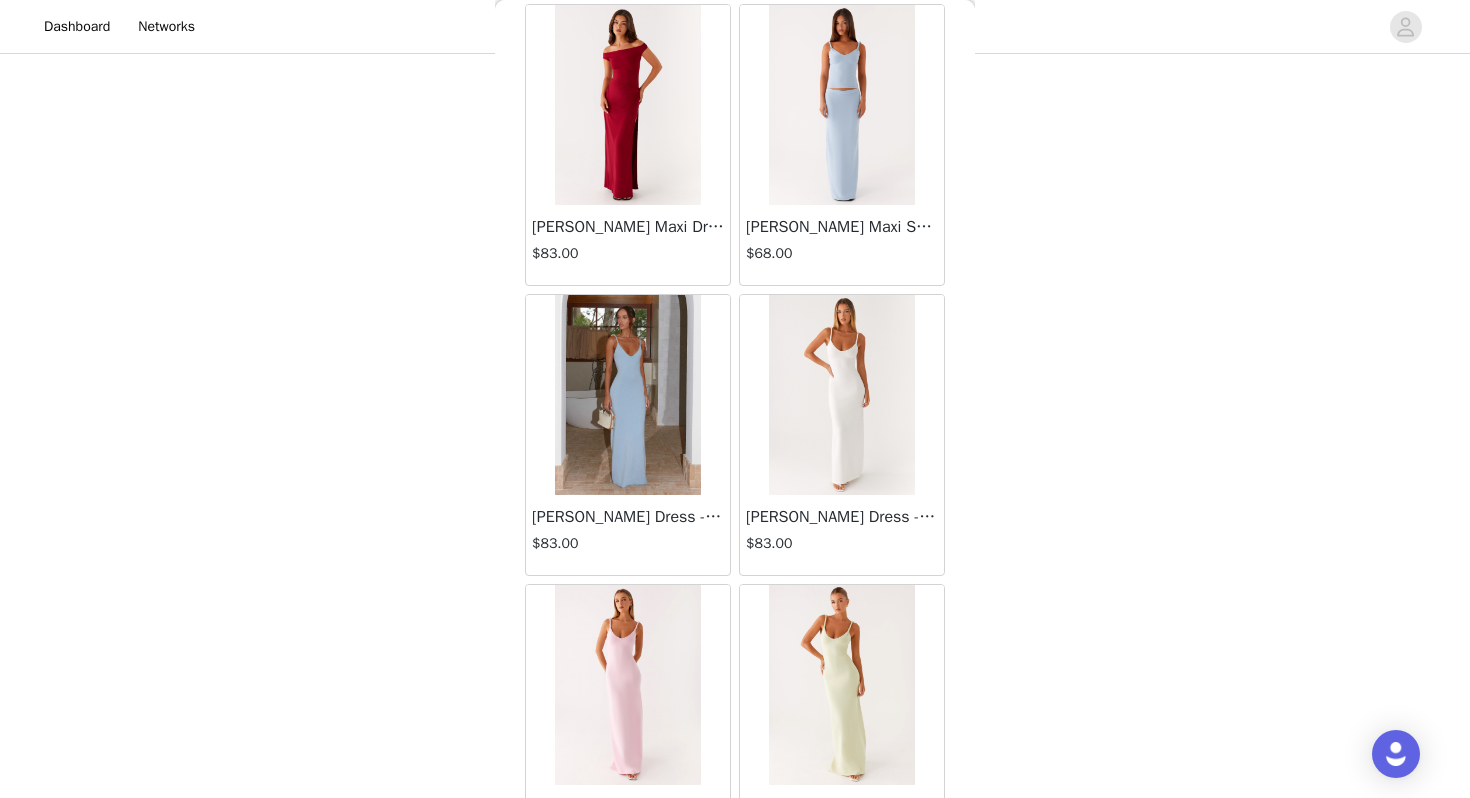 scroll, scrollTop: 2262, scrollLeft: 0, axis: vertical 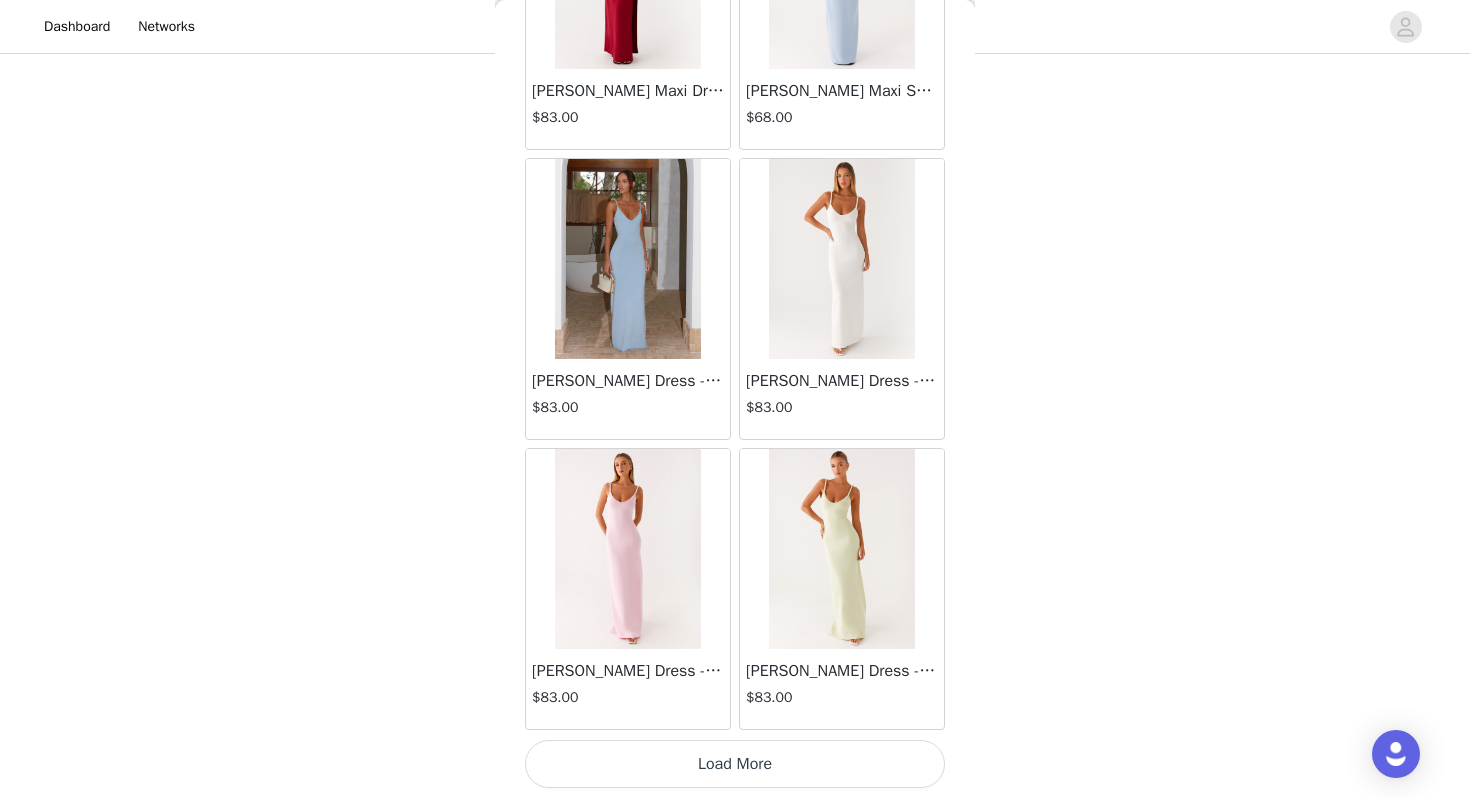 click on "Load More" at bounding box center (735, 764) 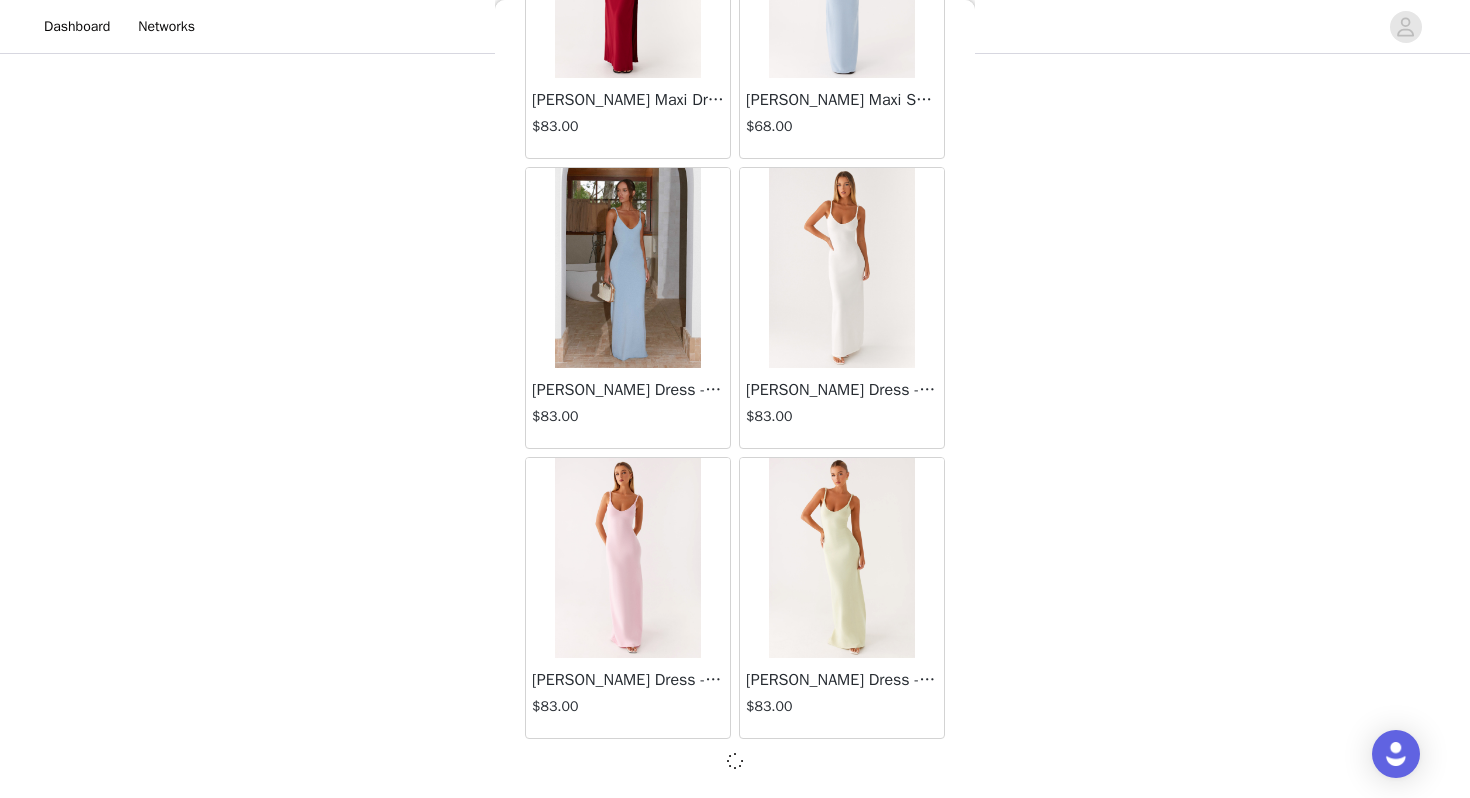 scroll, scrollTop: 2253, scrollLeft: 0, axis: vertical 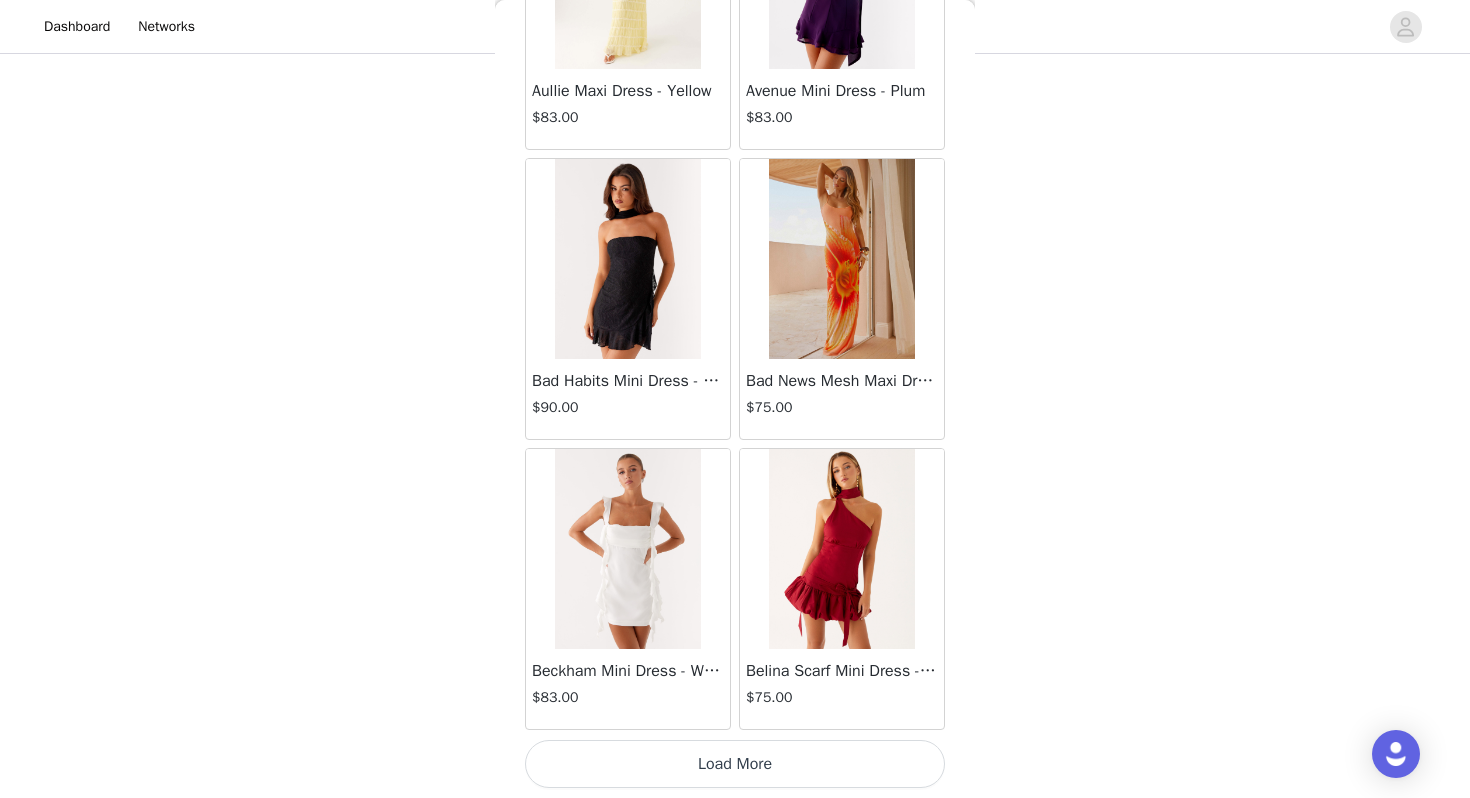 click on "Load More" at bounding box center (735, 764) 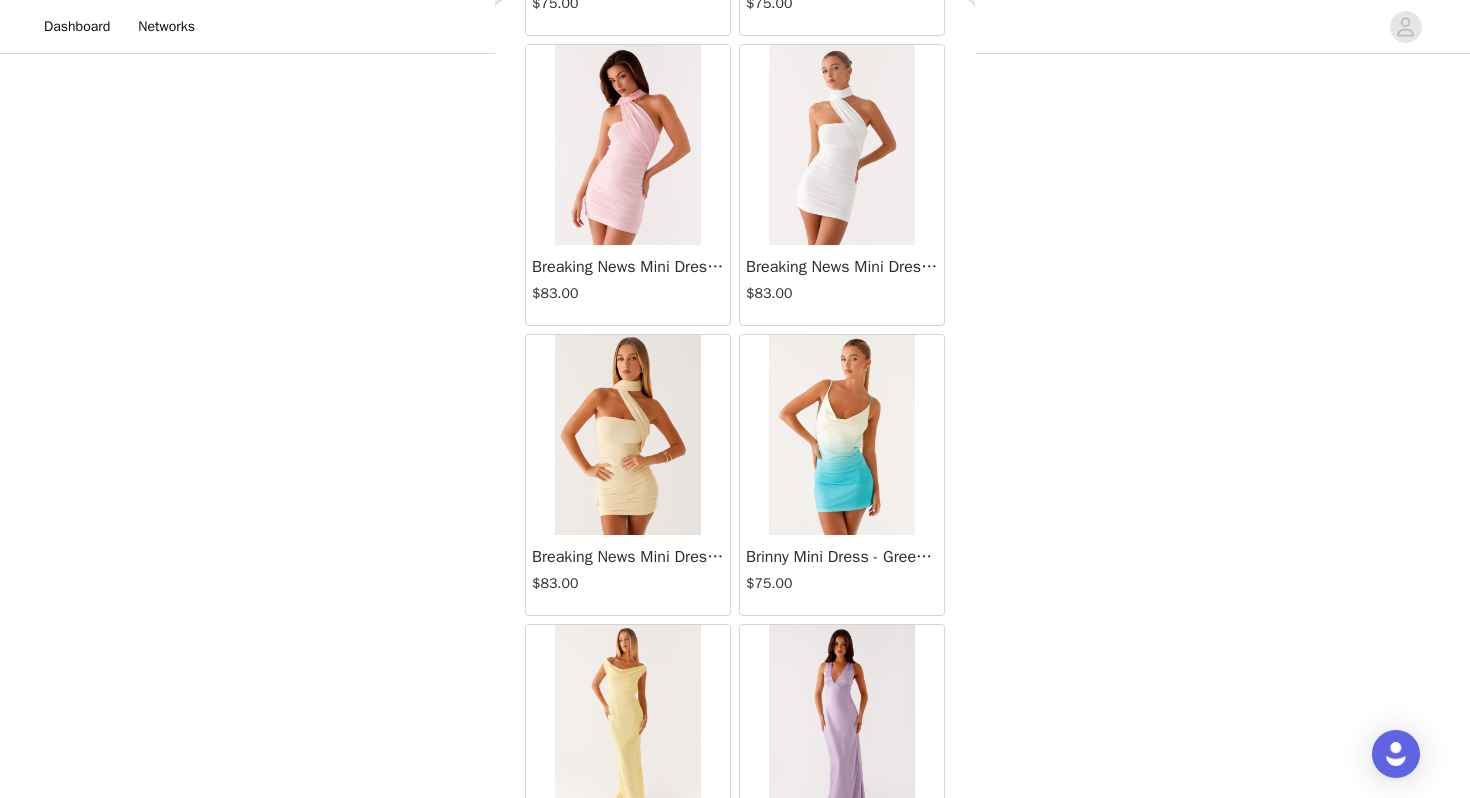 scroll, scrollTop: 8062, scrollLeft: 0, axis: vertical 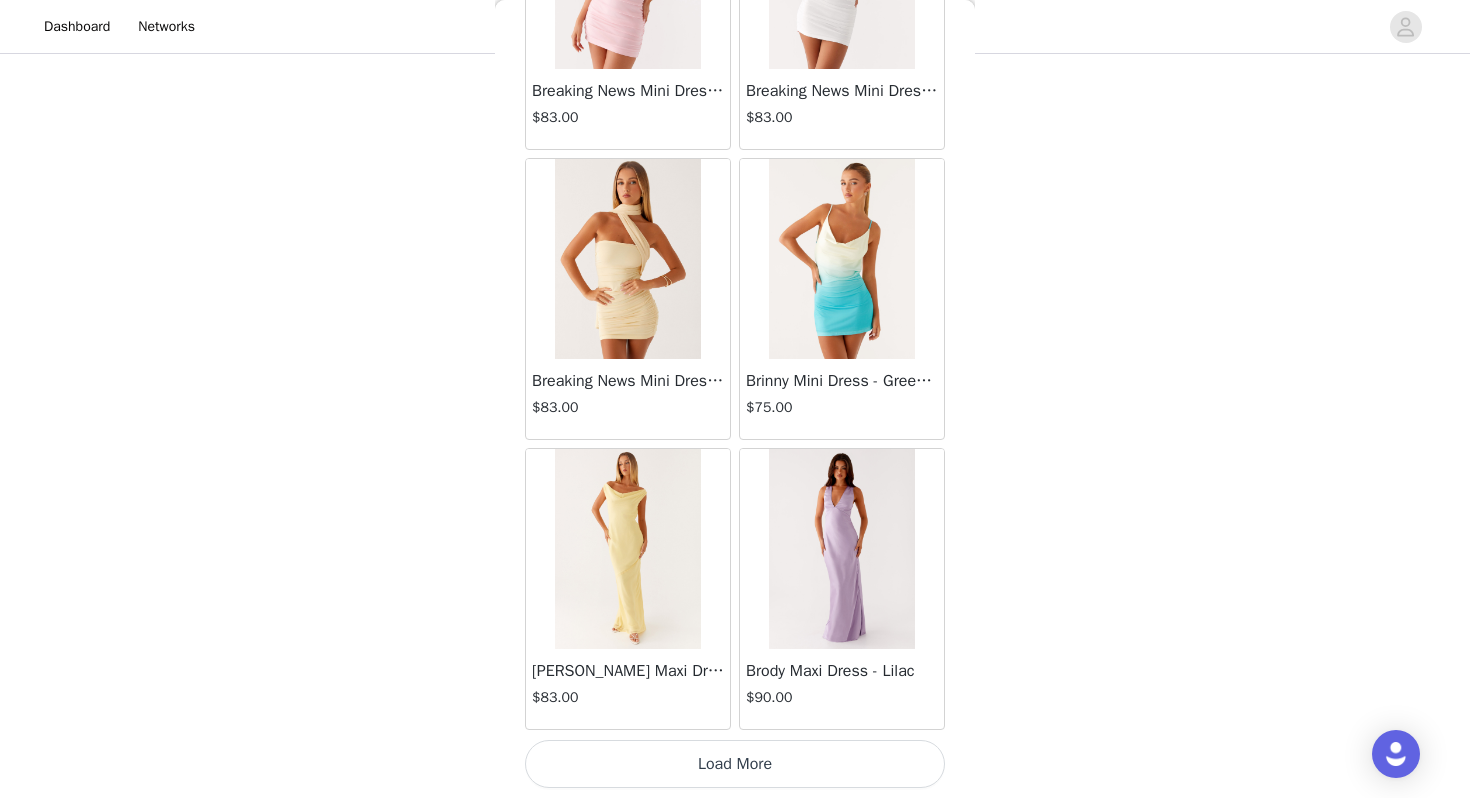 click on "Load More" at bounding box center (735, 764) 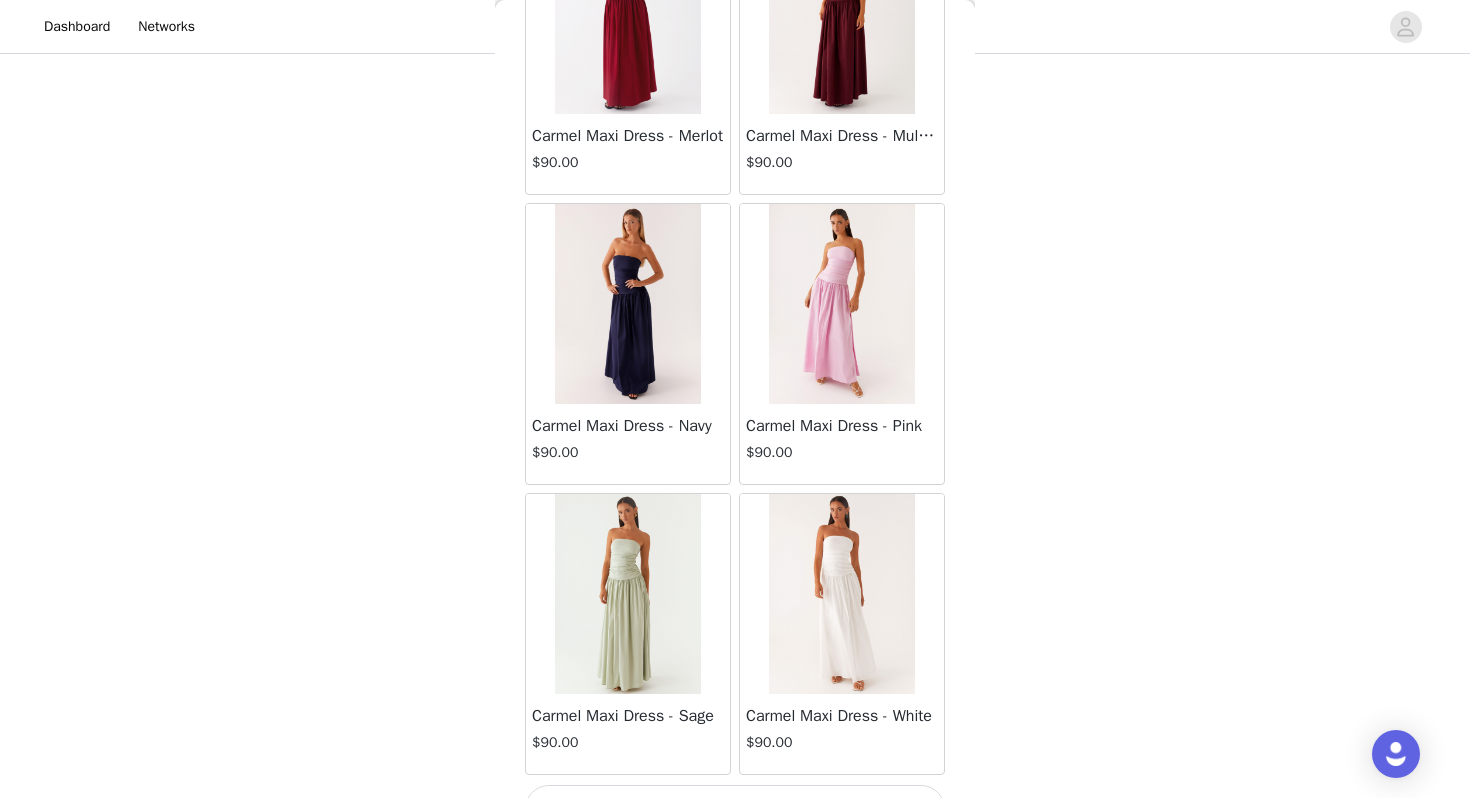 scroll, scrollTop: 10962, scrollLeft: 0, axis: vertical 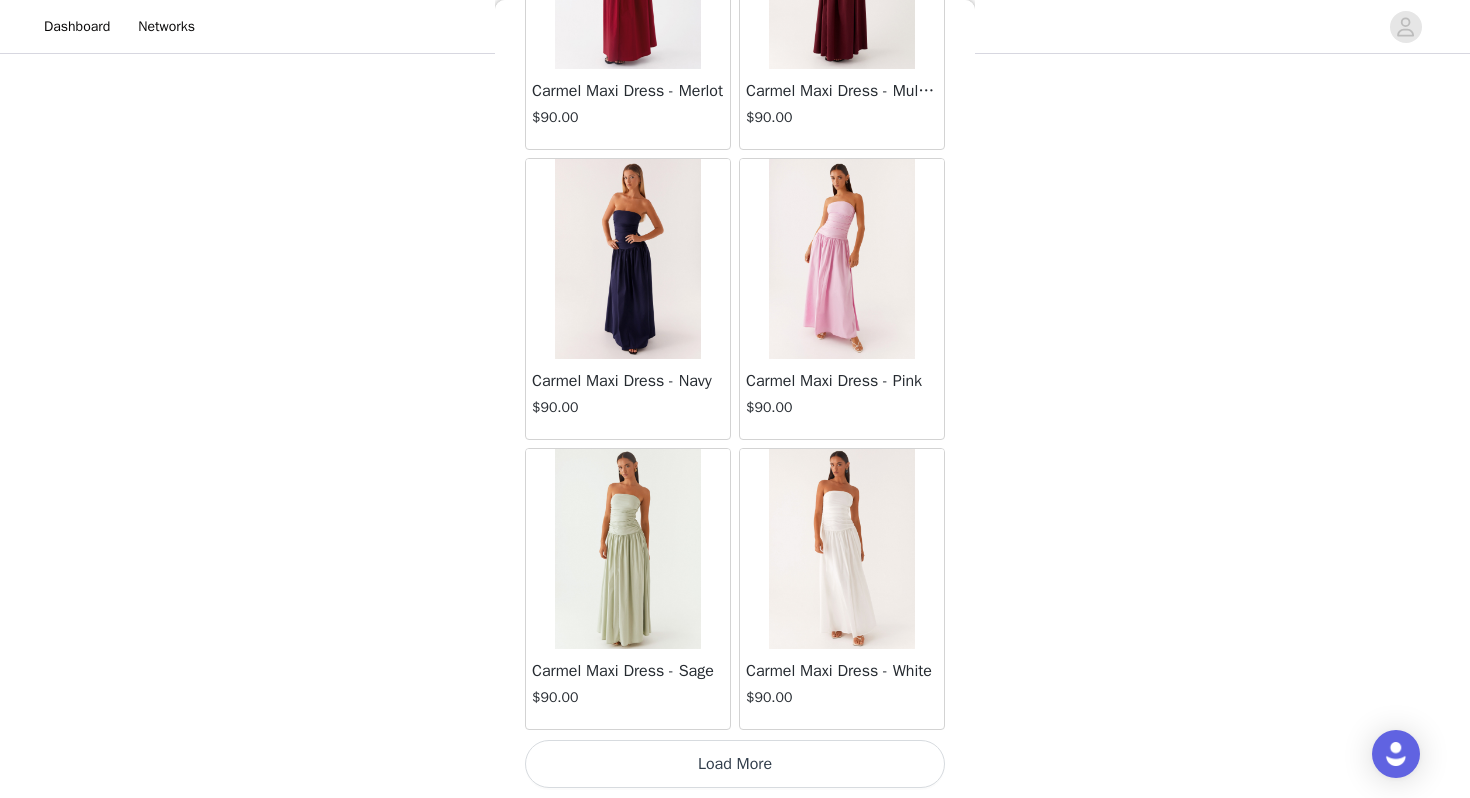 click on "Load More" at bounding box center (735, 764) 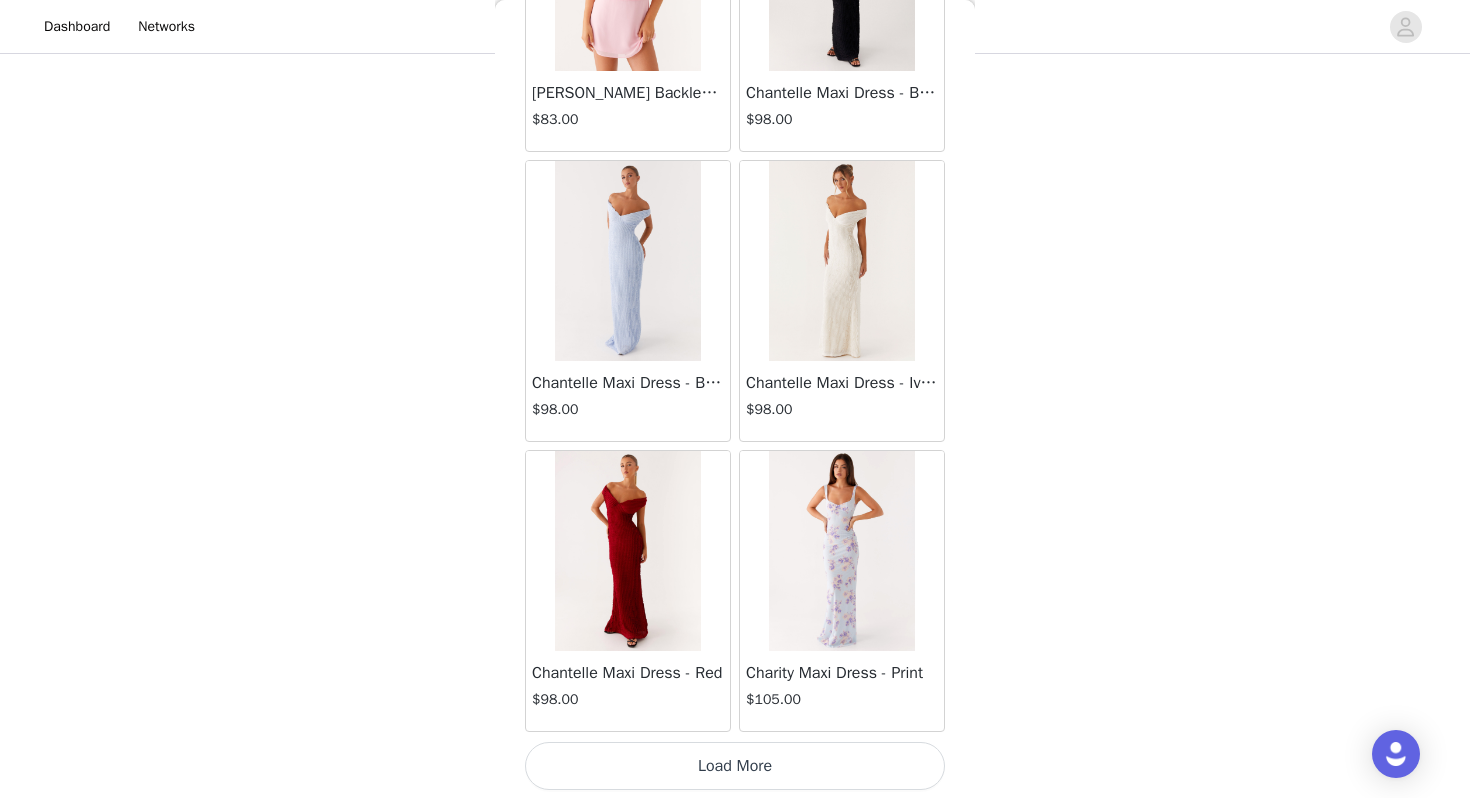 scroll, scrollTop: 13862, scrollLeft: 0, axis: vertical 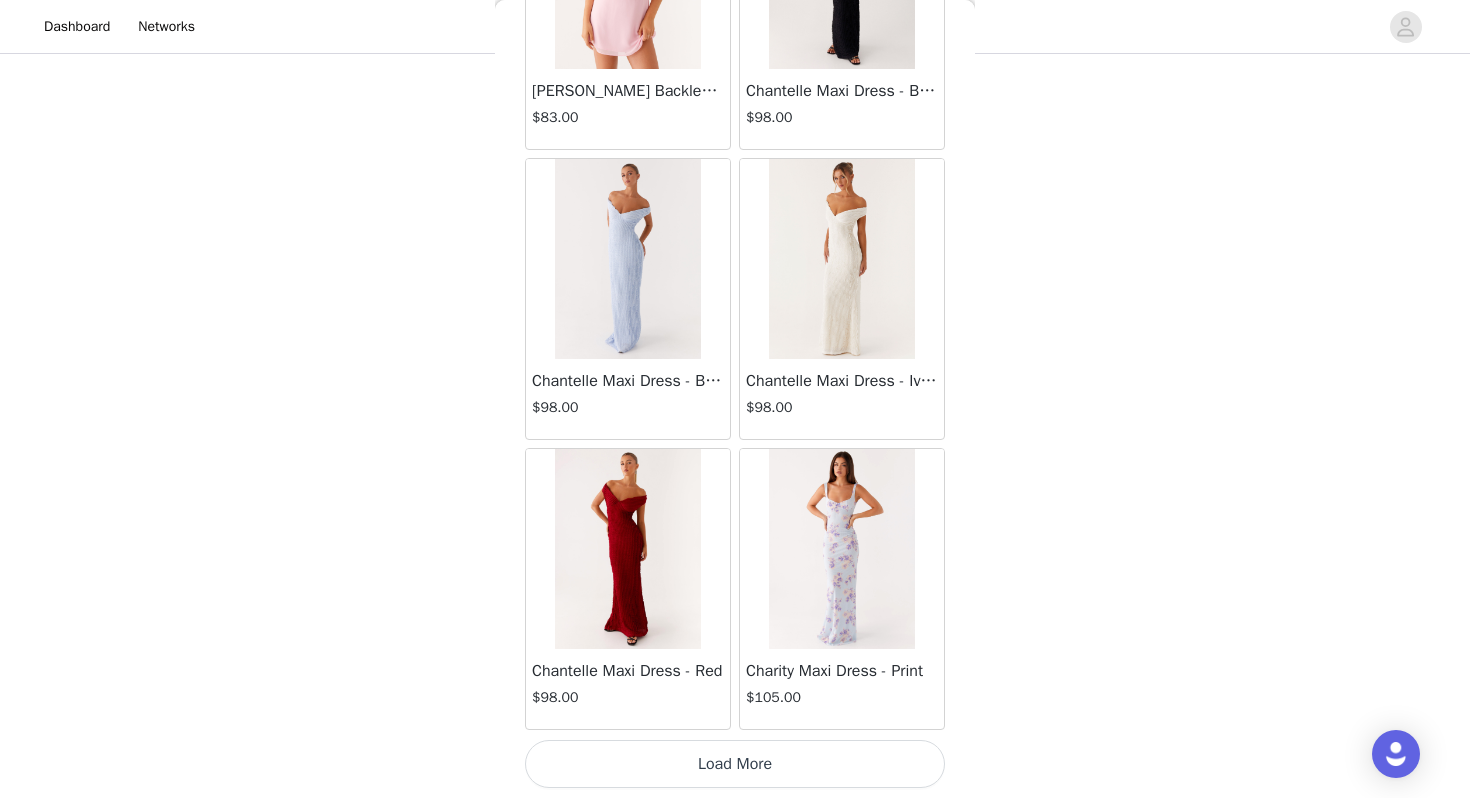 click on "Load More" at bounding box center (735, 764) 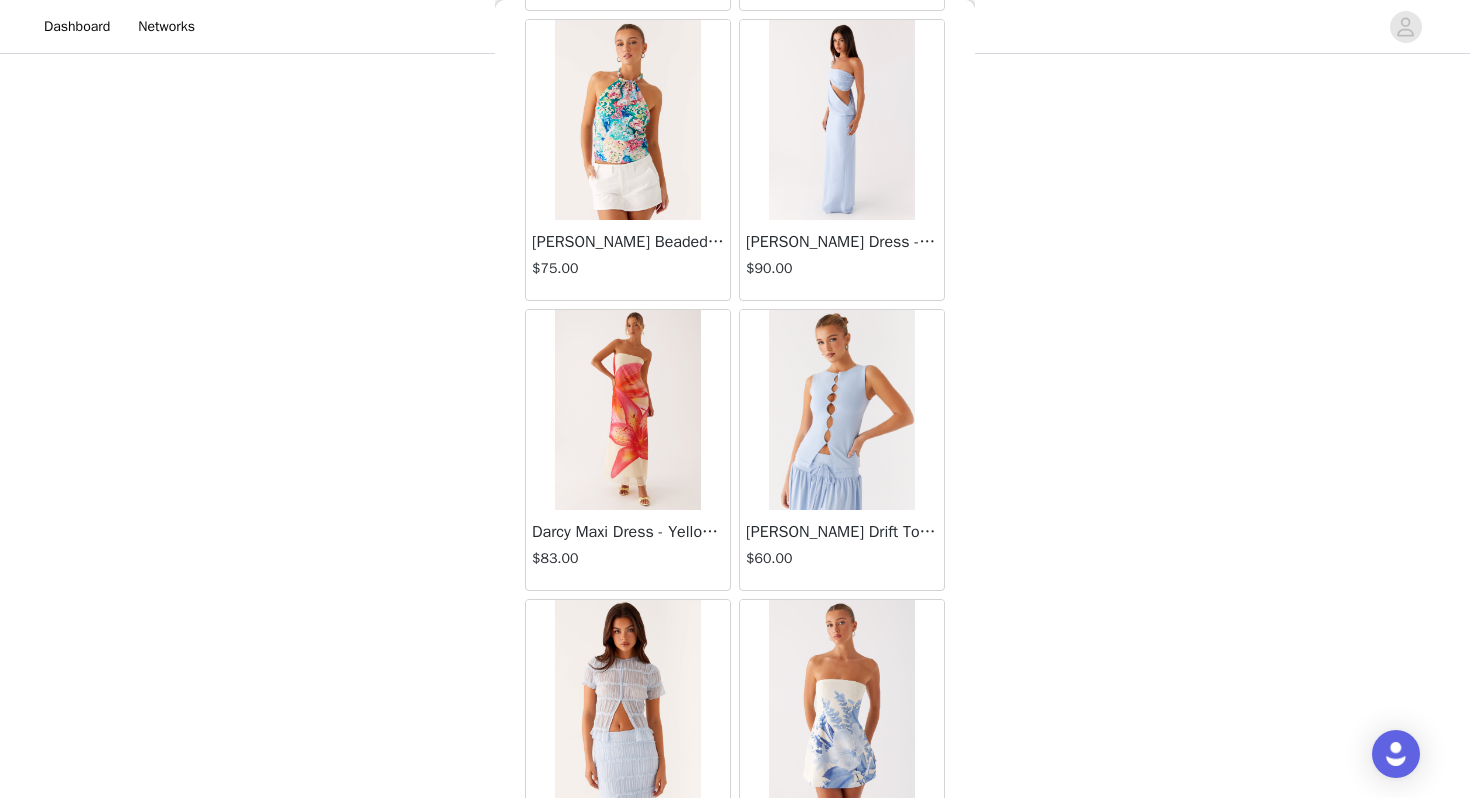 scroll, scrollTop: 16762, scrollLeft: 0, axis: vertical 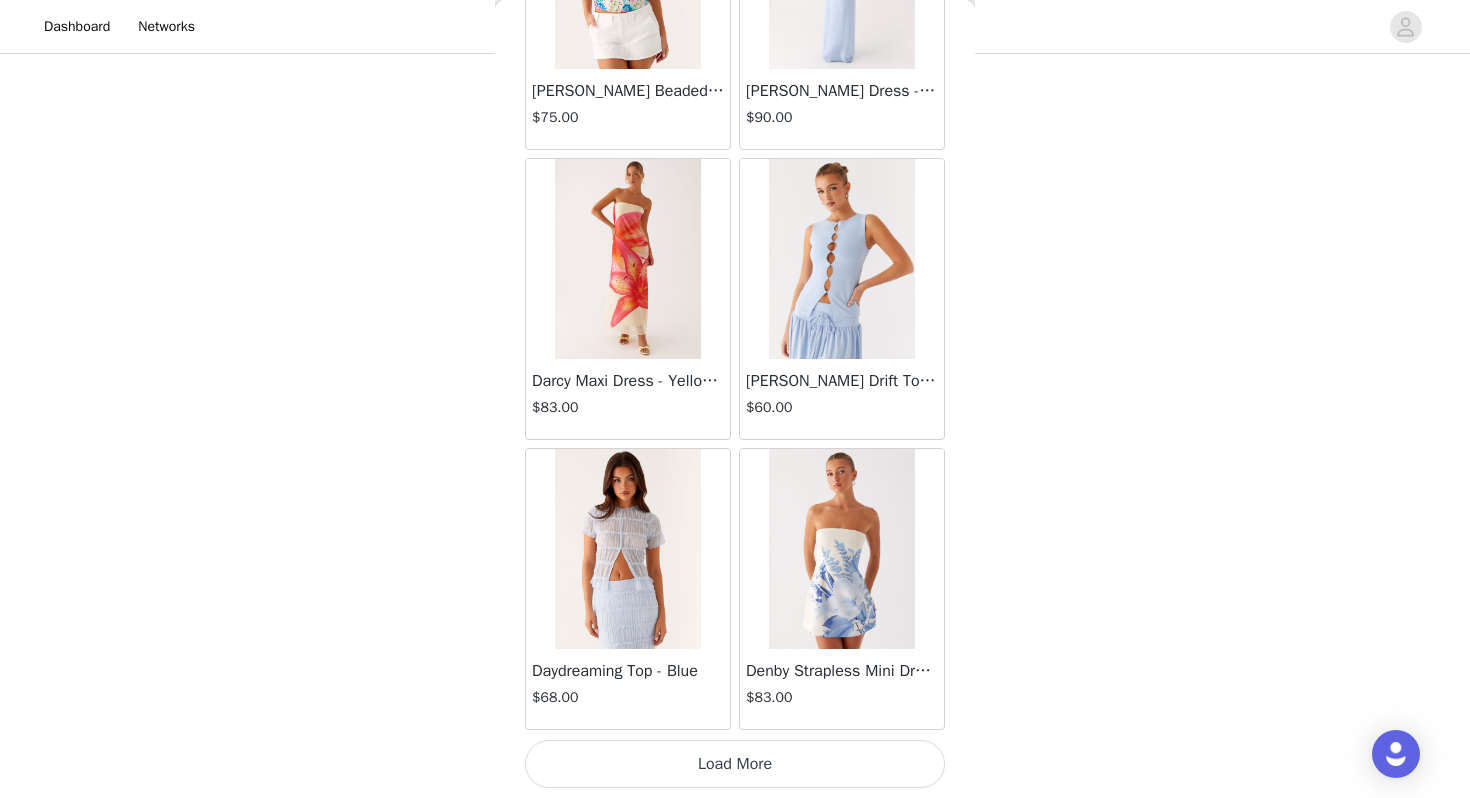 click on "Load More" at bounding box center [735, 764] 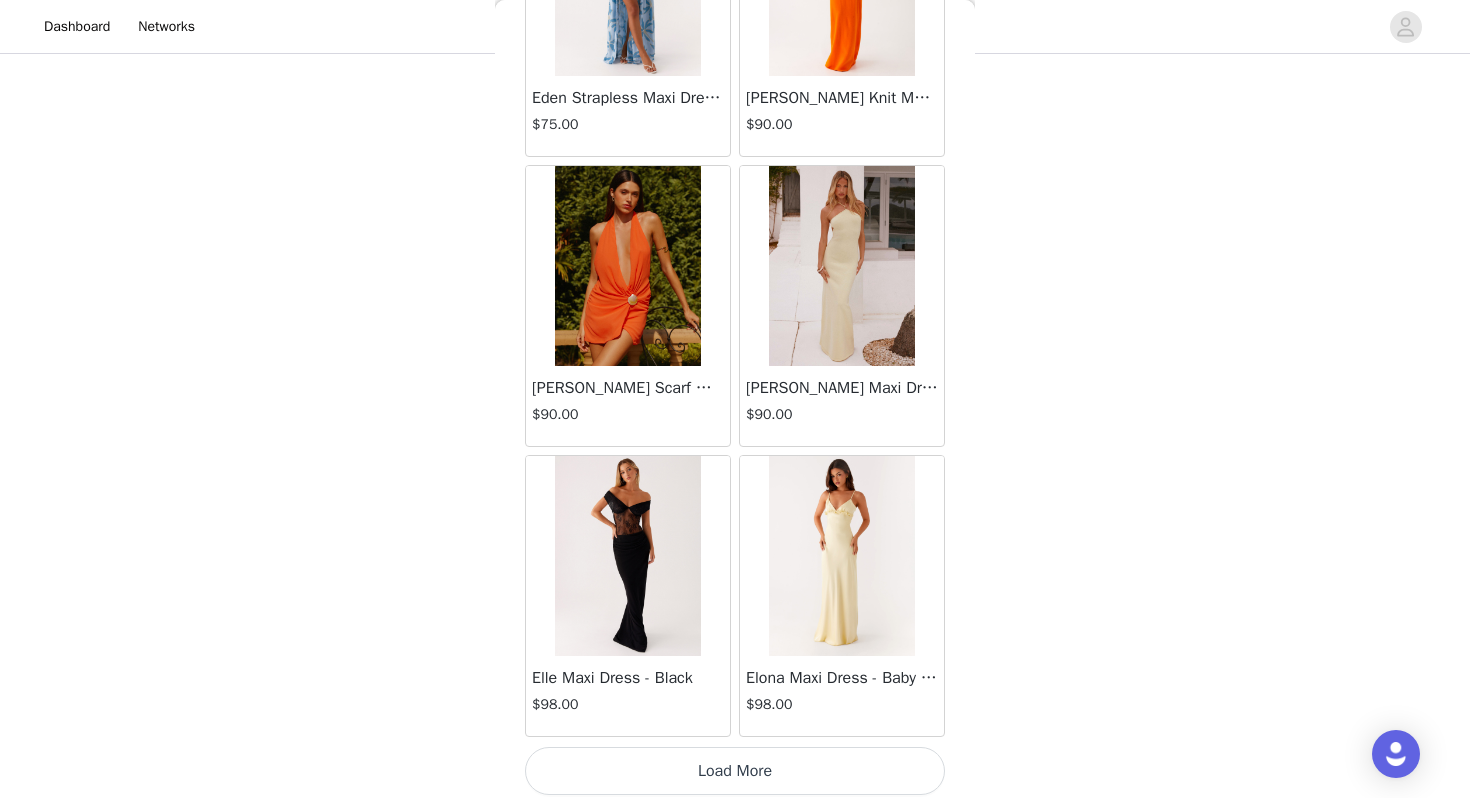 scroll, scrollTop: 19662, scrollLeft: 0, axis: vertical 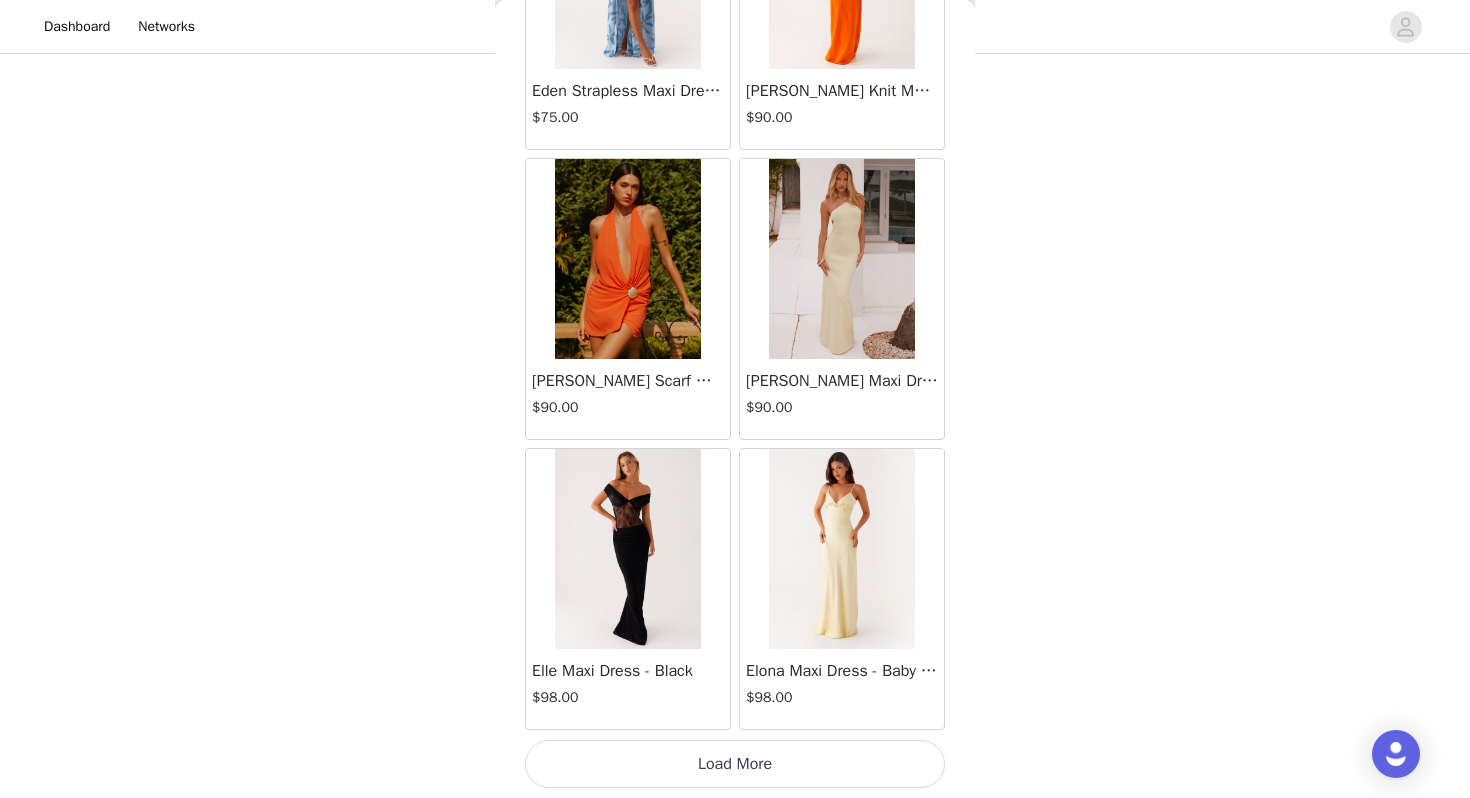 click on "Load More" at bounding box center (735, 764) 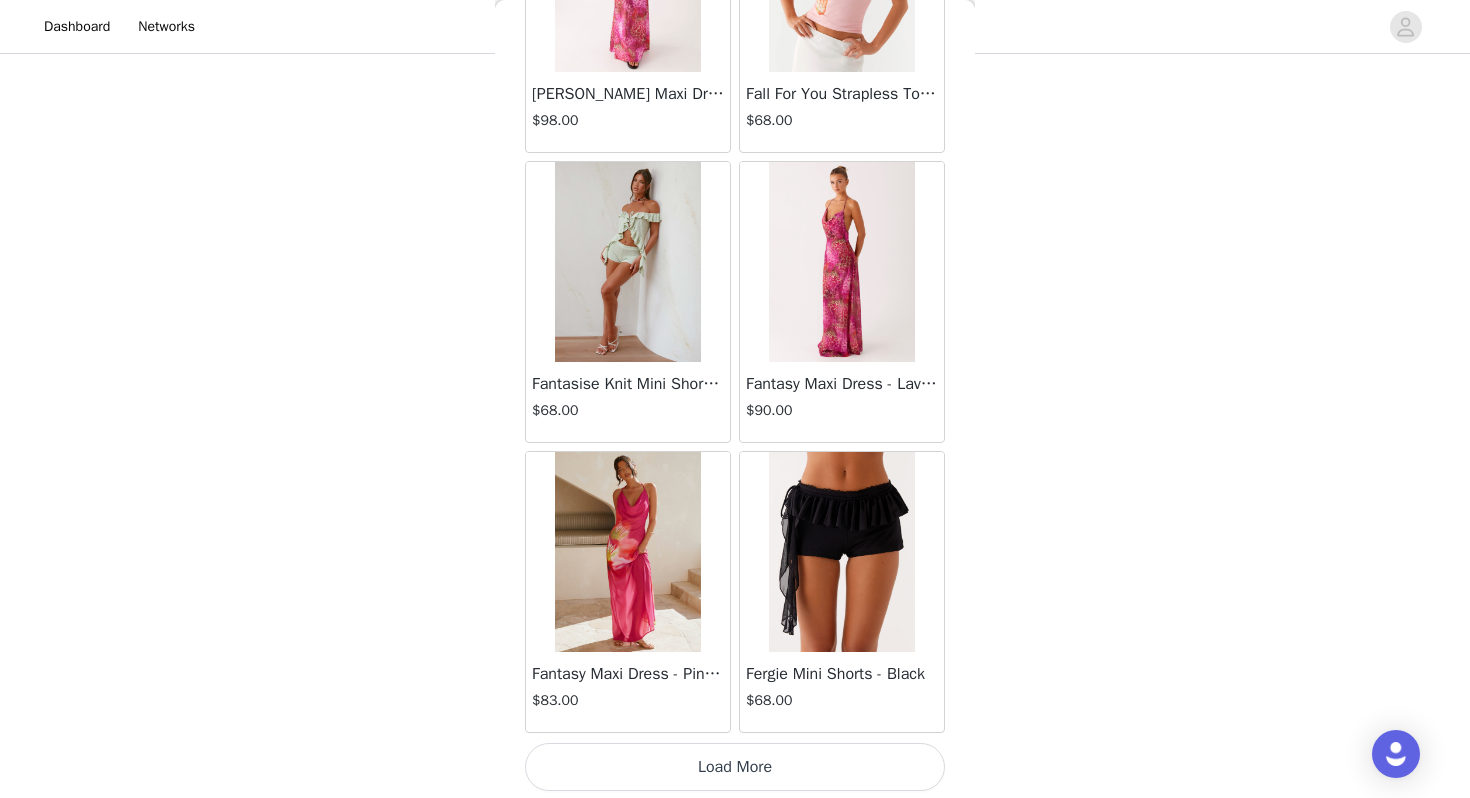scroll, scrollTop: 22562, scrollLeft: 0, axis: vertical 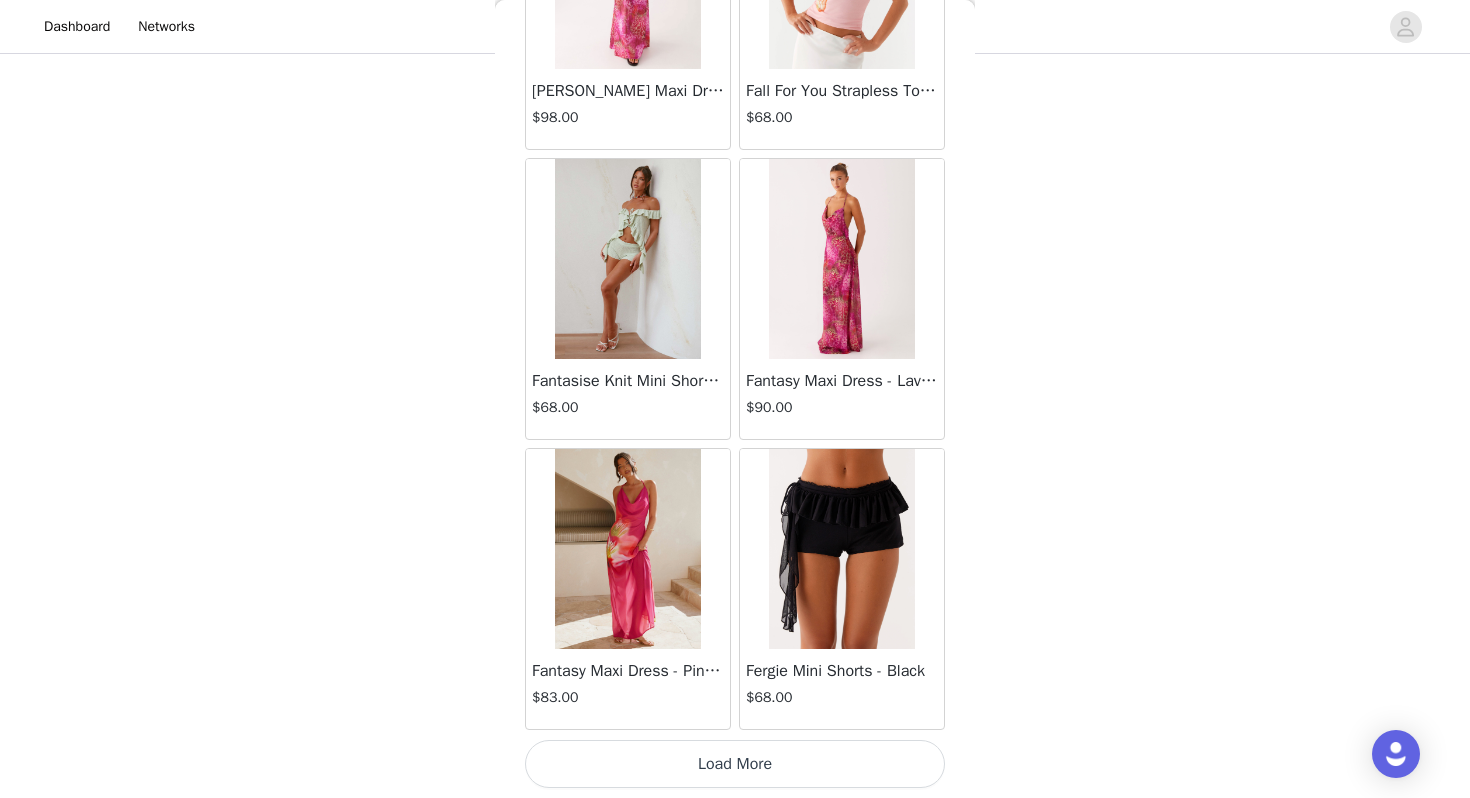 click on "Load More" at bounding box center [735, 764] 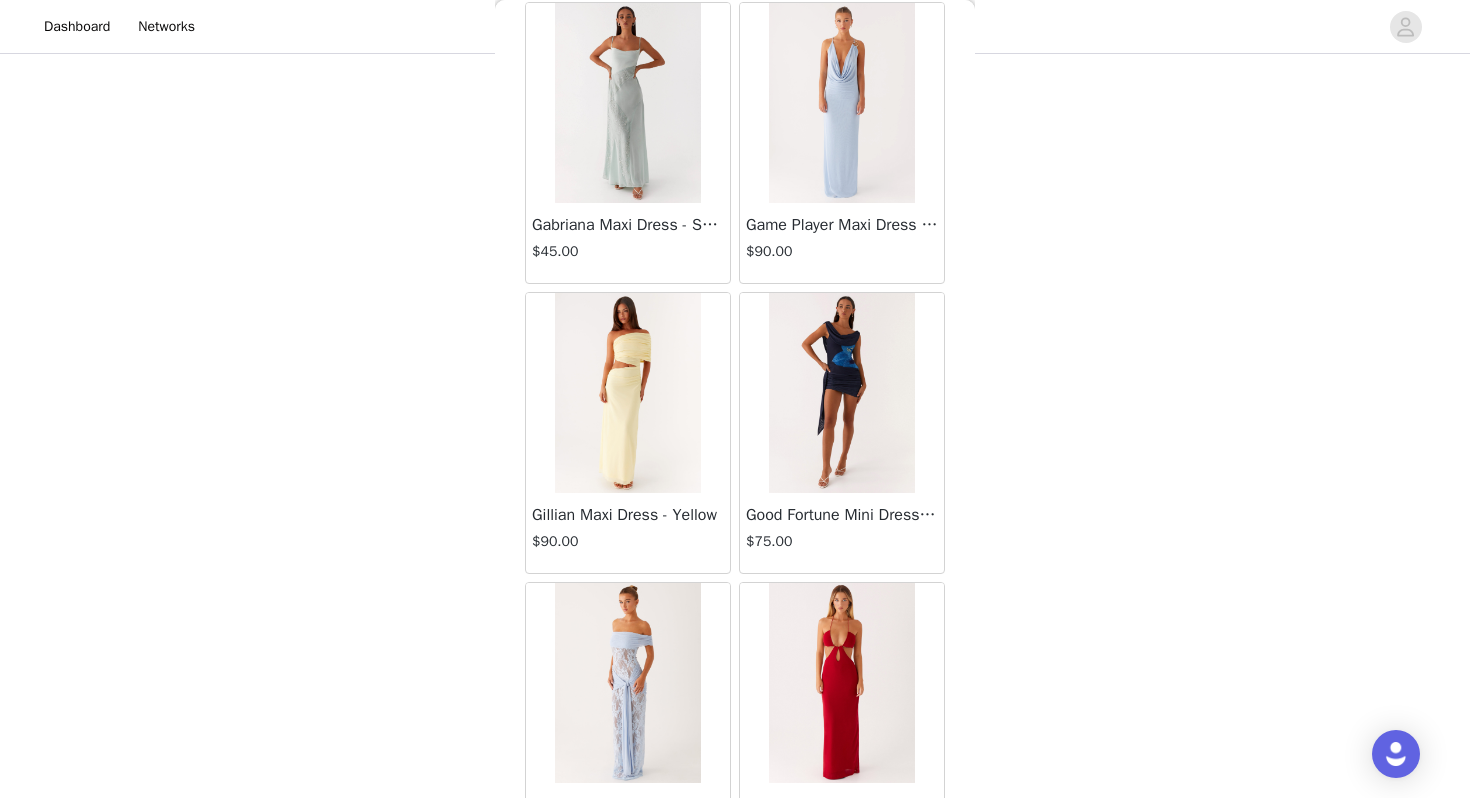 scroll, scrollTop: 25462, scrollLeft: 0, axis: vertical 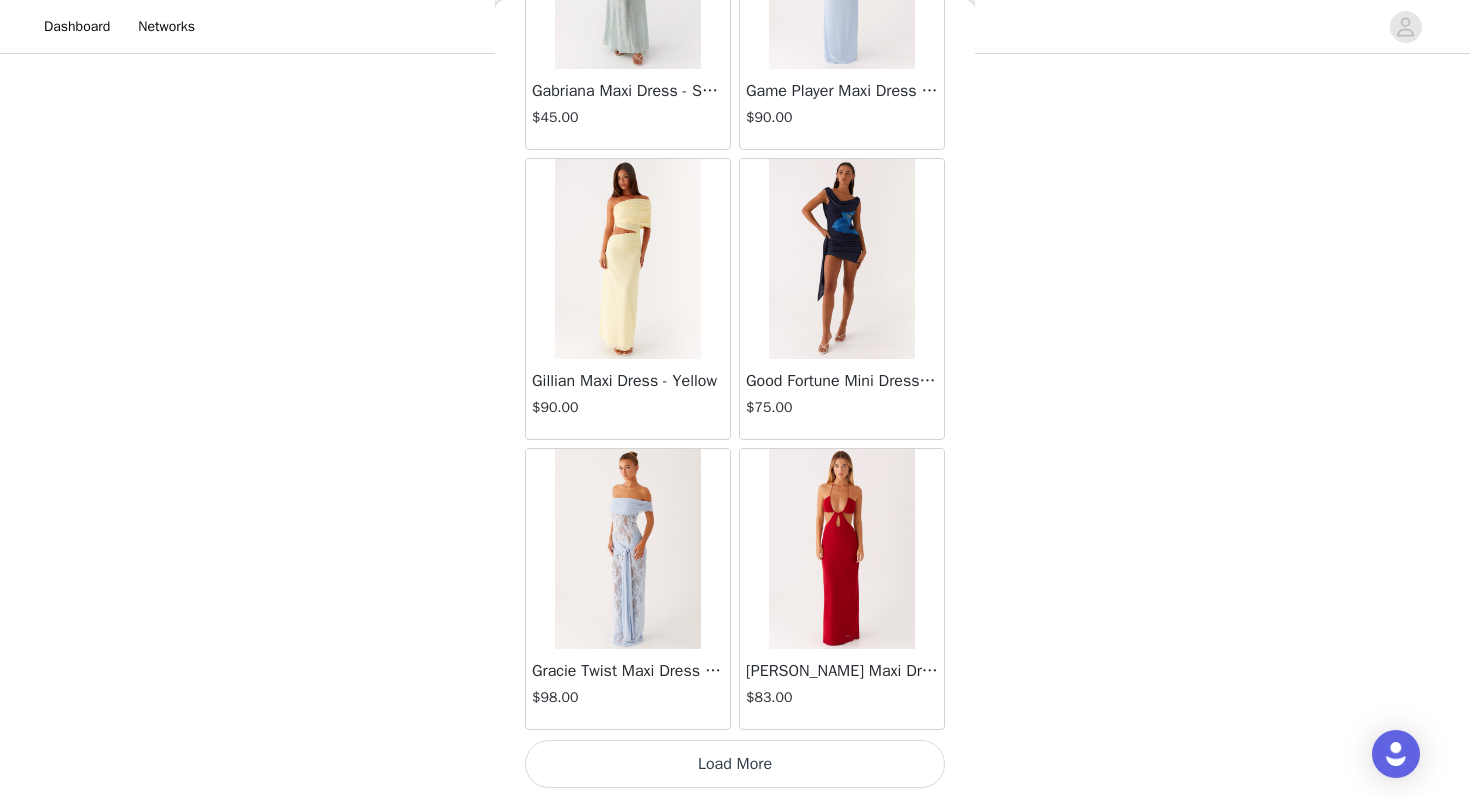 click on "Load More" at bounding box center [735, 764] 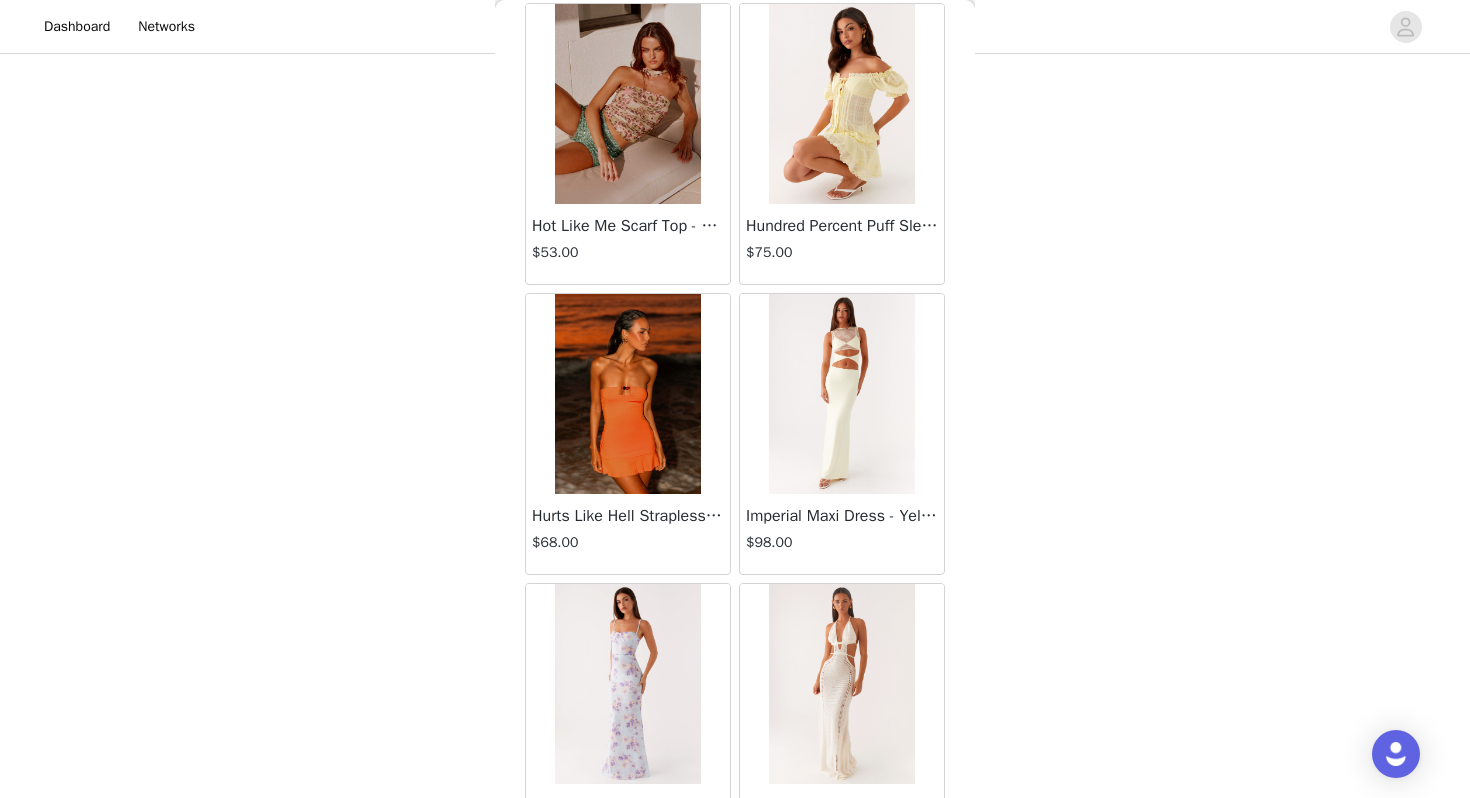 scroll, scrollTop: 28362, scrollLeft: 0, axis: vertical 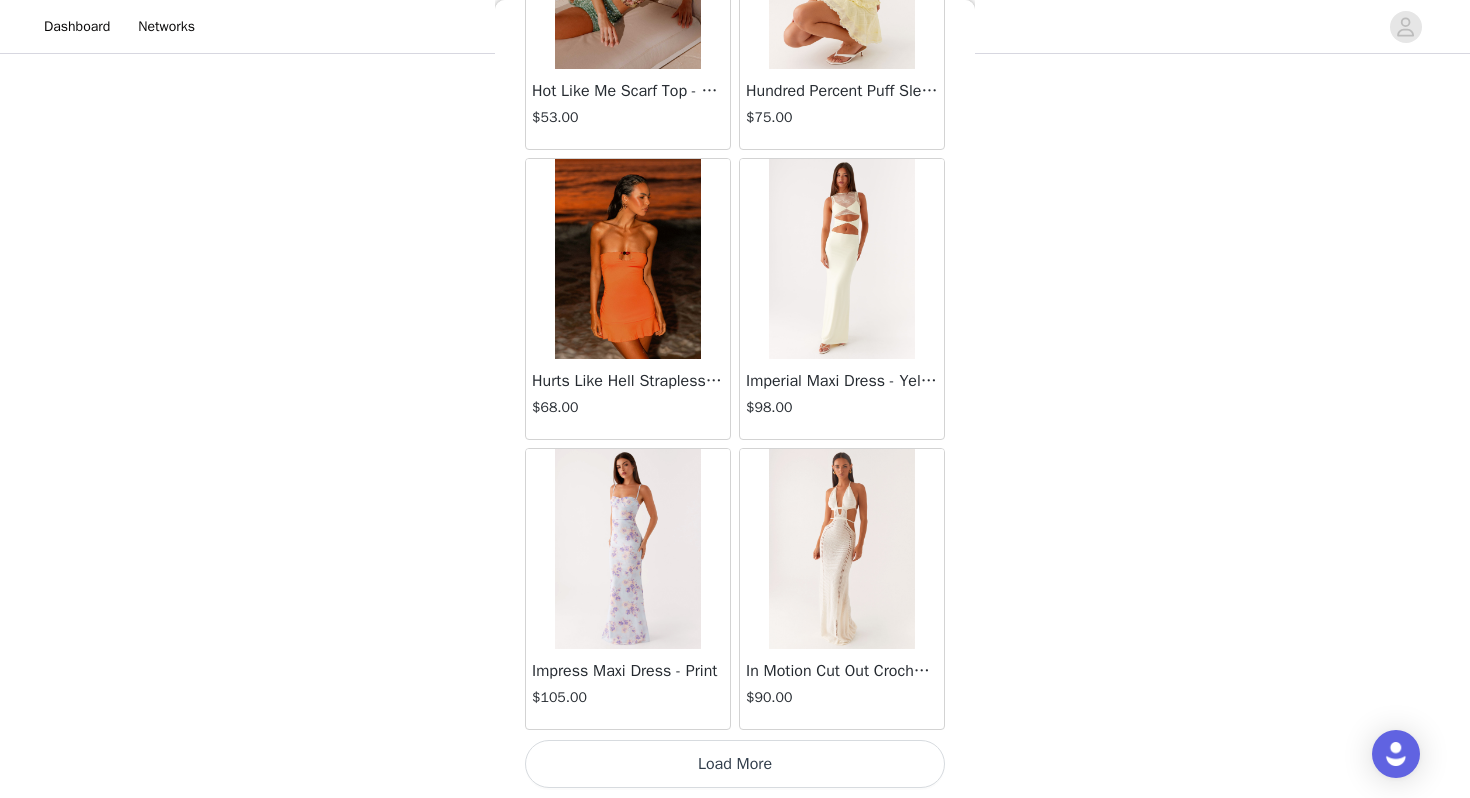 click on "Load More" at bounding box center (735, 764) 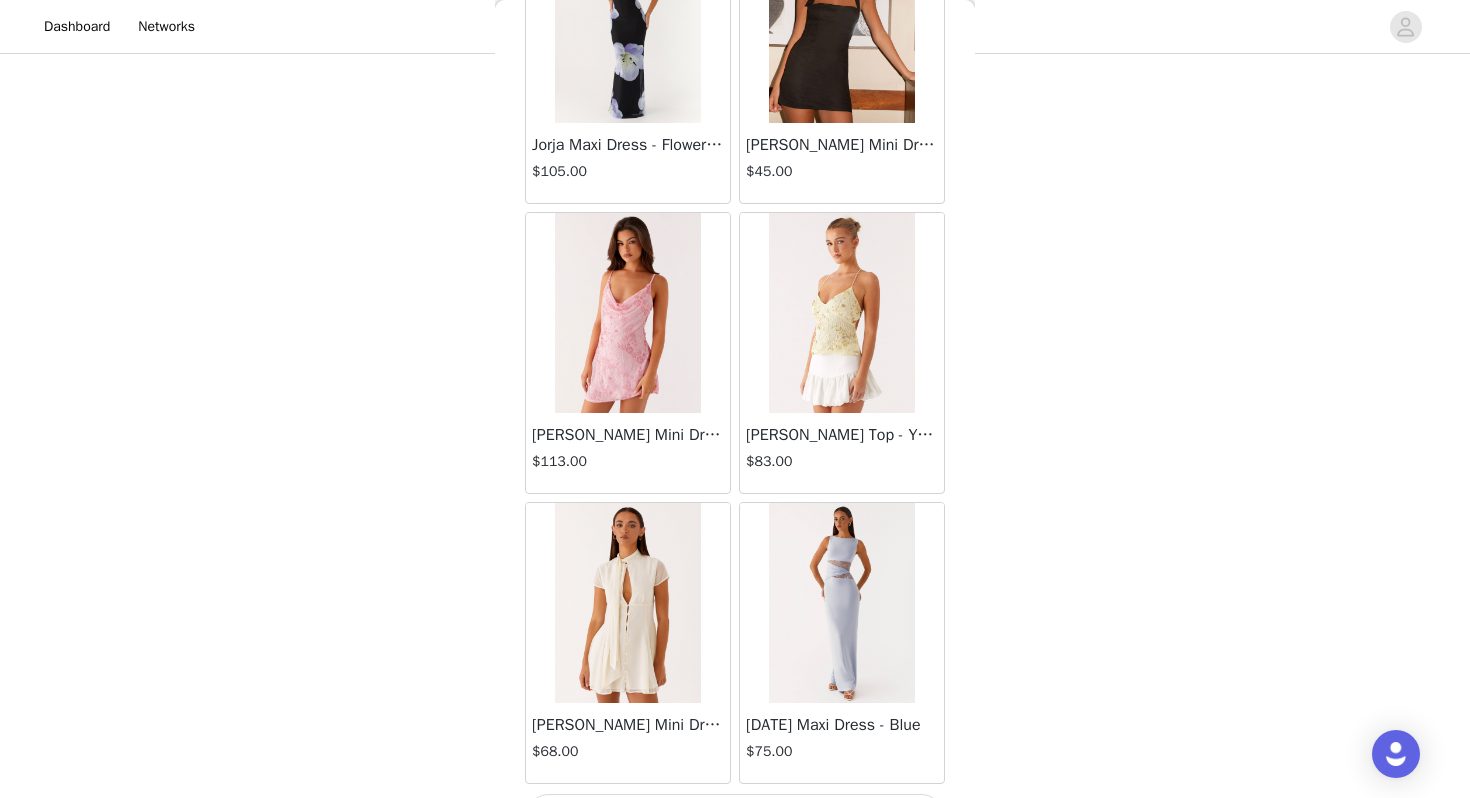 scroll, scrollTop: 31262, scrollLeft: 0, axis: vertical 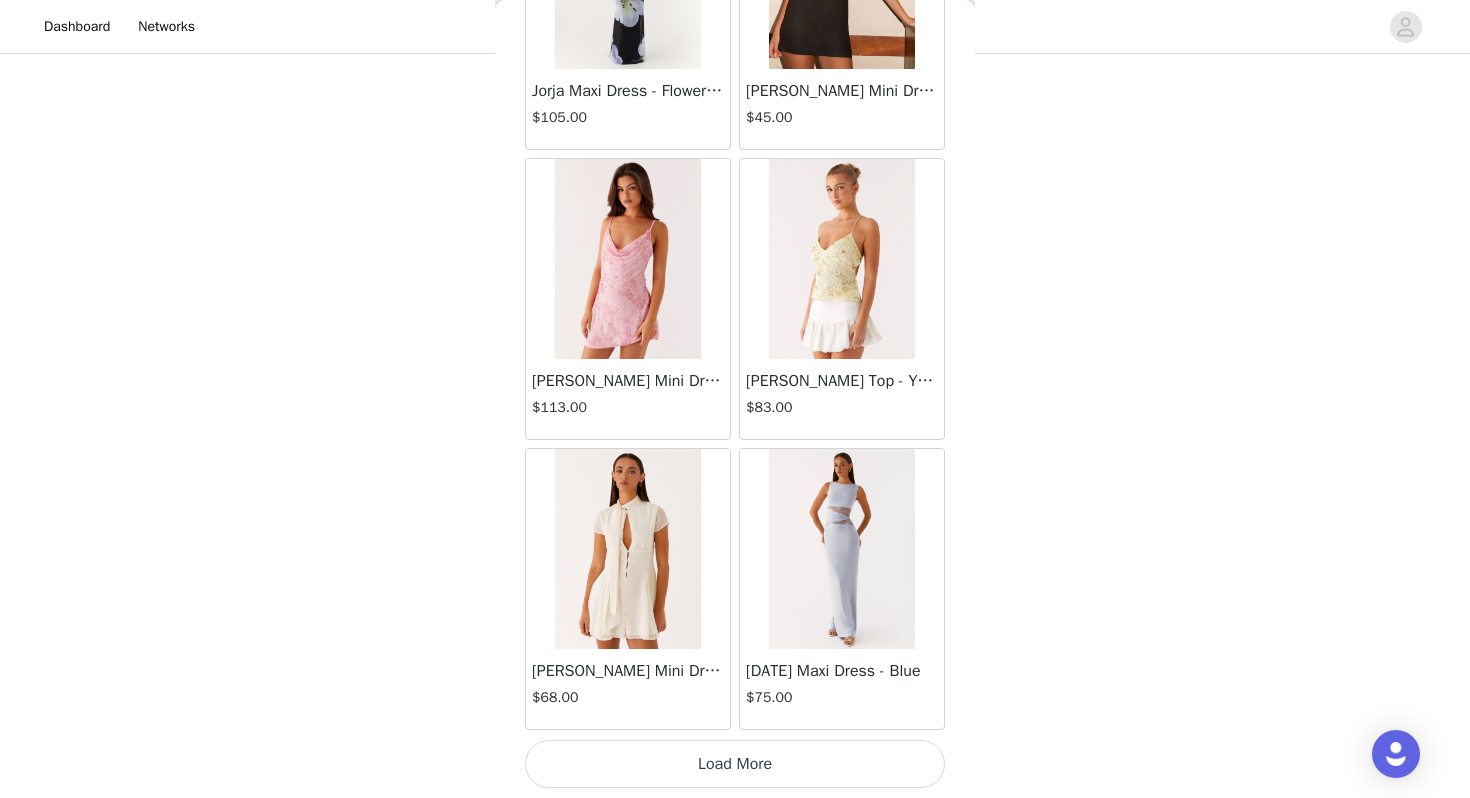 click on "Load More" at bounding box center (735, 764) 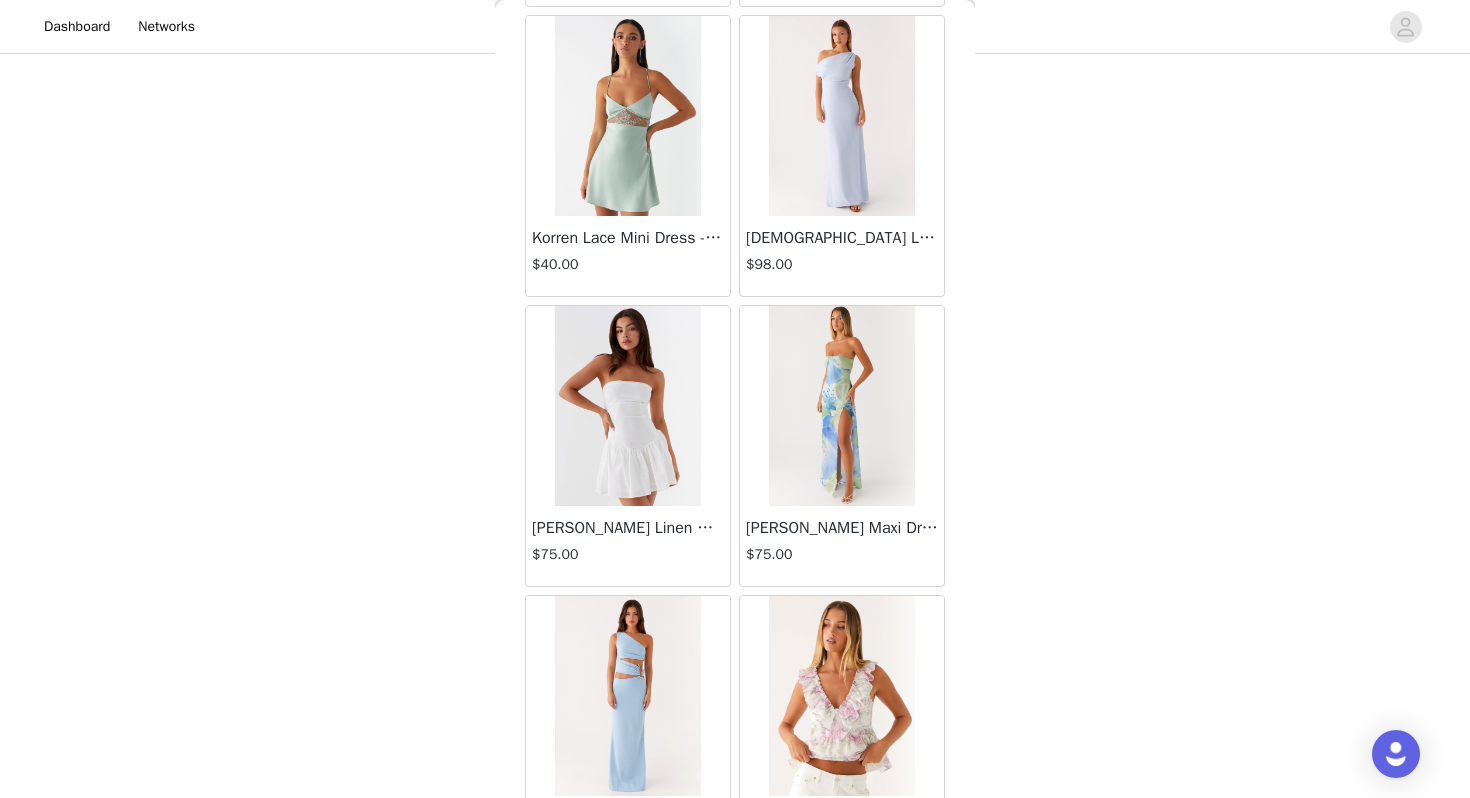 scroll, scrollTop: 33973, scrollLeft: 0, axis: vertical 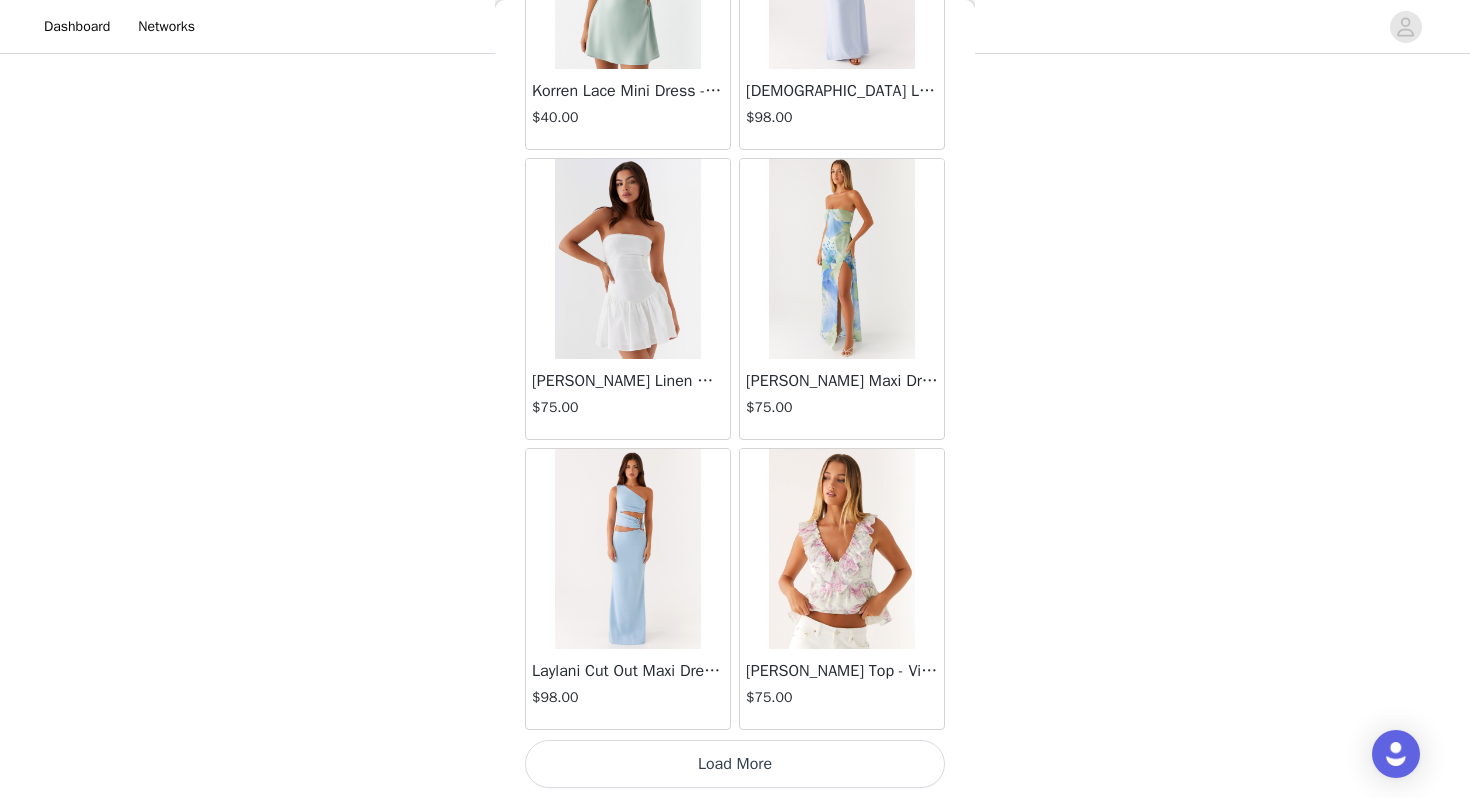 drag, startPoint x: 756, startPoint y: 768, endPoint x: 775, endPoint y: 591, distance: 178.01685 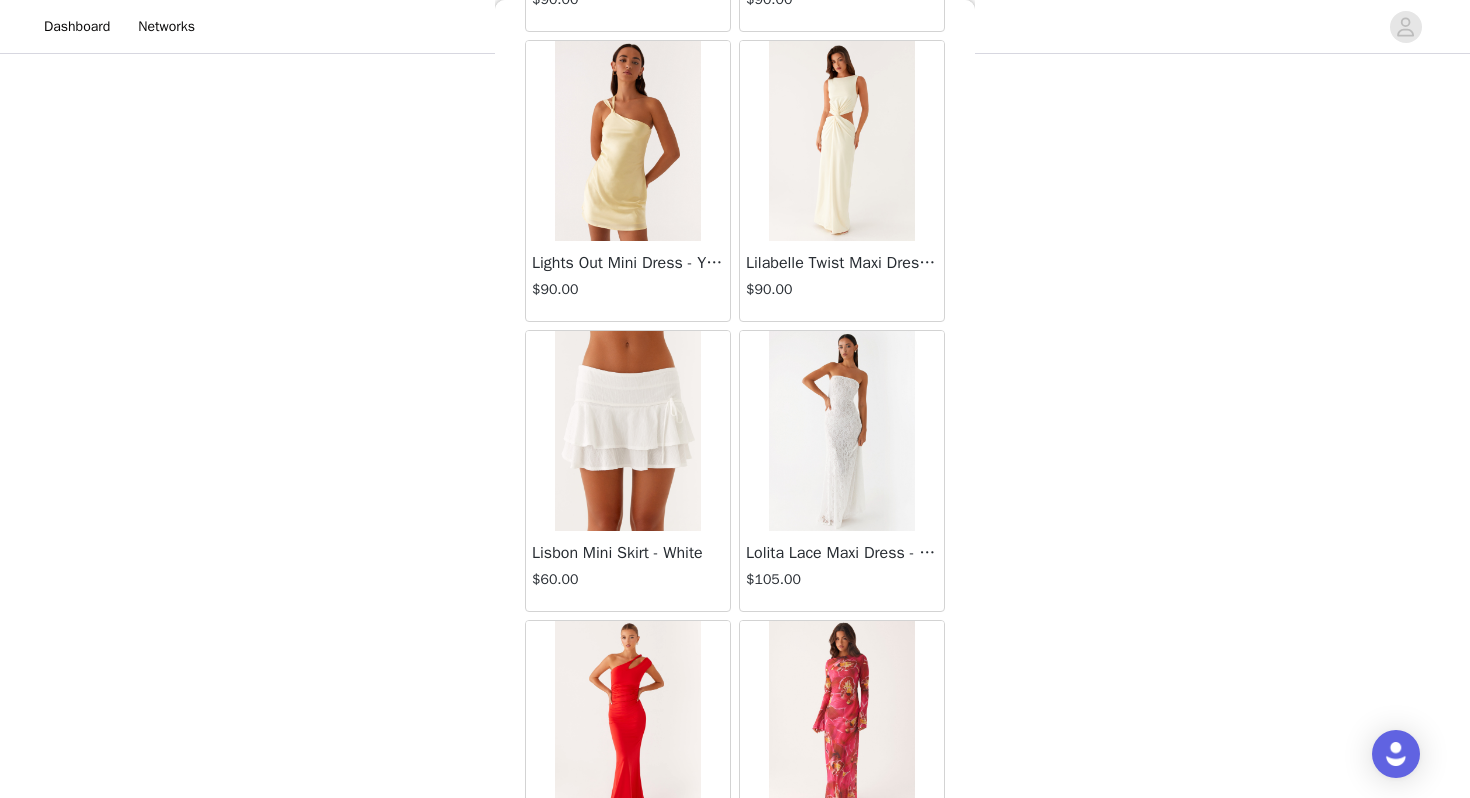 scroll, scrollTop: 35739, scrollLeft: 0, axis: vertical 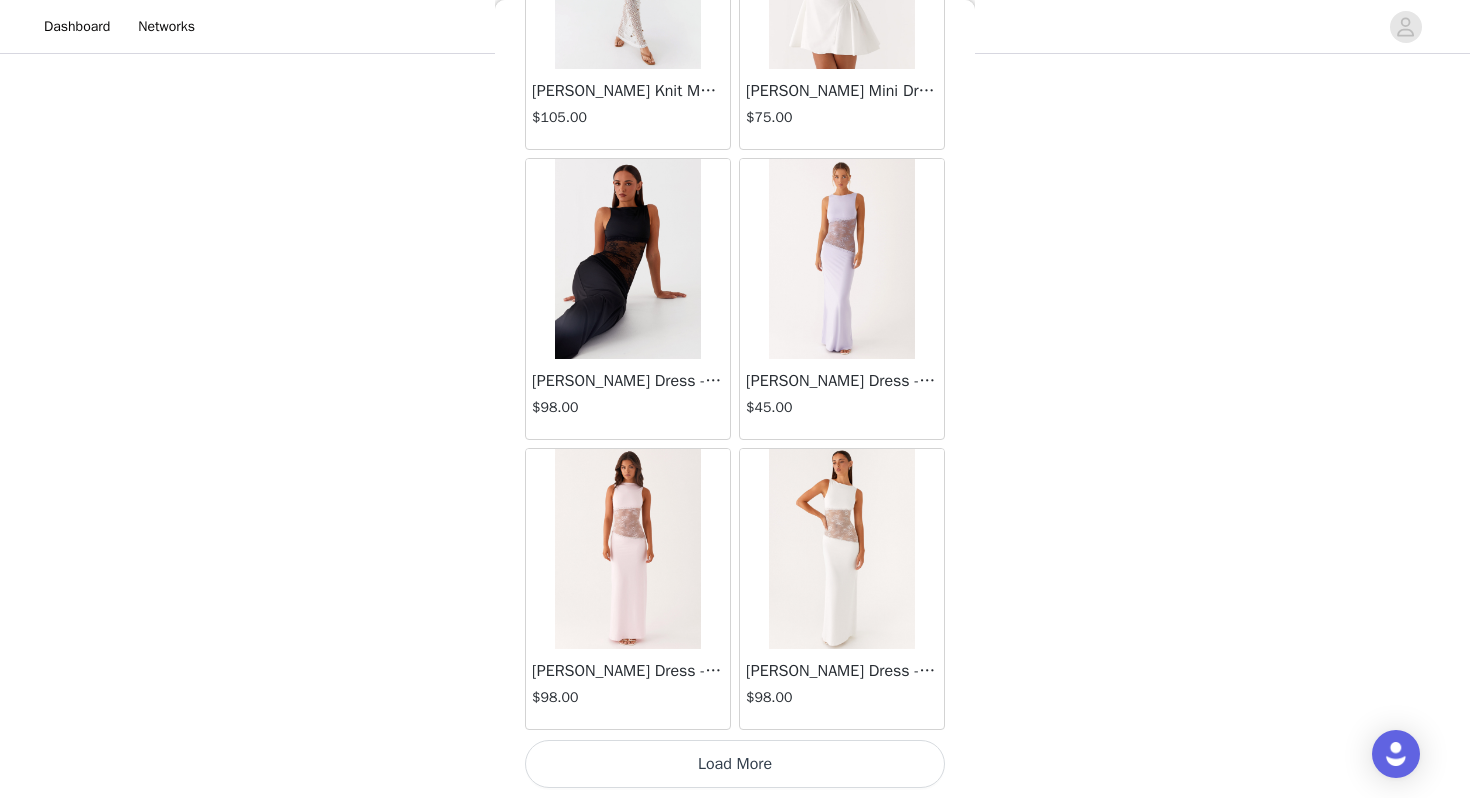 click on "Load More" at bounding box center [735, 764] 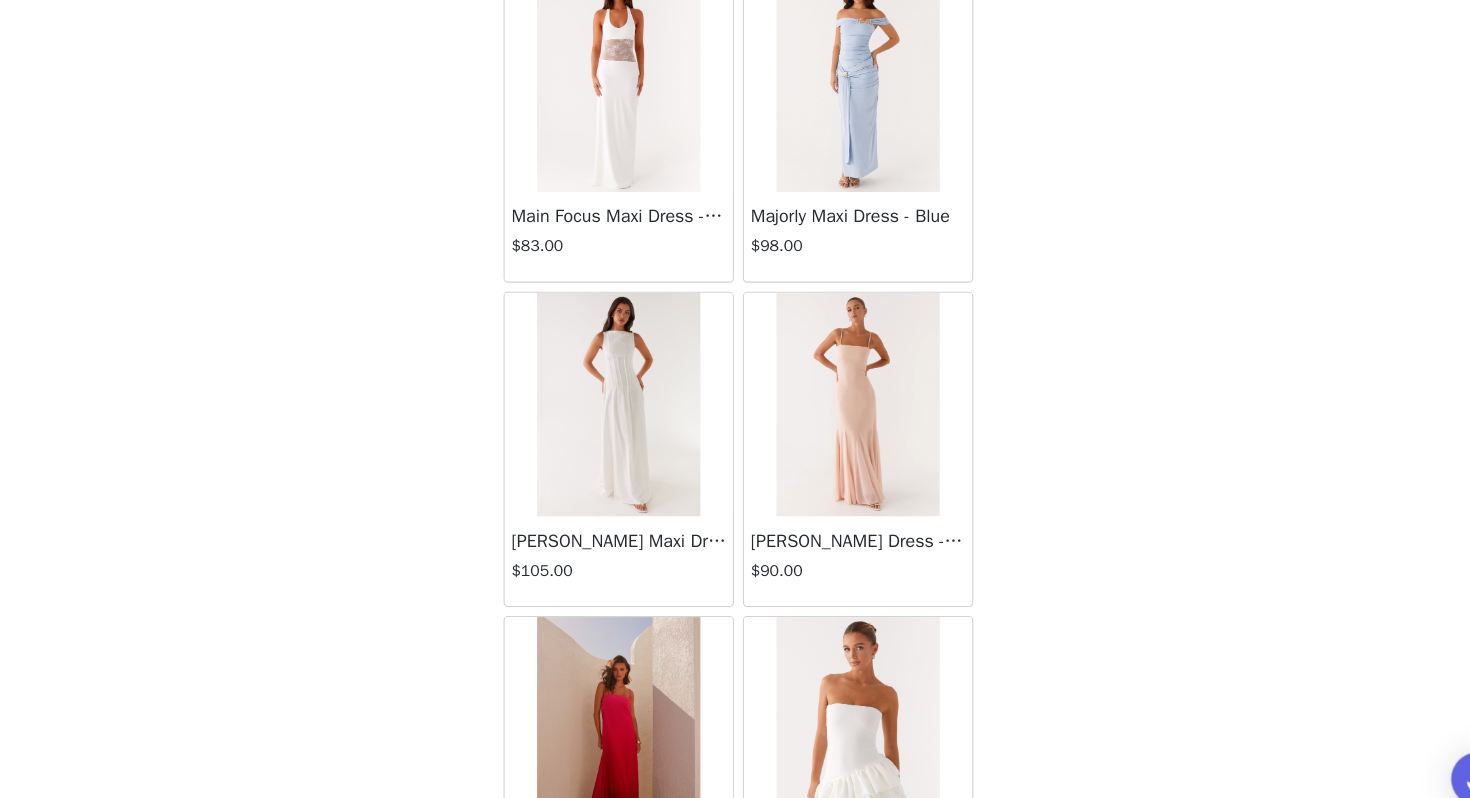 scroll, scrollTop: 38733, scrollLeft: 0, axis: vertical 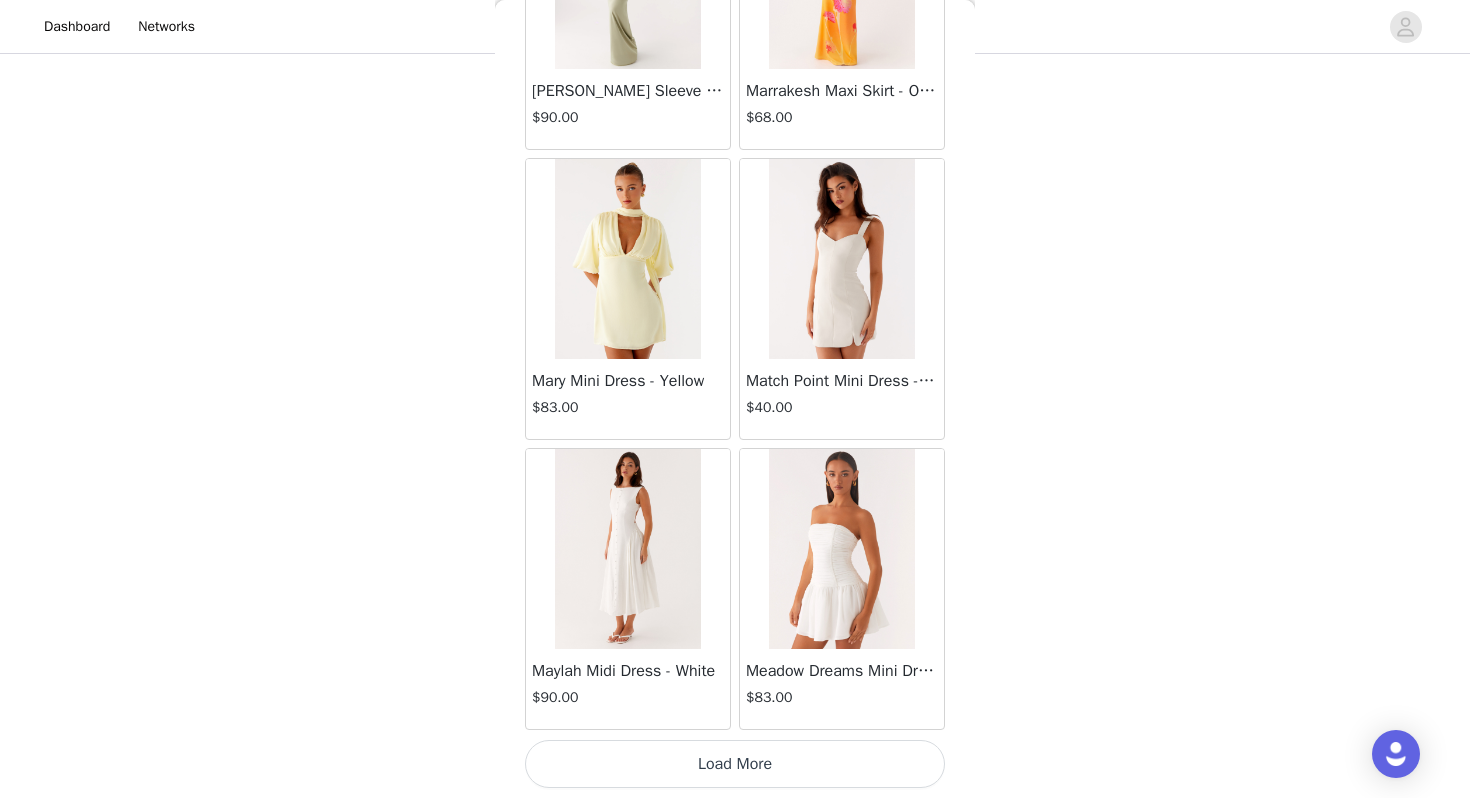 click on "Load More" at bounding box center [735, 764] 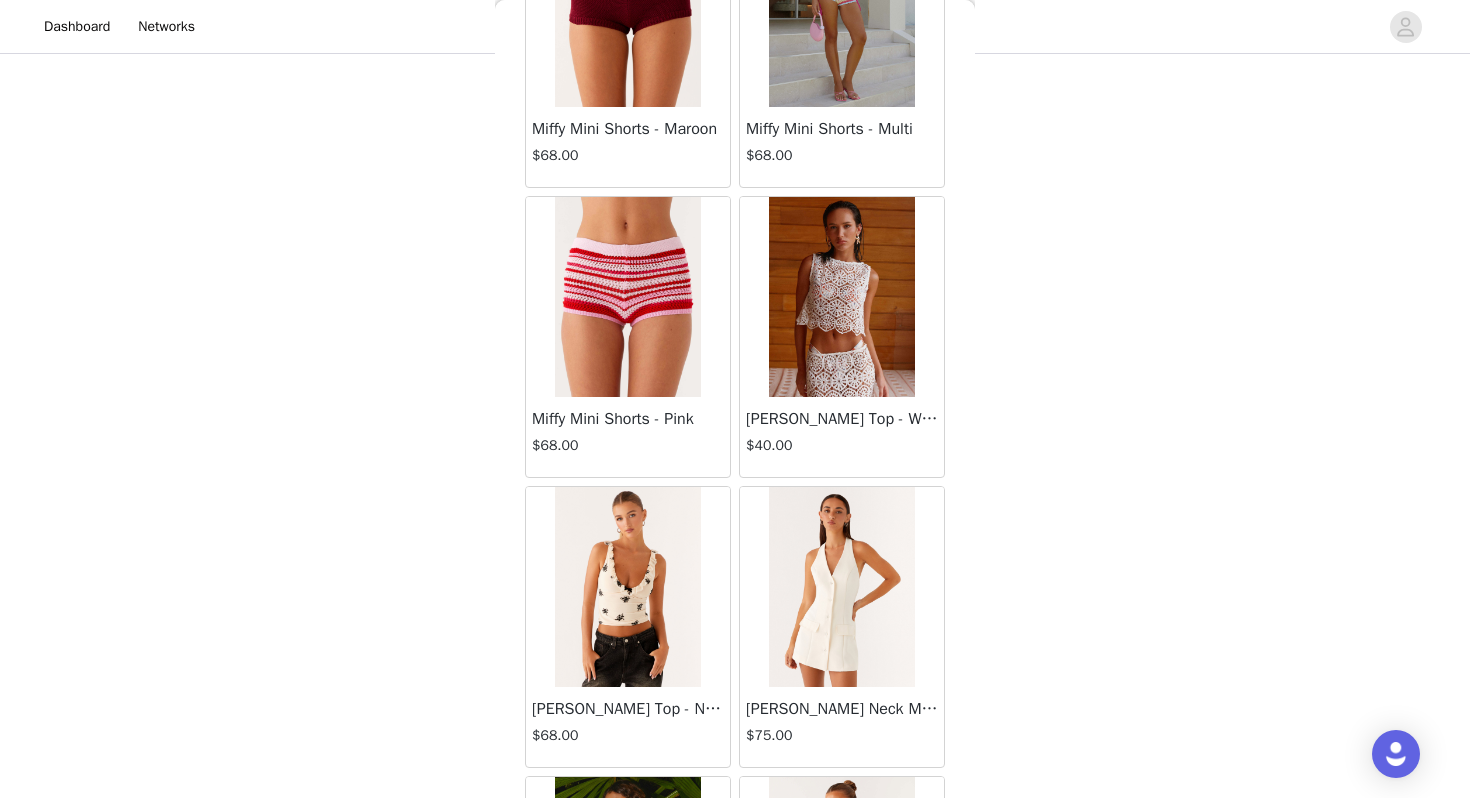 scroll, scrollTop: 41665, scrollLeft: 0, axis: vertical 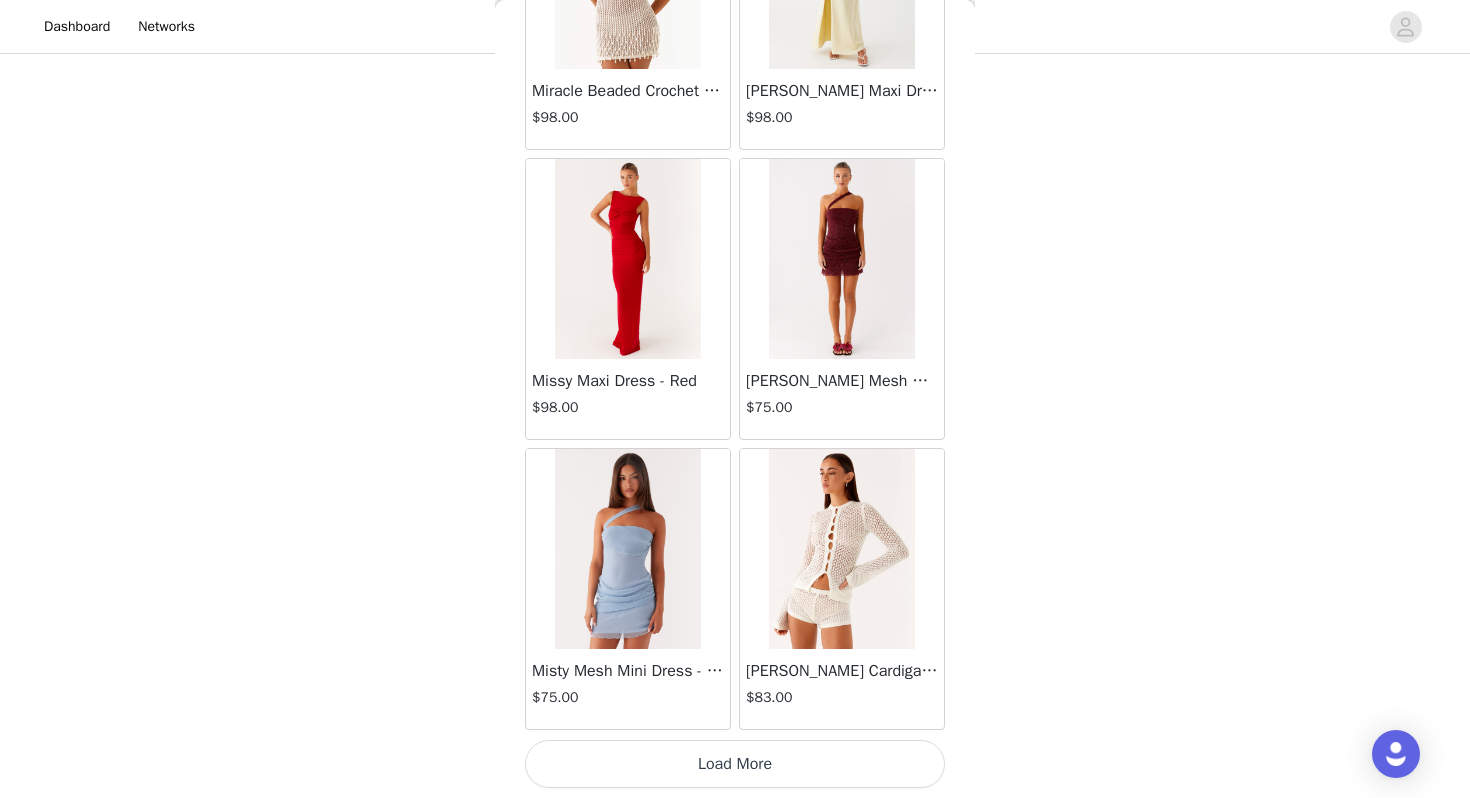 click on "Load More" at bounding box center (735, 764) 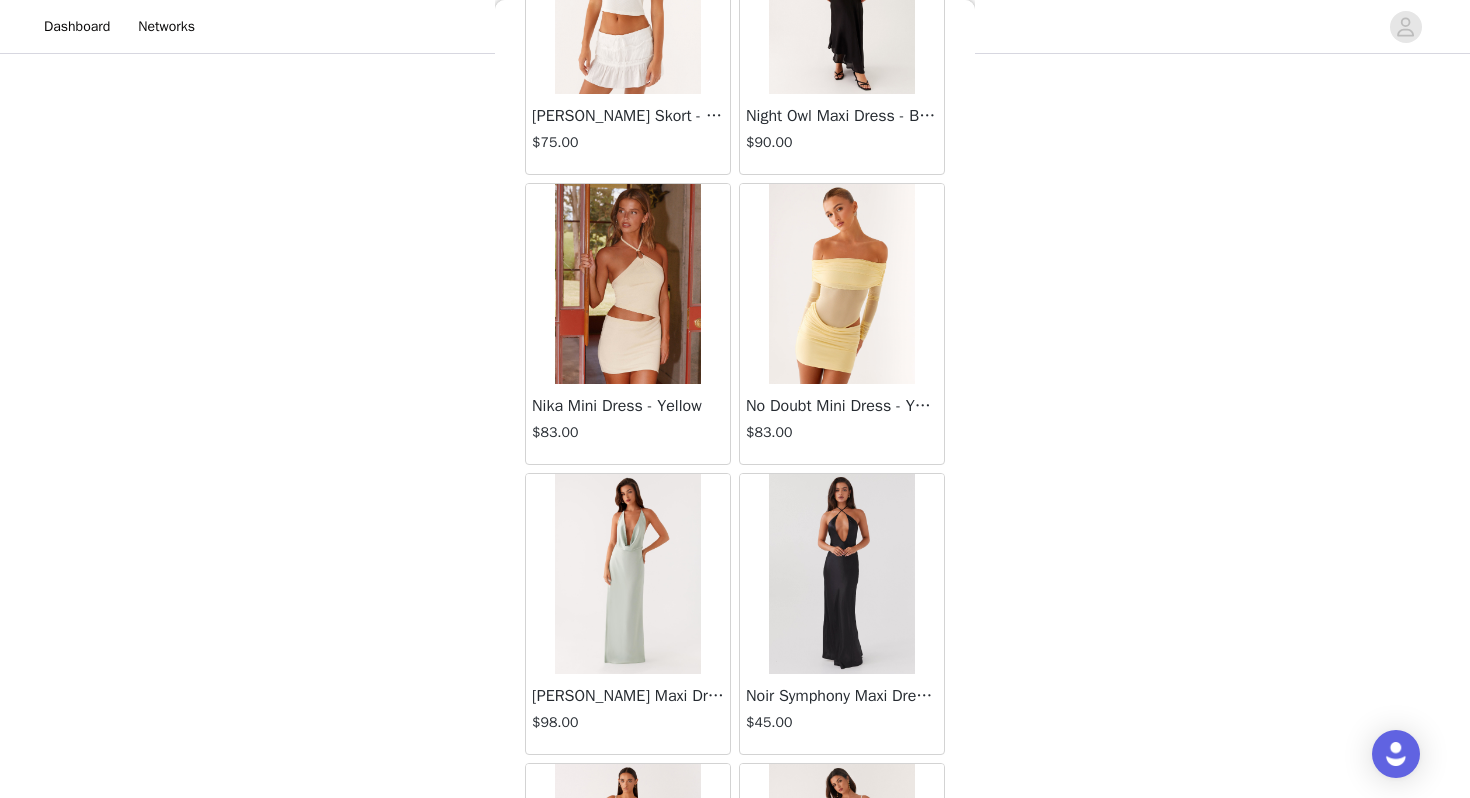 scroll, scrollTop: 45762, scrollLeft: 0, axis: vertical 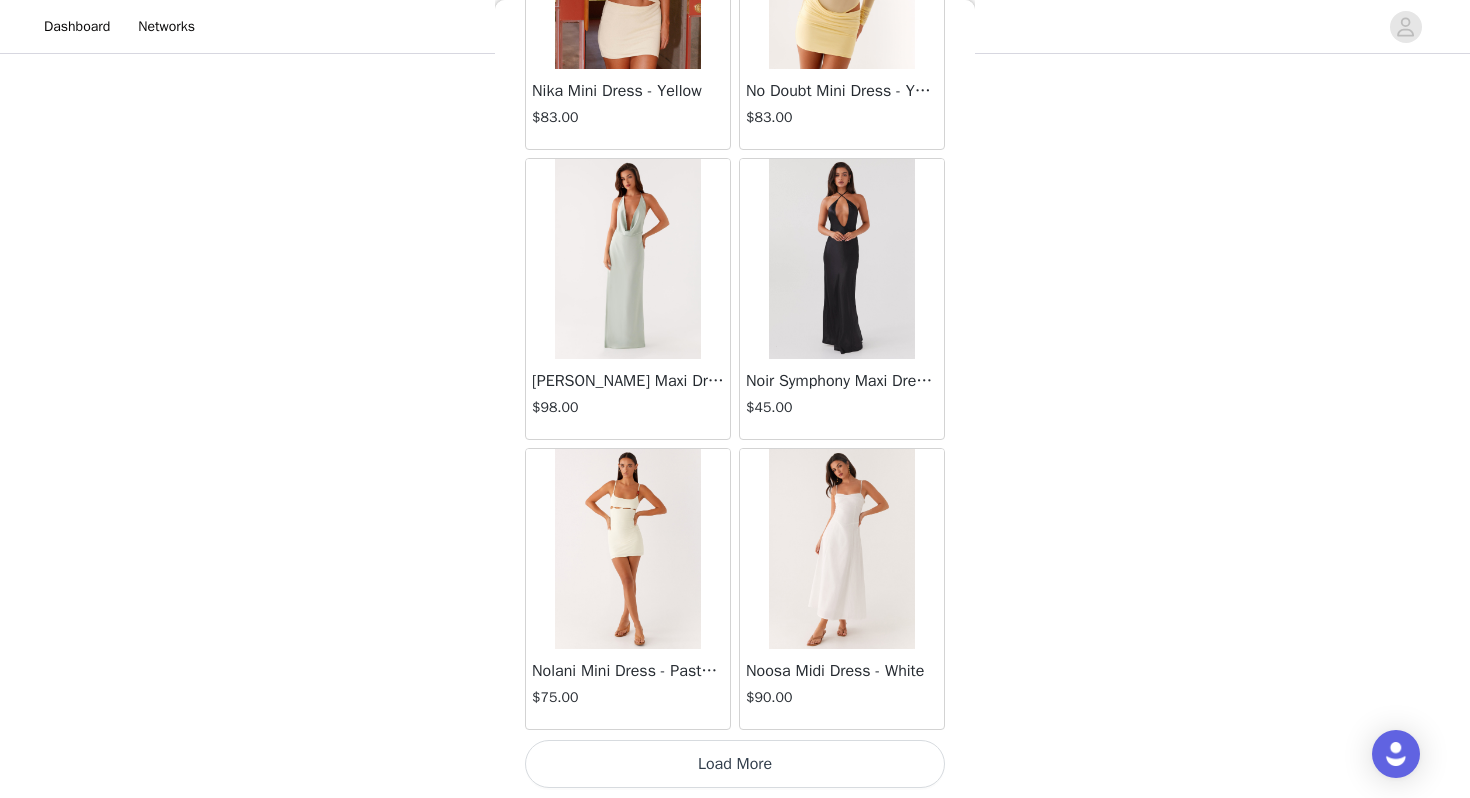 click on "Load More" at bounding box center [735, 764] 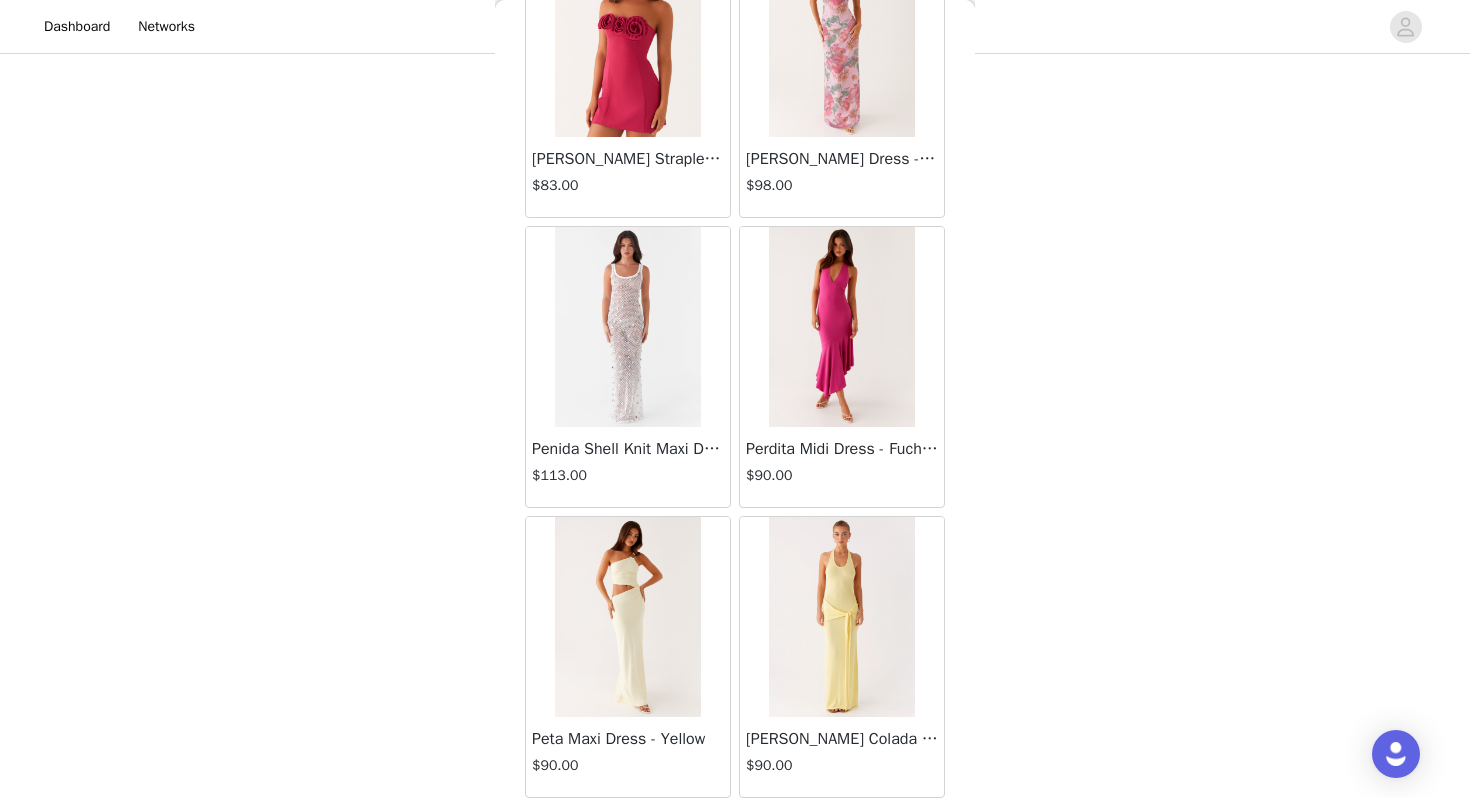 scroll, scrollTop: 48662, scrollLeft: 0, axis: vertical 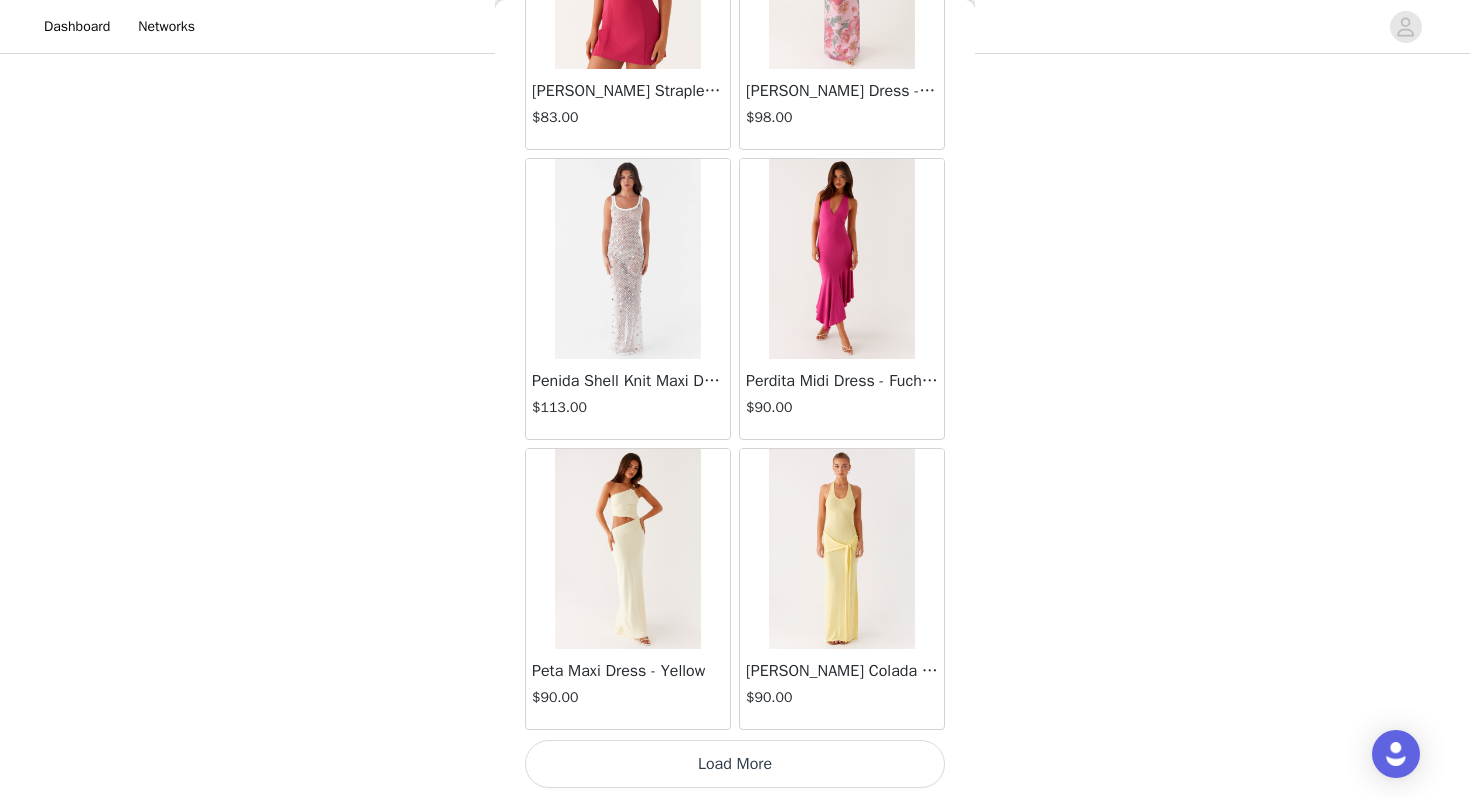 click on "Load More" at bounding box center [735, 764] 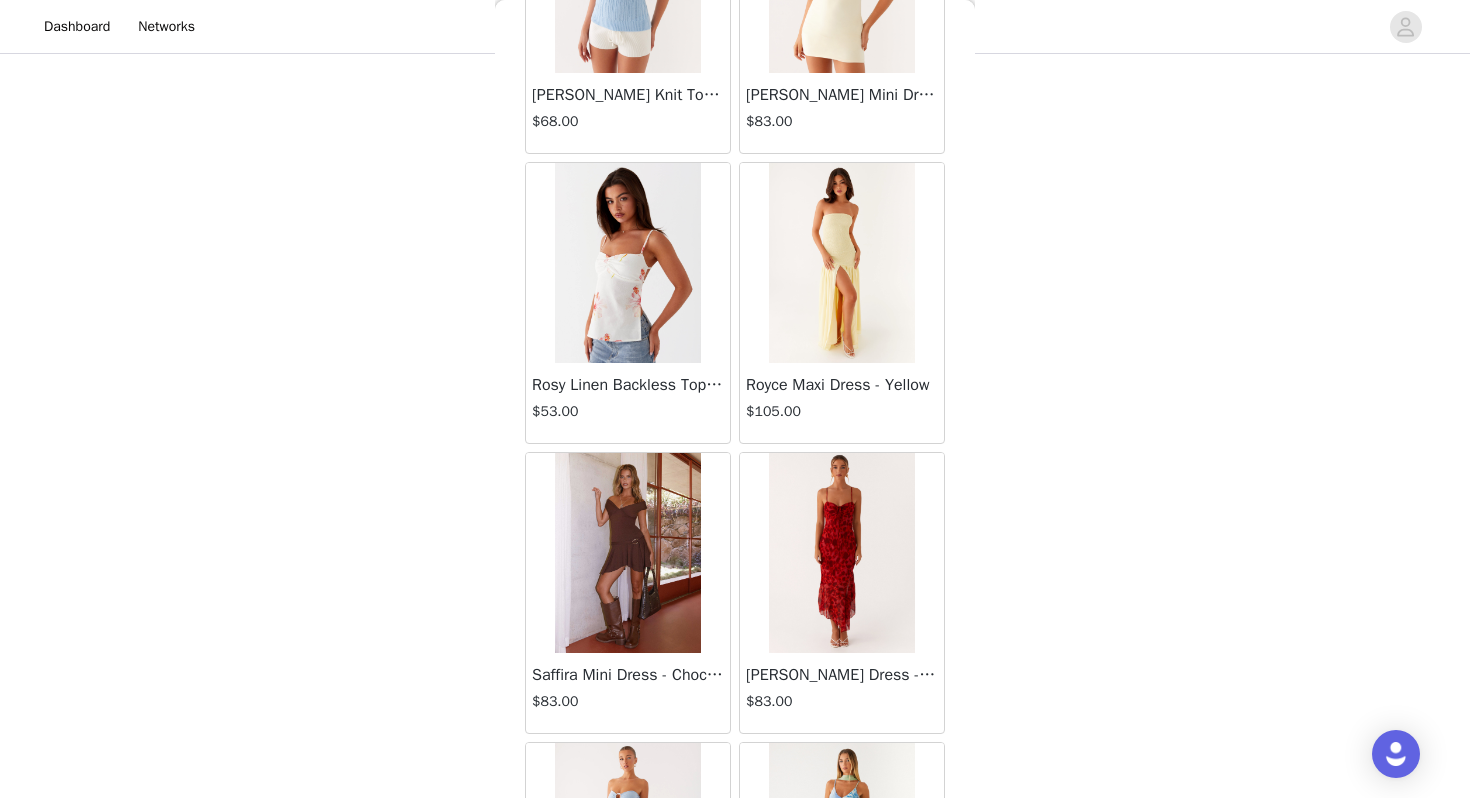 scroll, scrollTop: 51270, scrollLeft: 0, axis: vertical 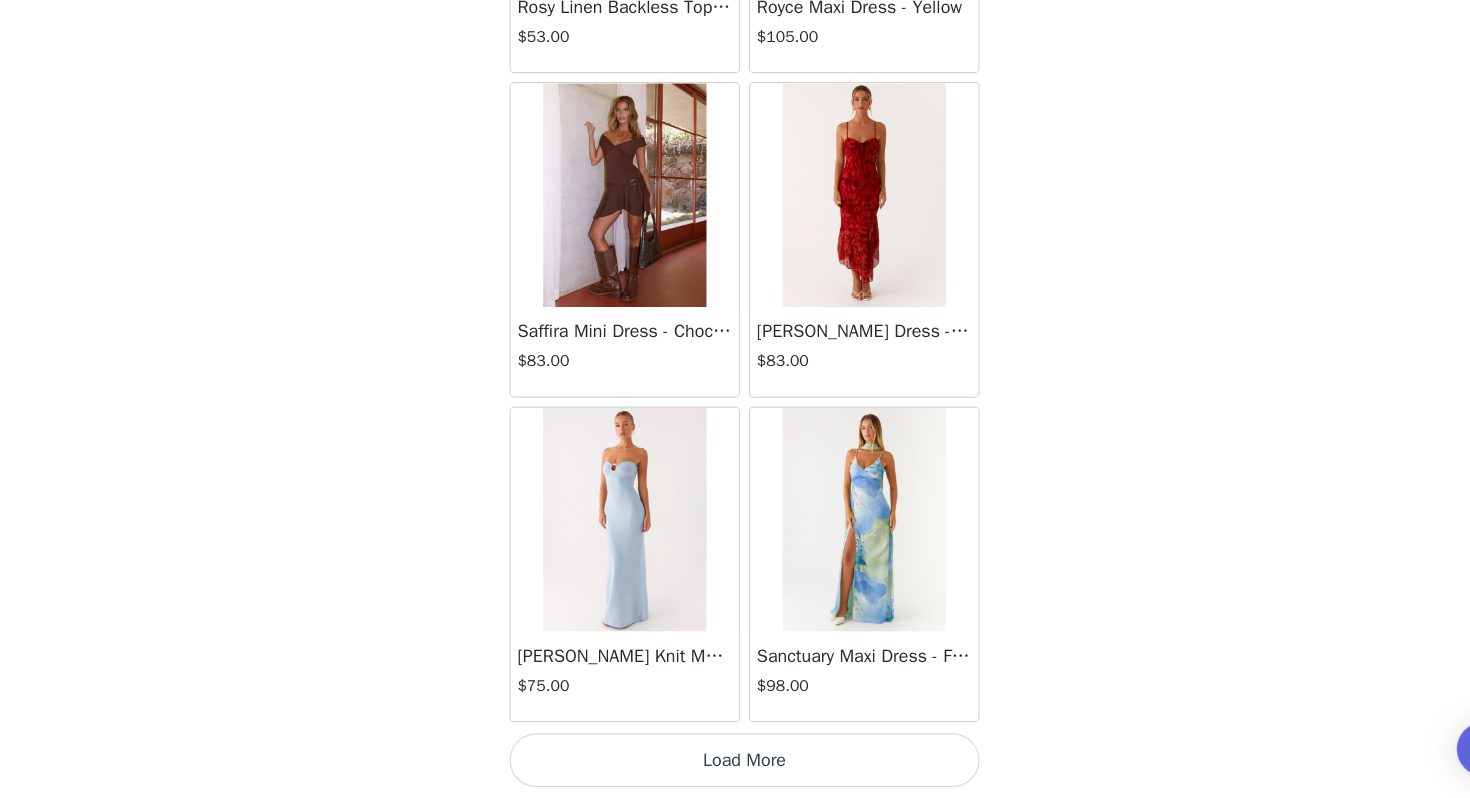 click on "Load More" at bounding box center (735, 764) 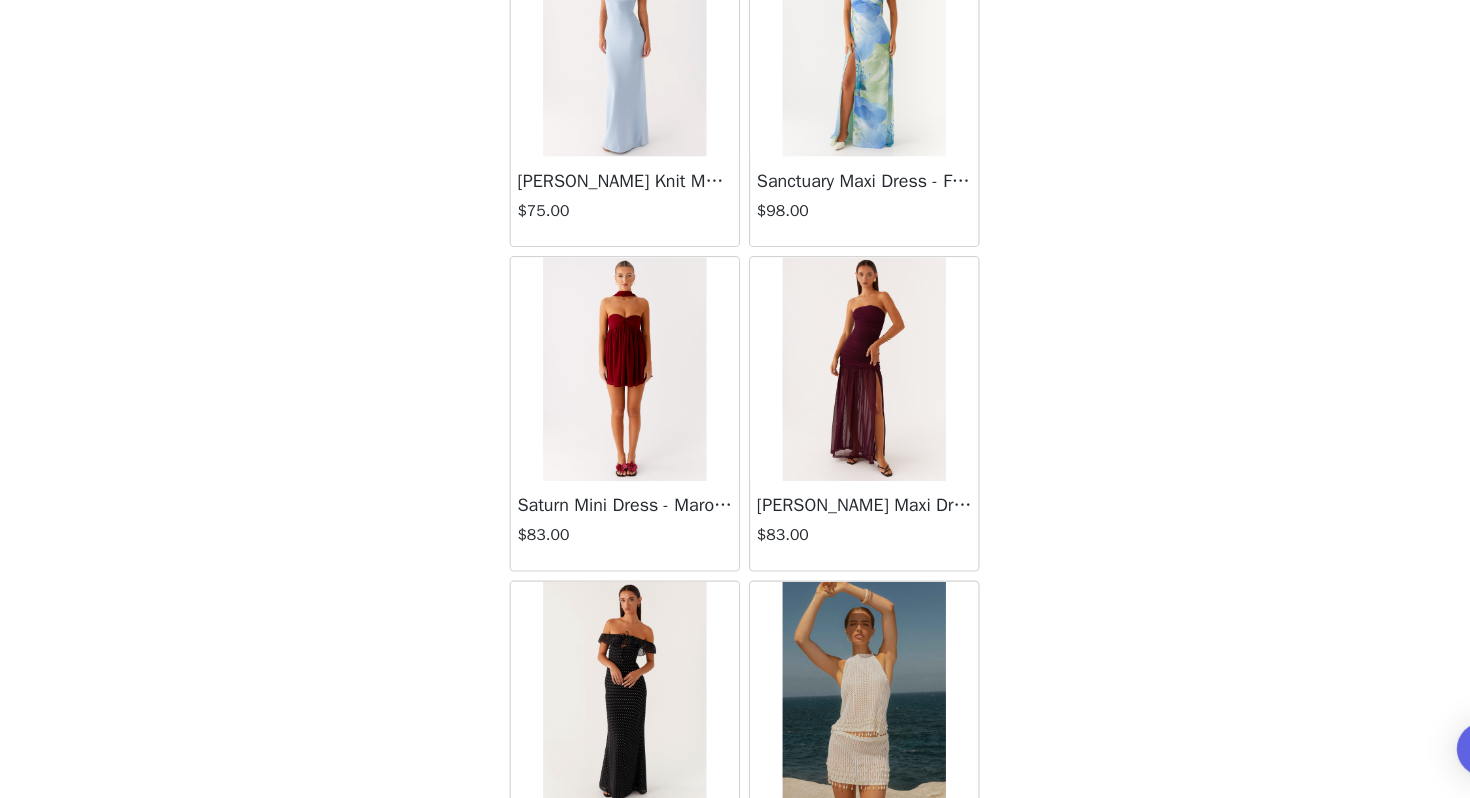 scroll, scrollTop: 51997, scrollLeft: 0, axis: vertical 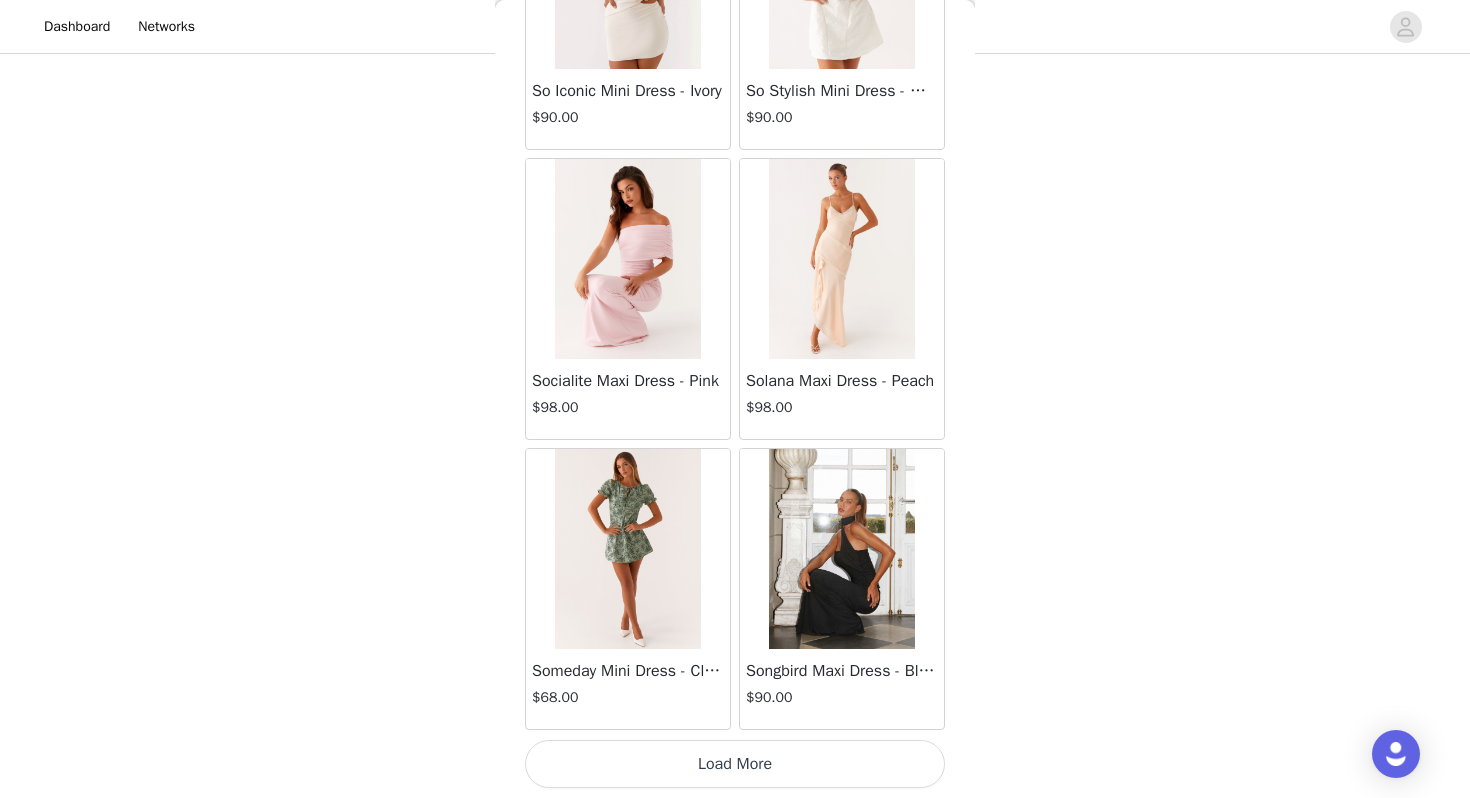 click on "Load More" at bounding box center (735, 764) 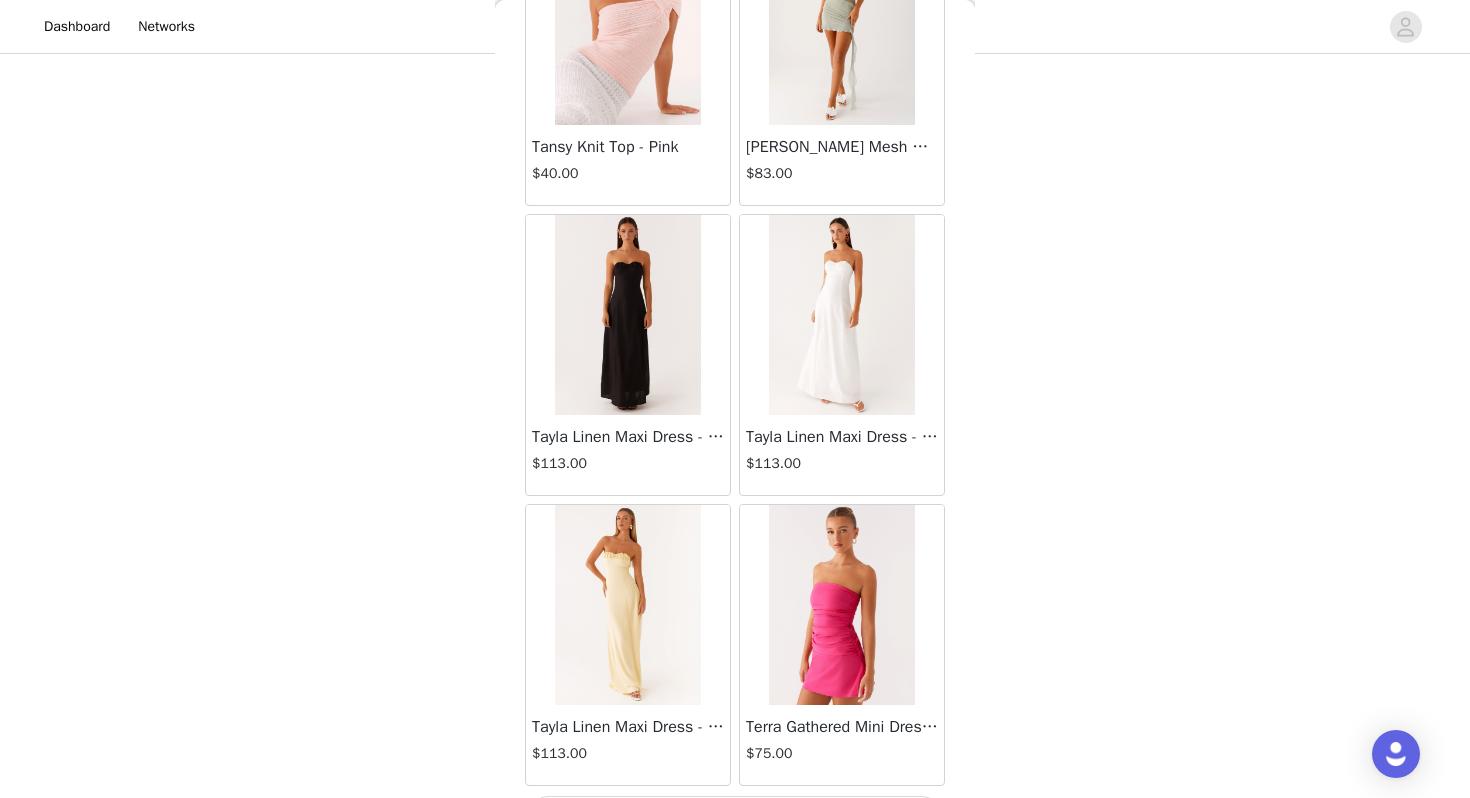 scroll, scrollTop: 57362, scrollLeft: 0, axis: vertical 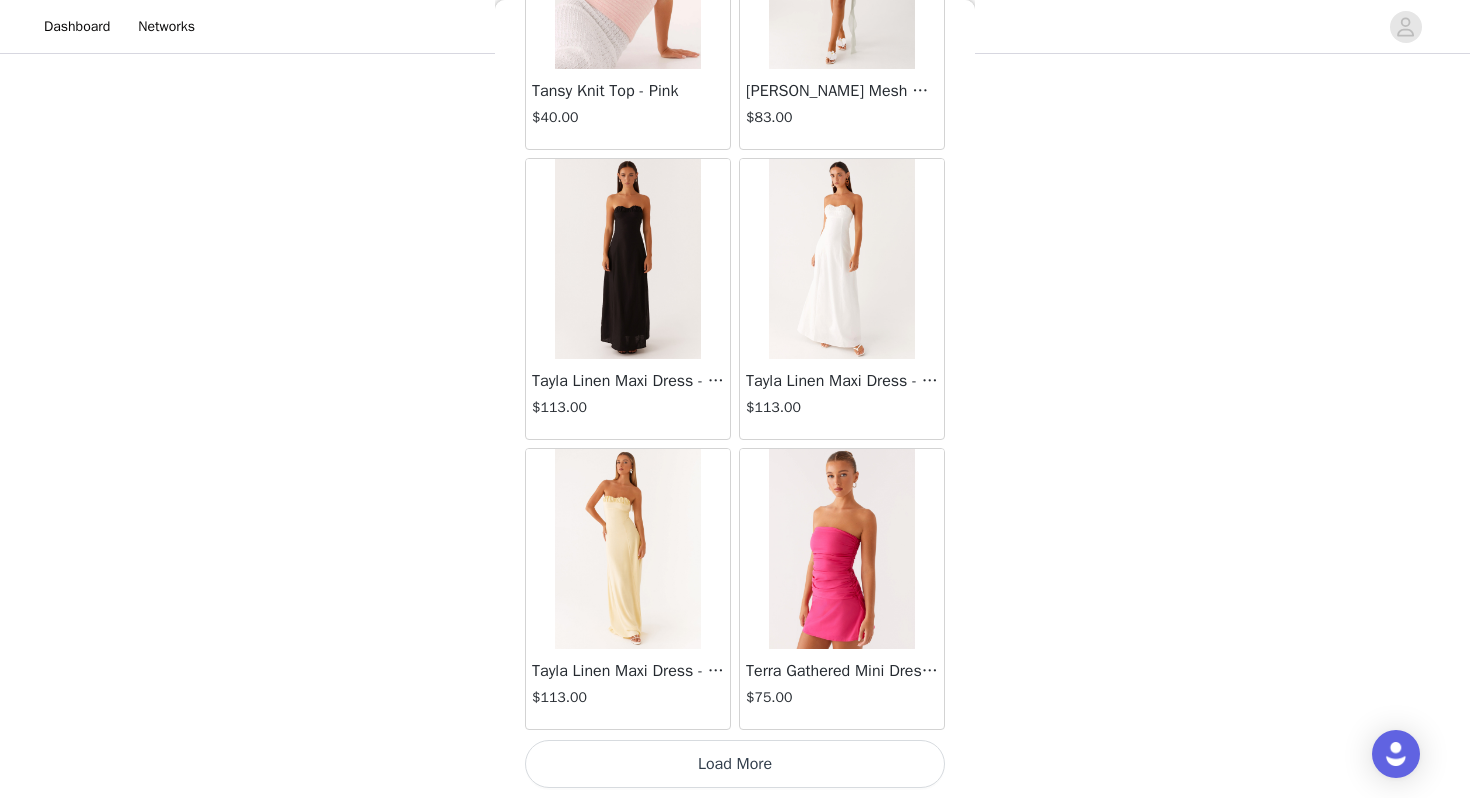 click on "Load More" at bounding box center [735, 764] 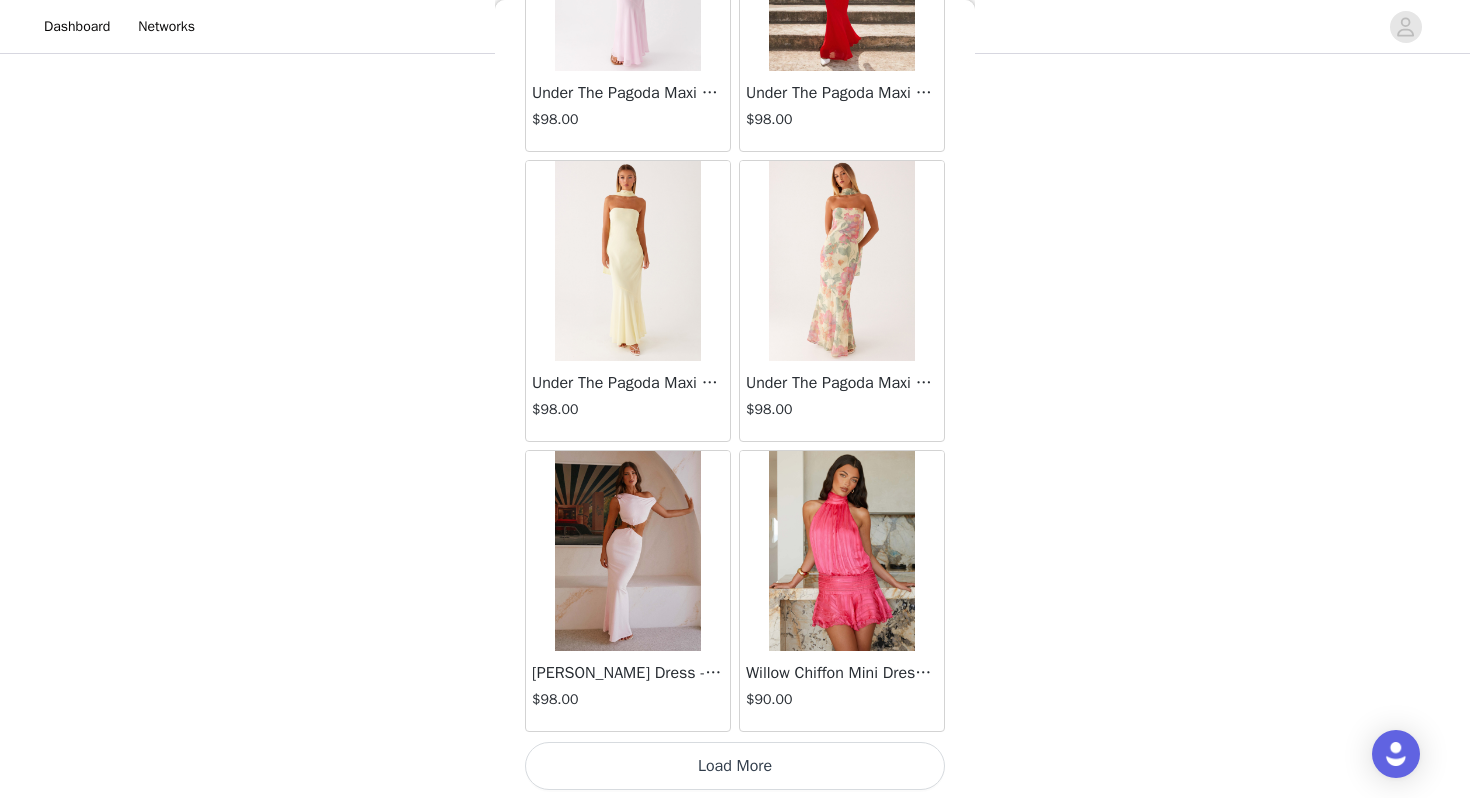 scroll, scrollTop: 60262, scrollLeft: 0, axis: vertical 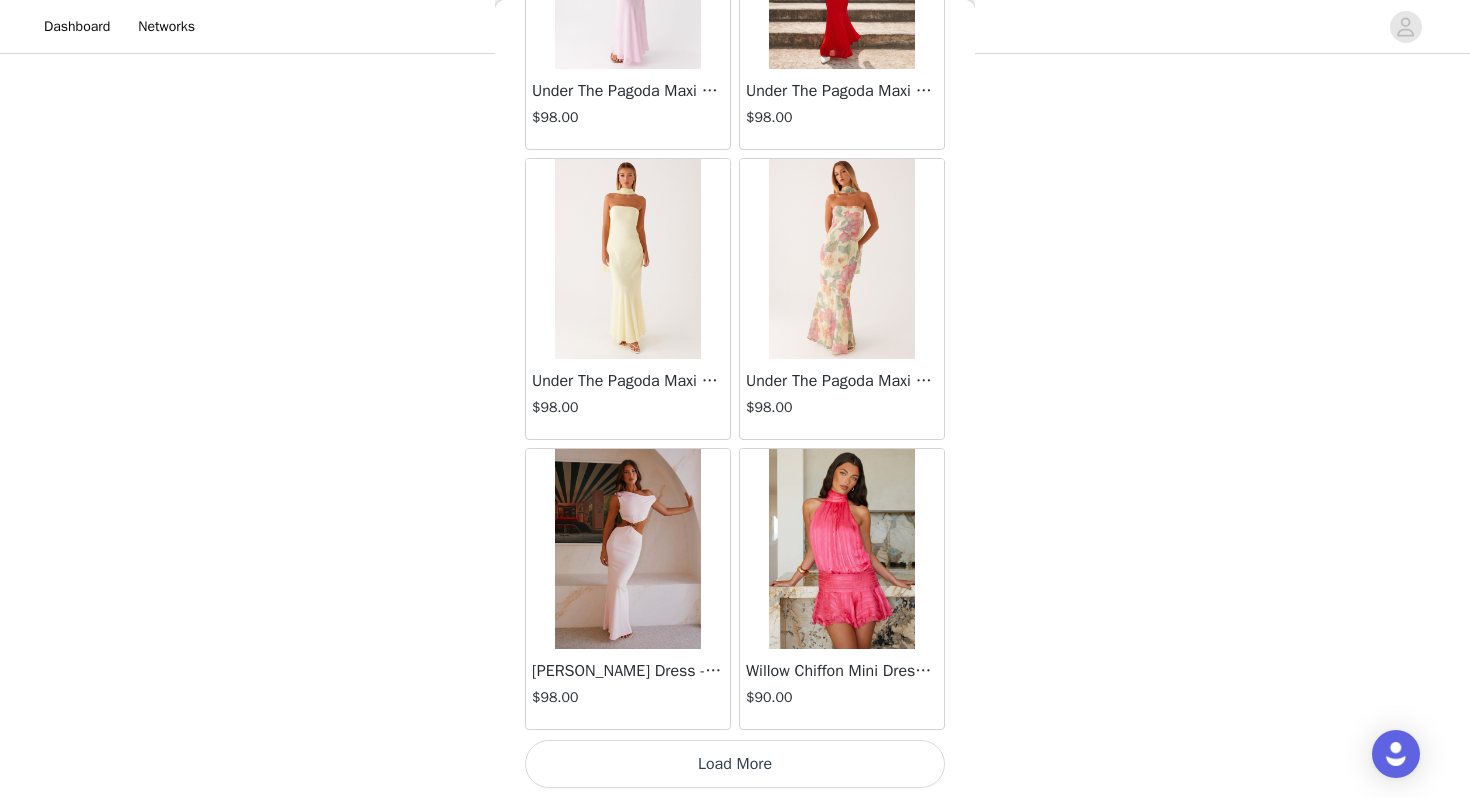 click on "Load More" at bounding box center [735, 764] 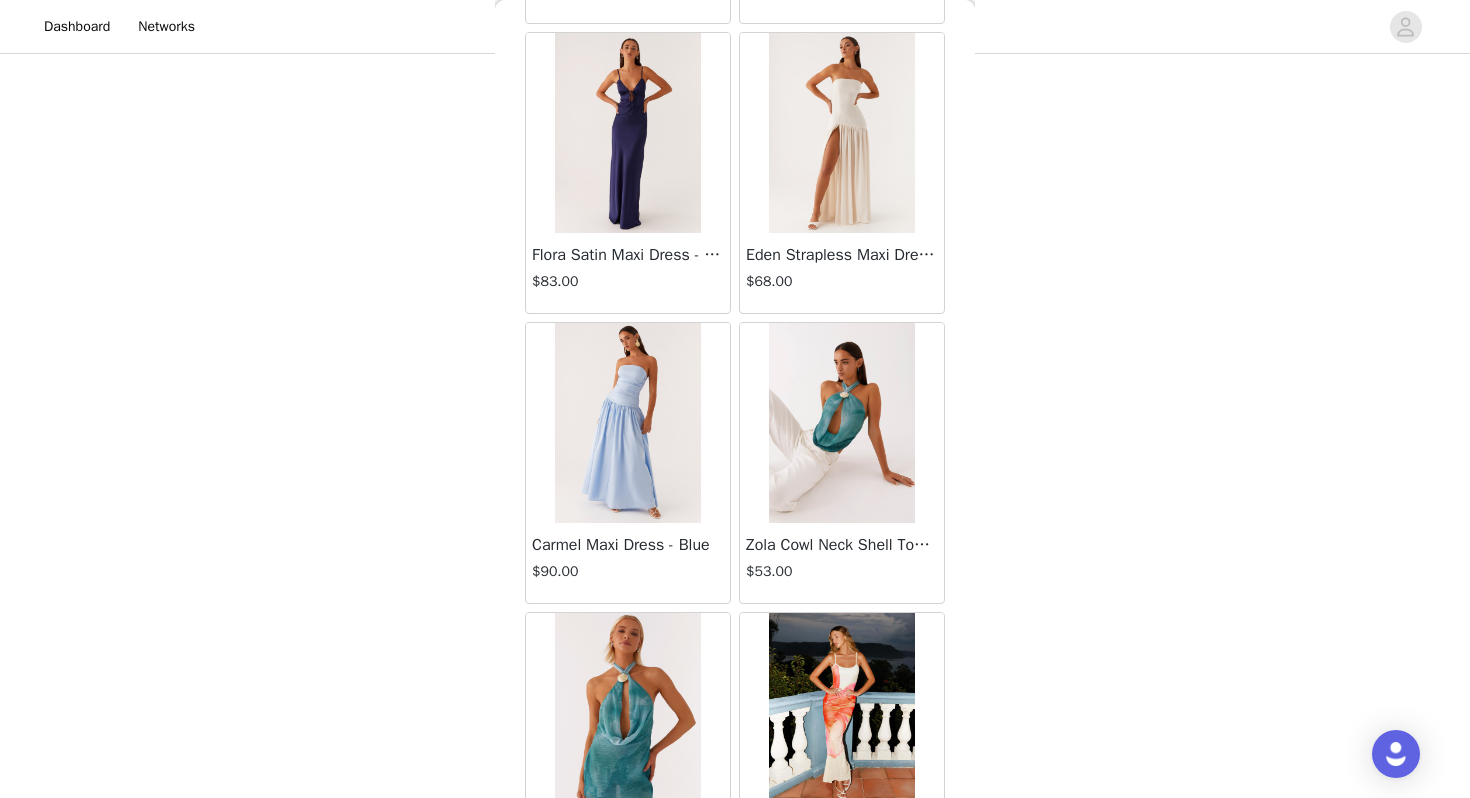 scroll, scrollTop: 63162, scrollLeft: 0, axis: vertical 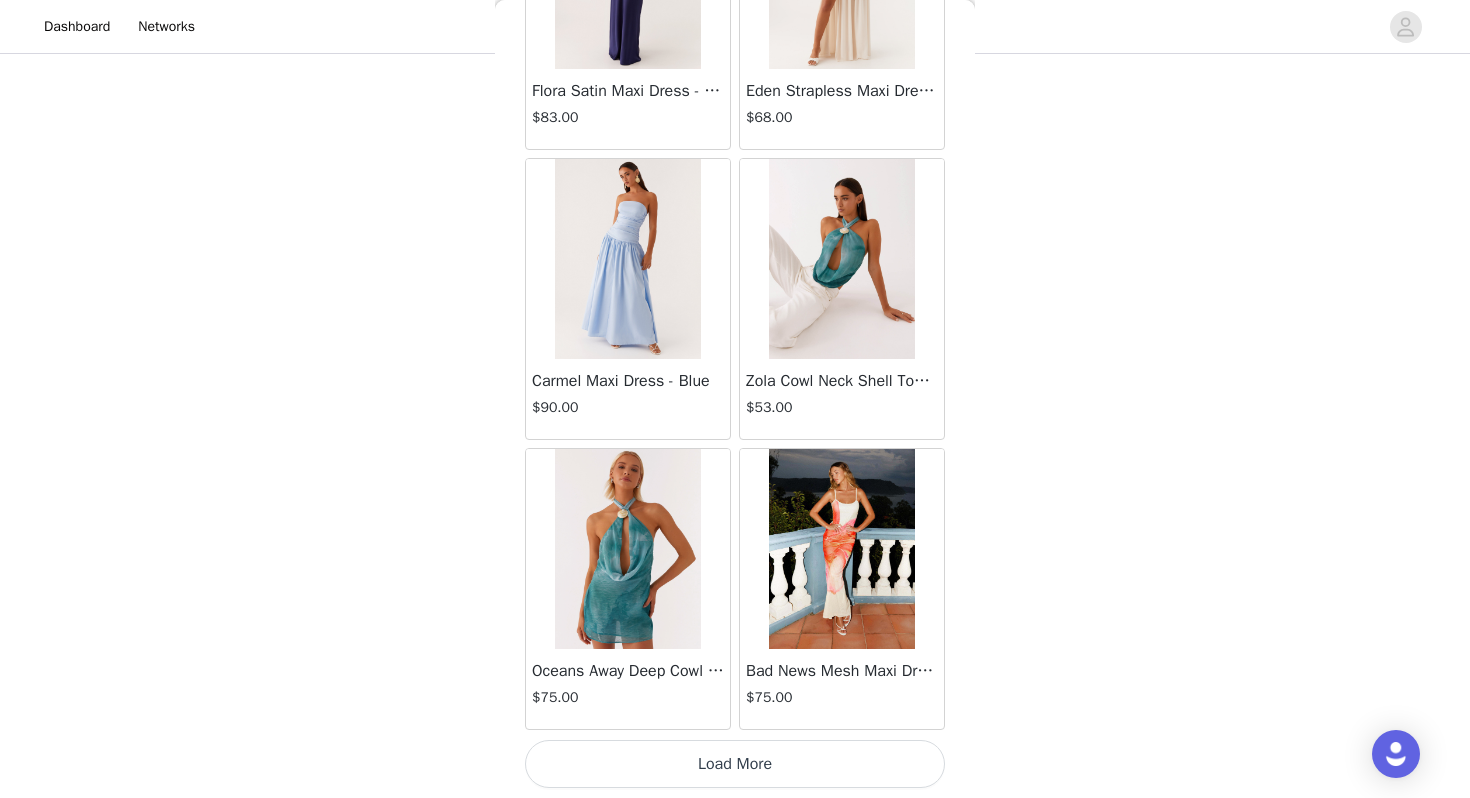 click on "Load More" at bounding box center (735, 764) 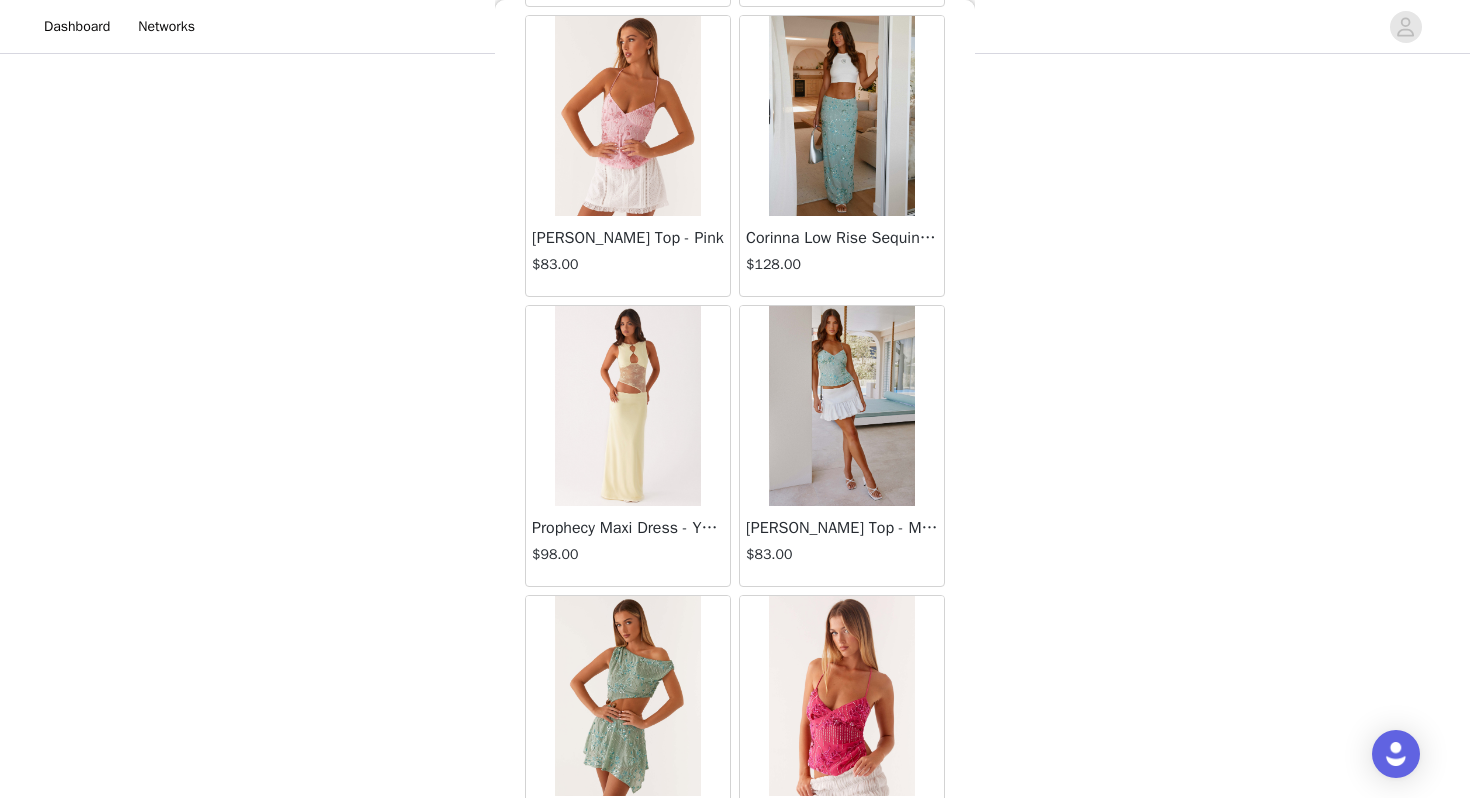scroll, scrollTop: 66062, scrollLeft: 0, axis: vertical 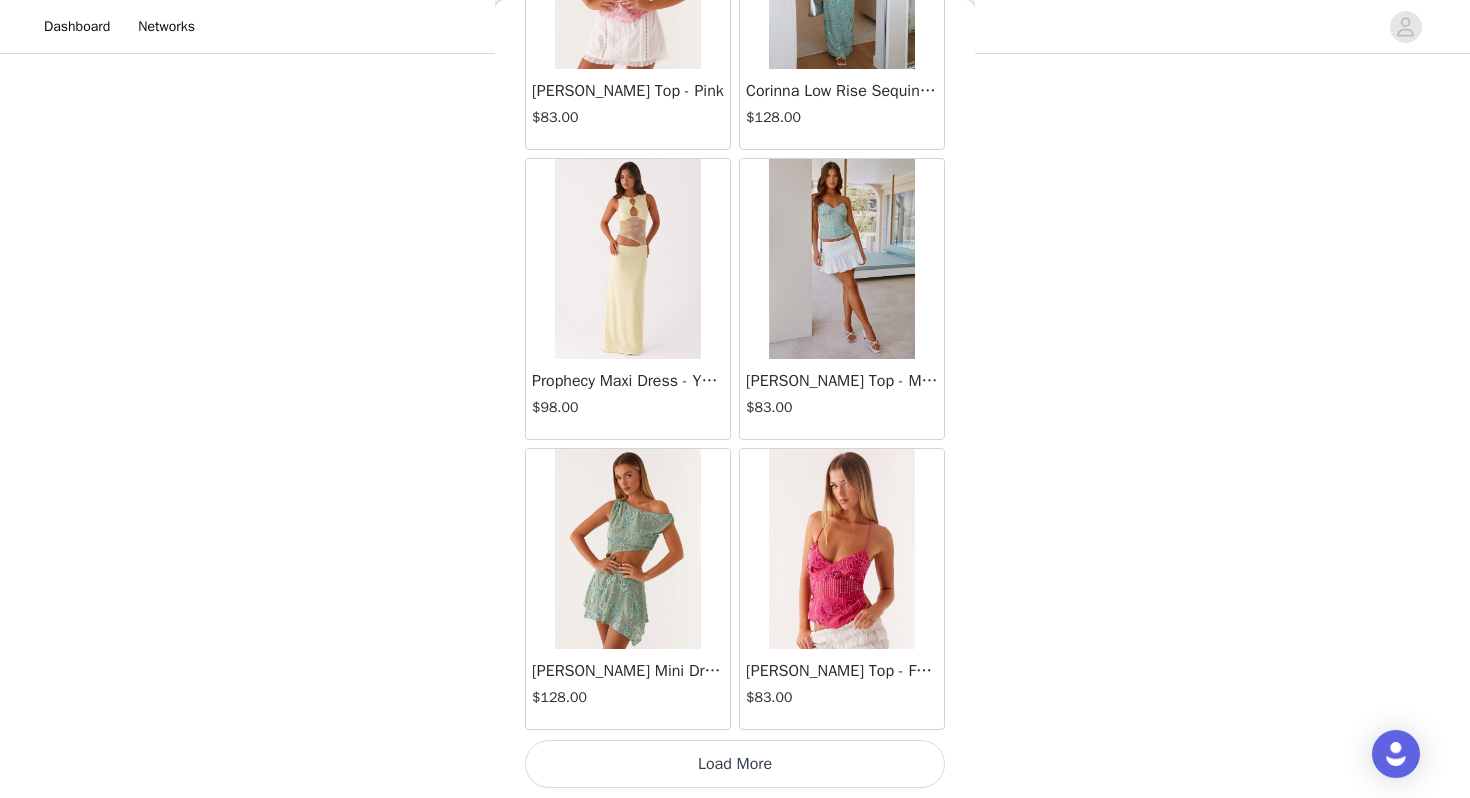 click on "Load More" at bounding box center (735, 764) 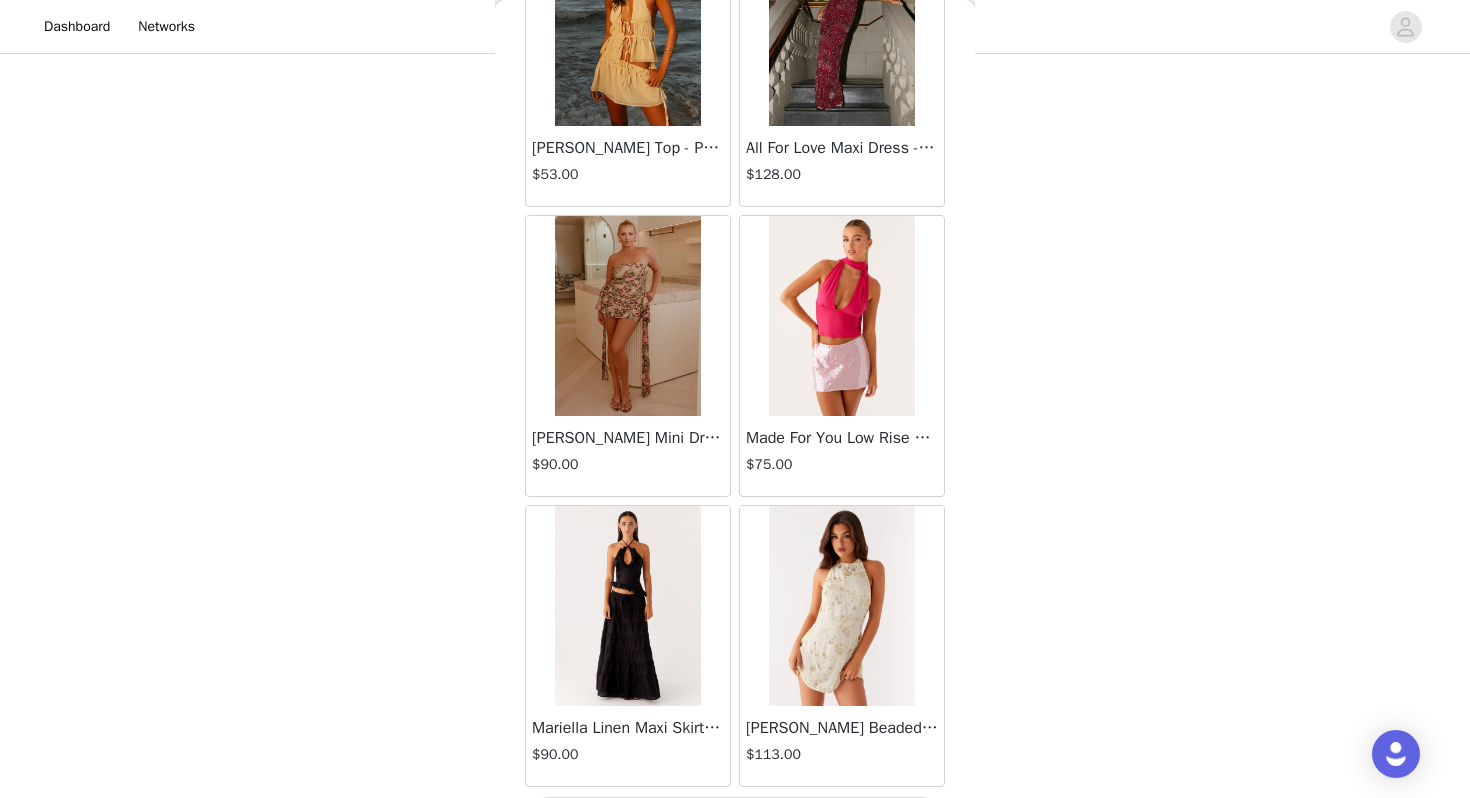 scroll, scrollTop: 68962, scrollLeft: 0, axis: vertical 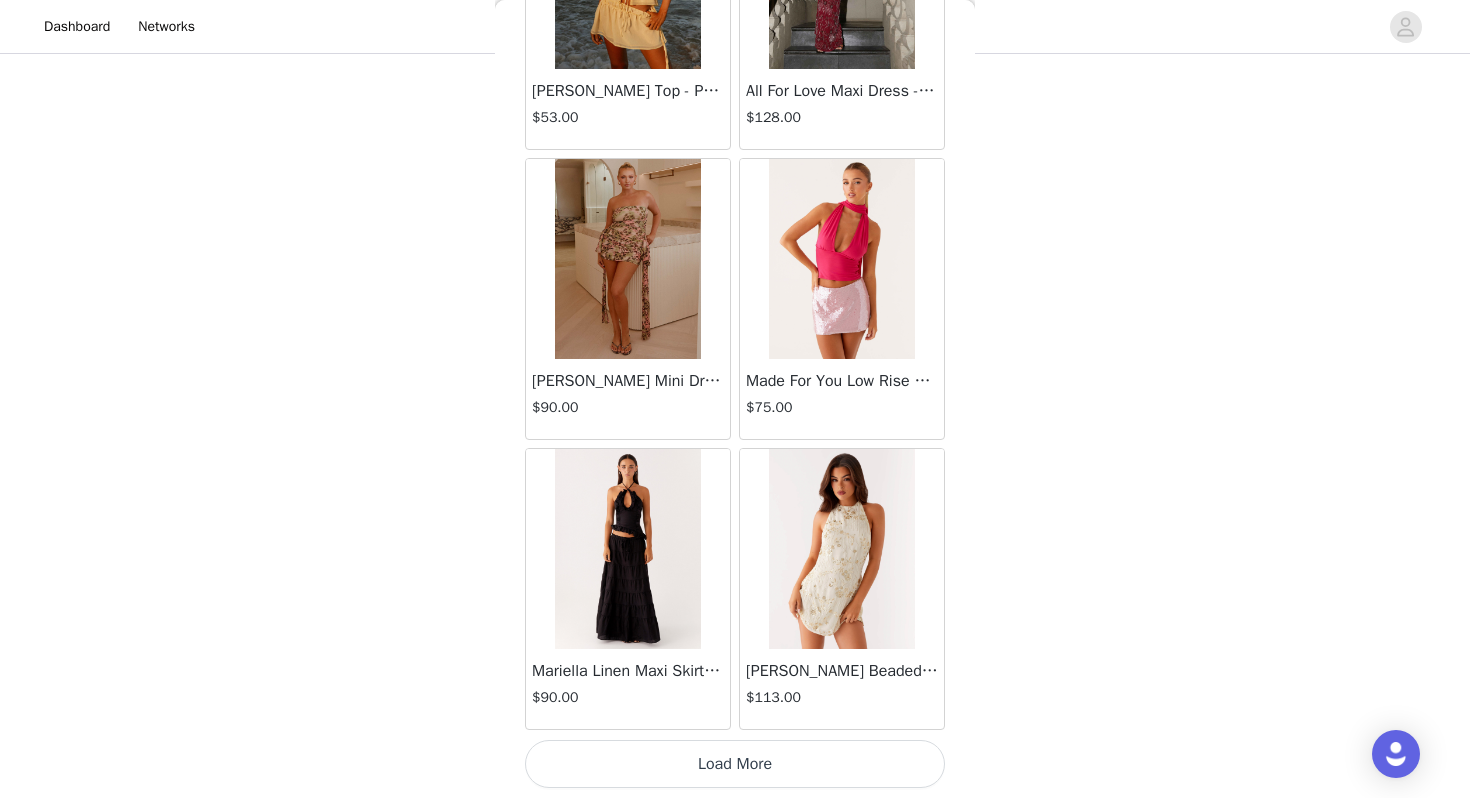 click on "Load More" at bounding box center (735, 764) 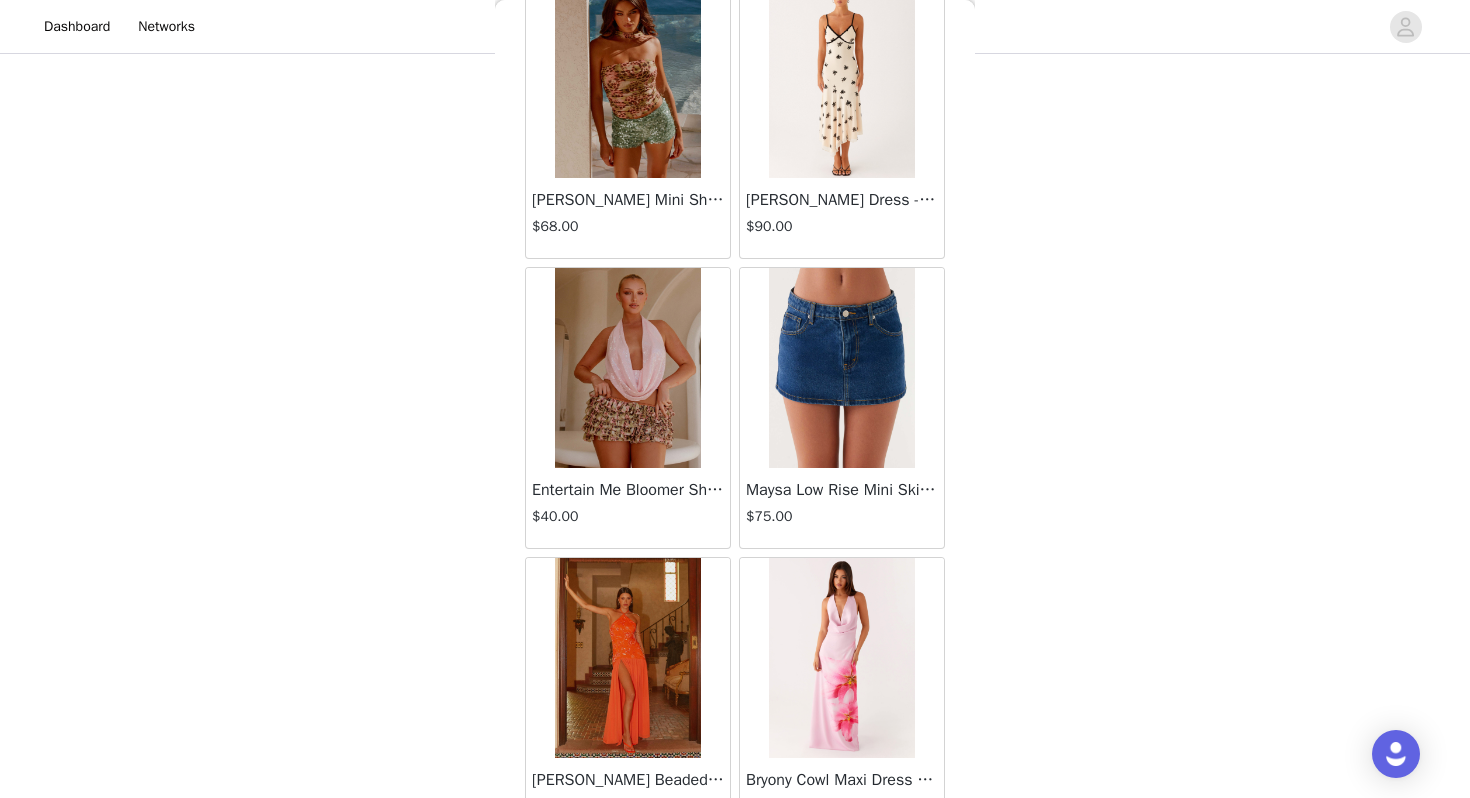 scroll, scrollTop: 71862, scrollLeft: 0, axis: vertical 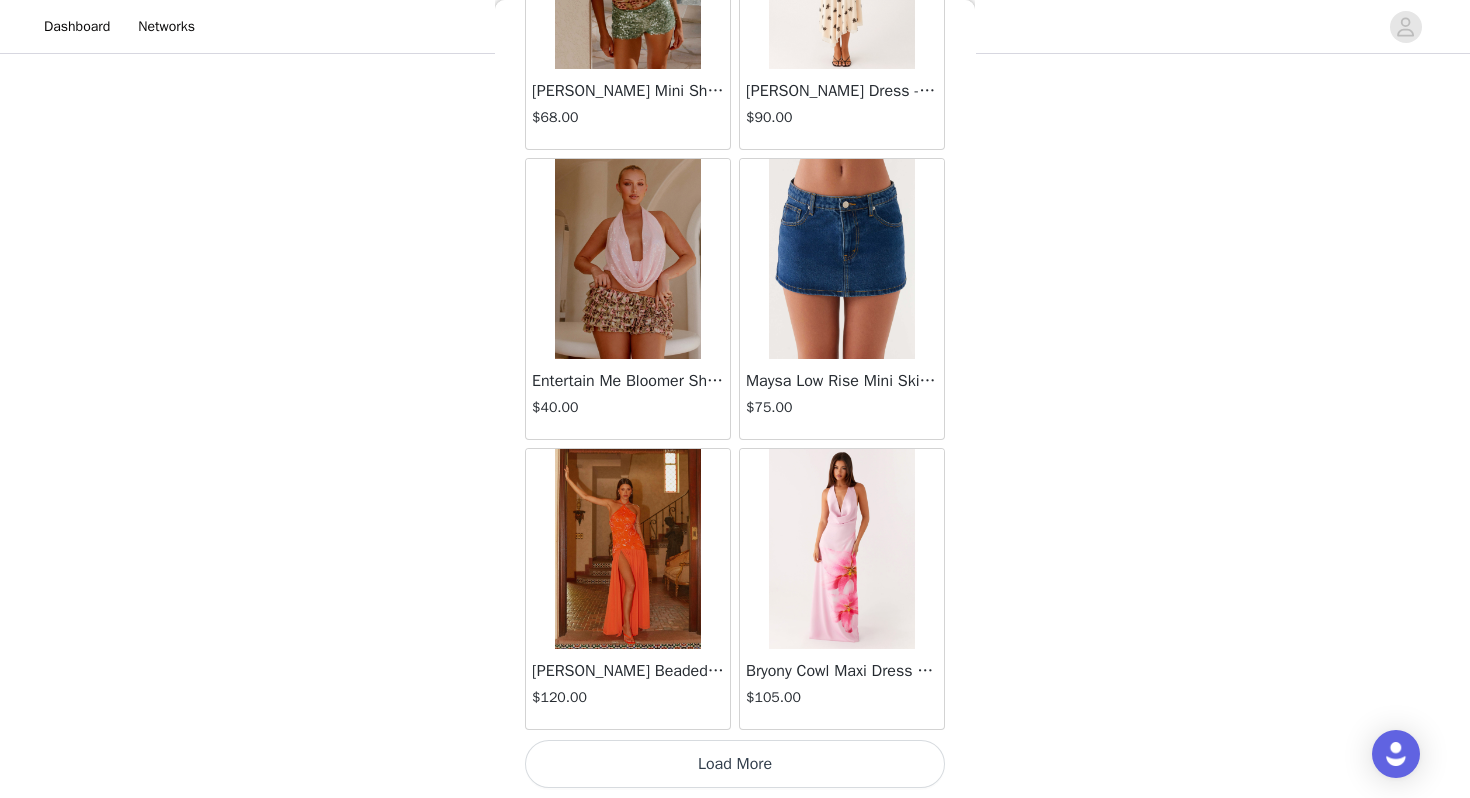 click on "Load More" at bounding box center (735, 764) 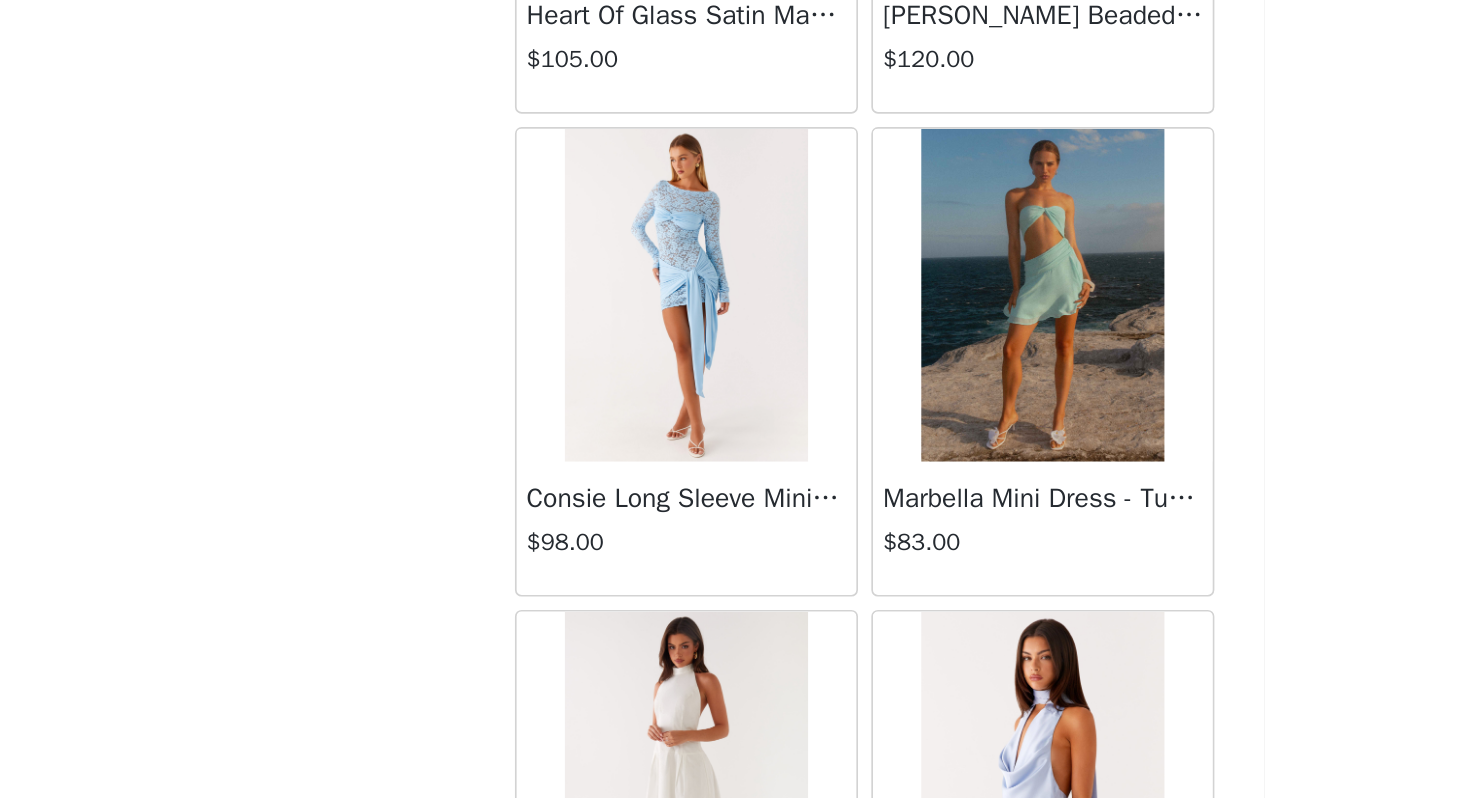 scroll, scrollTop: 74762, scrollLeft: 0, axis: vertical 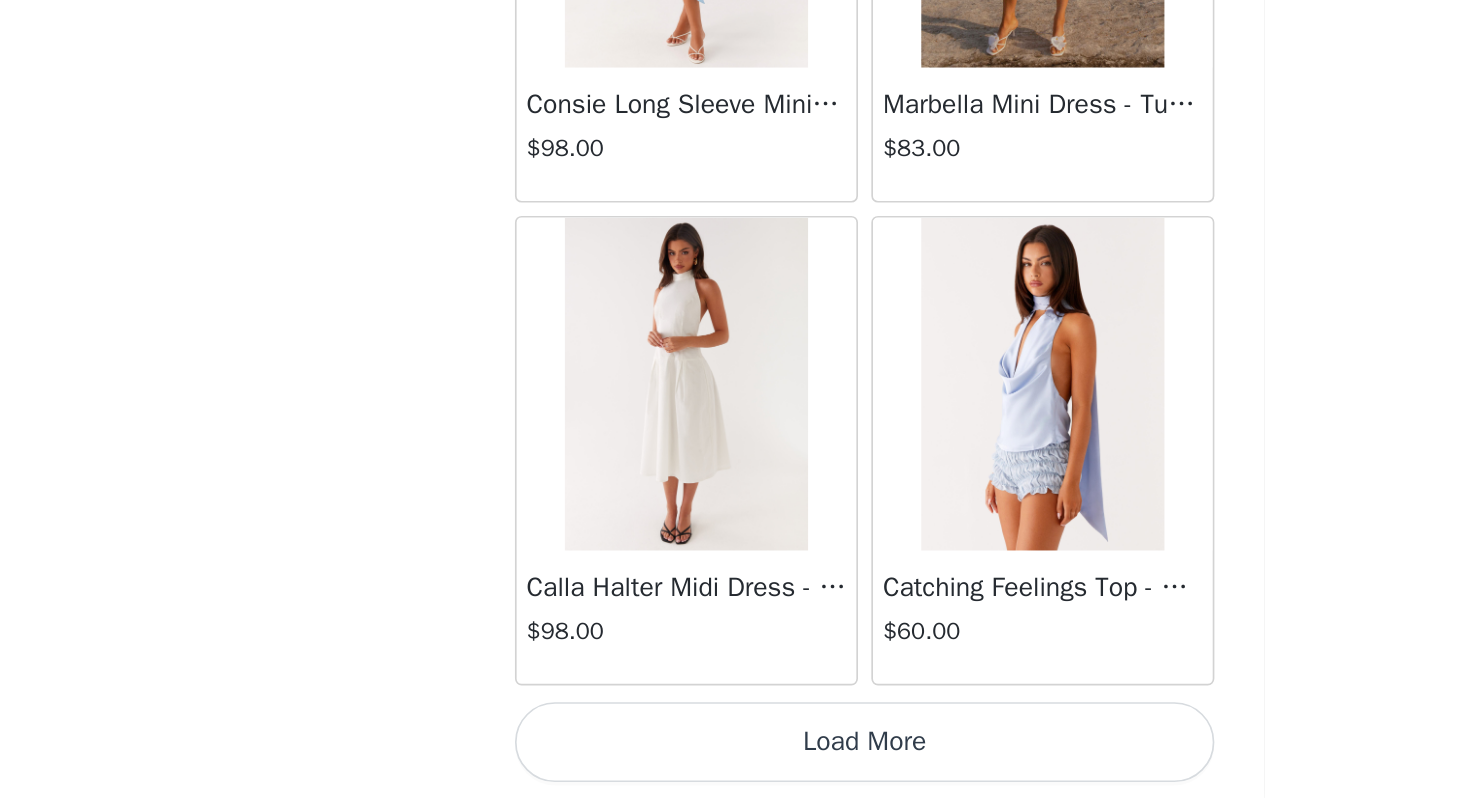 click on "Load More" at bounding box center [735, 764] 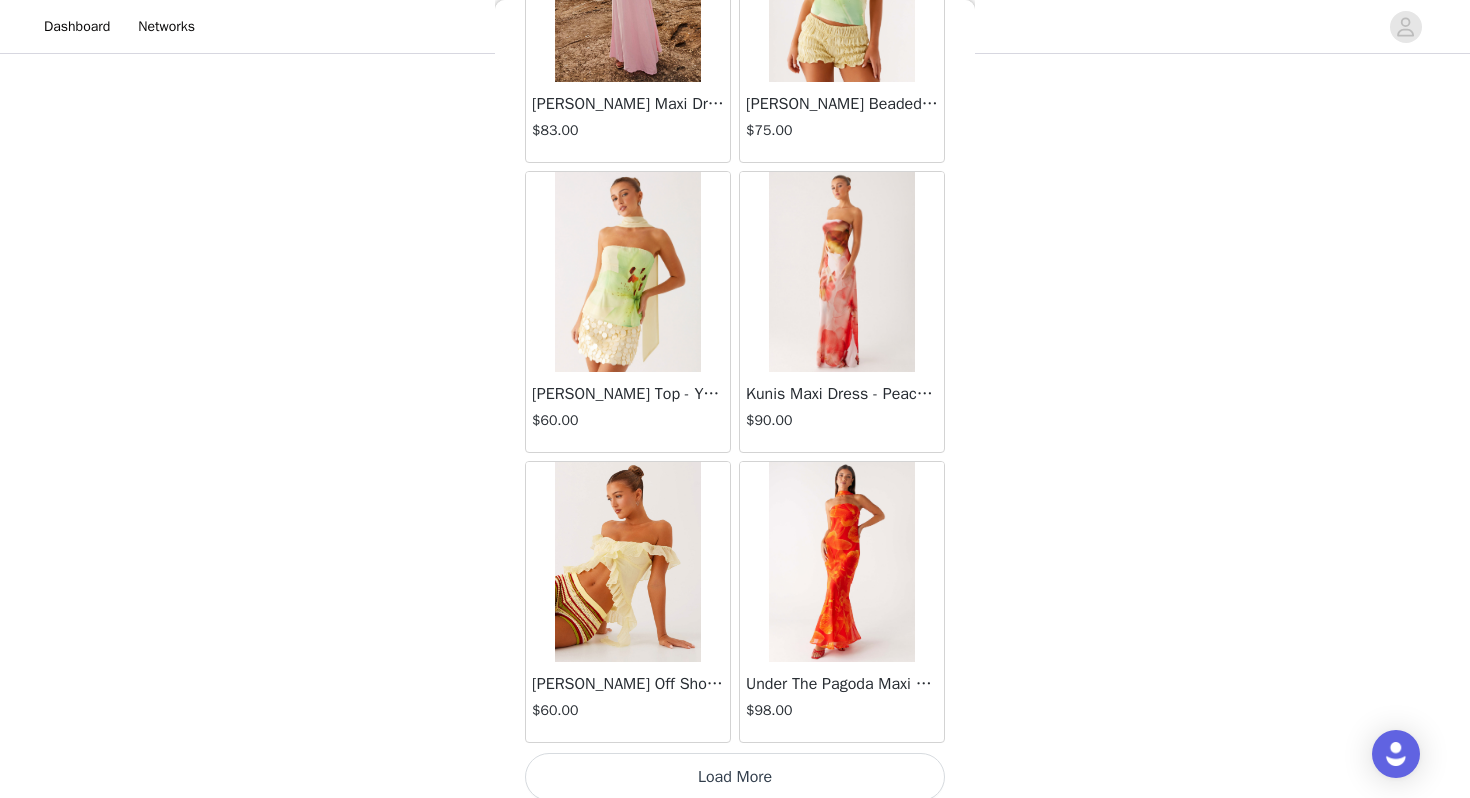 scroll, scrollTop: 77662, scrollLeft: 0, axis: vertical 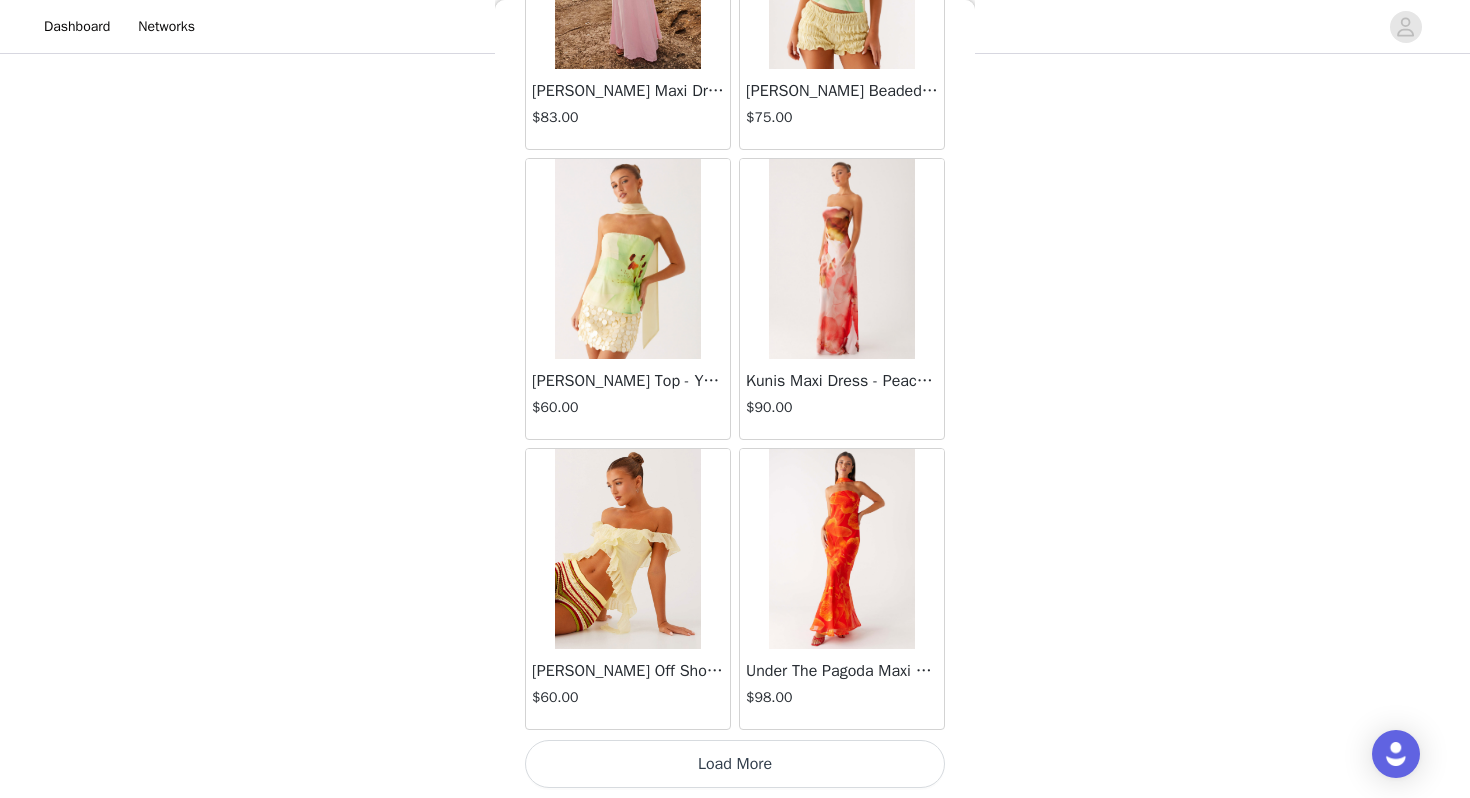 click on "Load More" at bounding box center (735, 764) 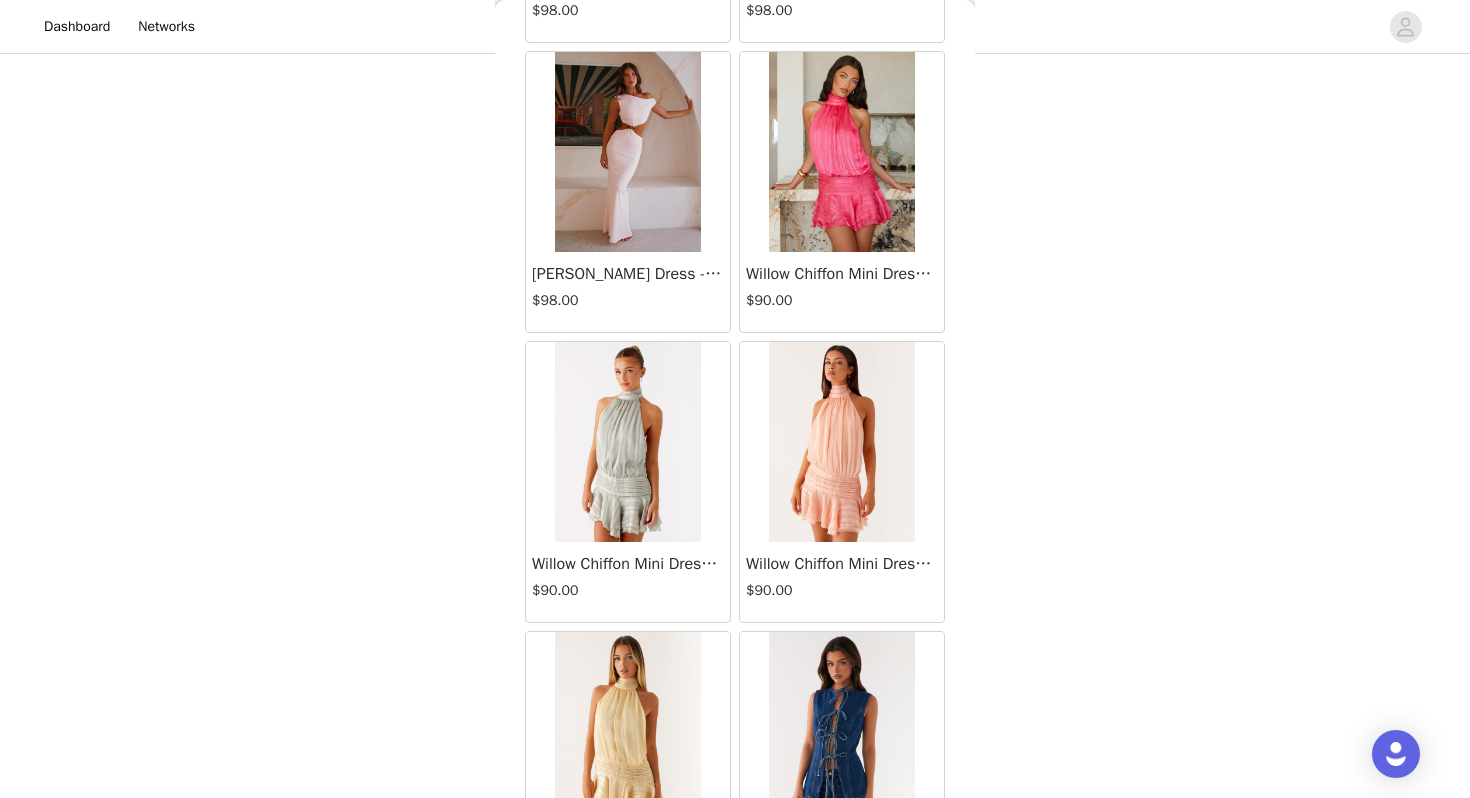 scroll, scrollTop: 60329, scrollLeft: 0, axis: vertical 